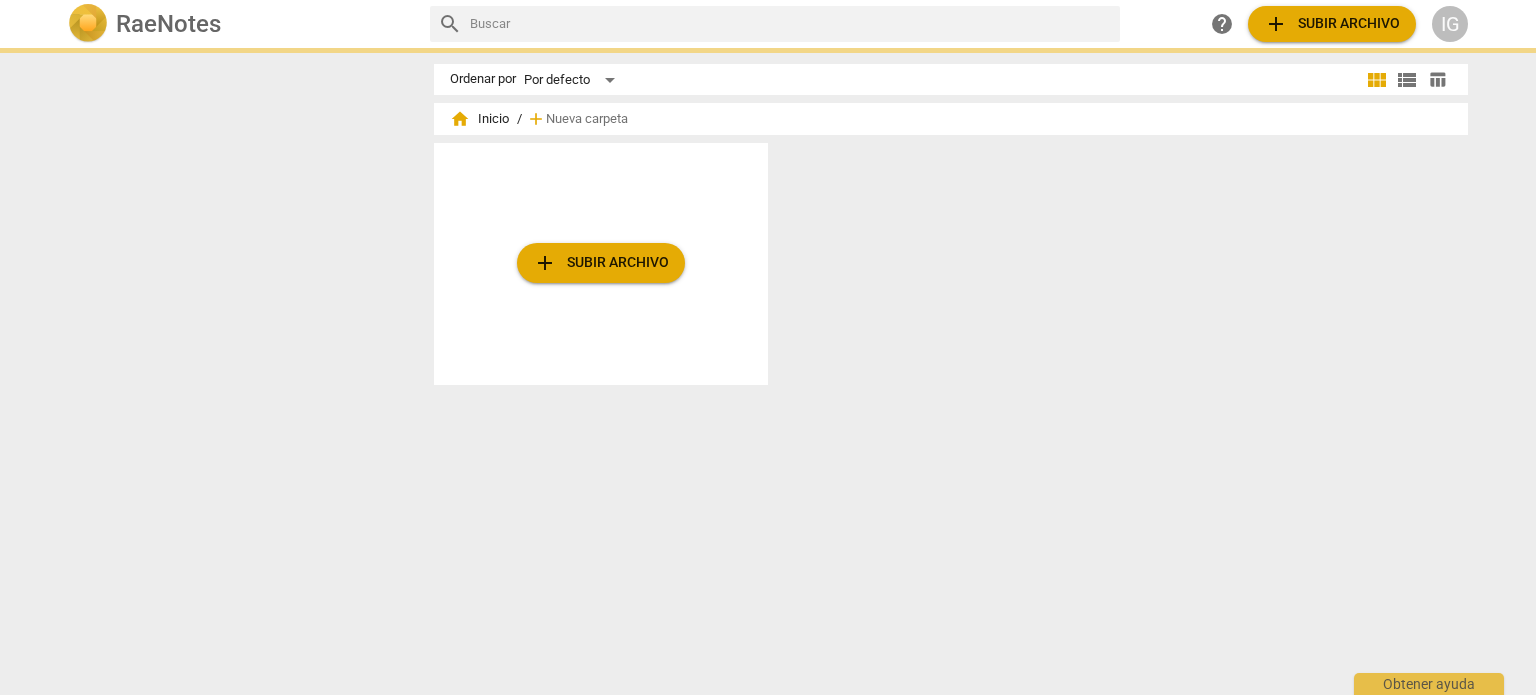 scroll, scrollTop: 0, scrollLeft: 0, axis: both 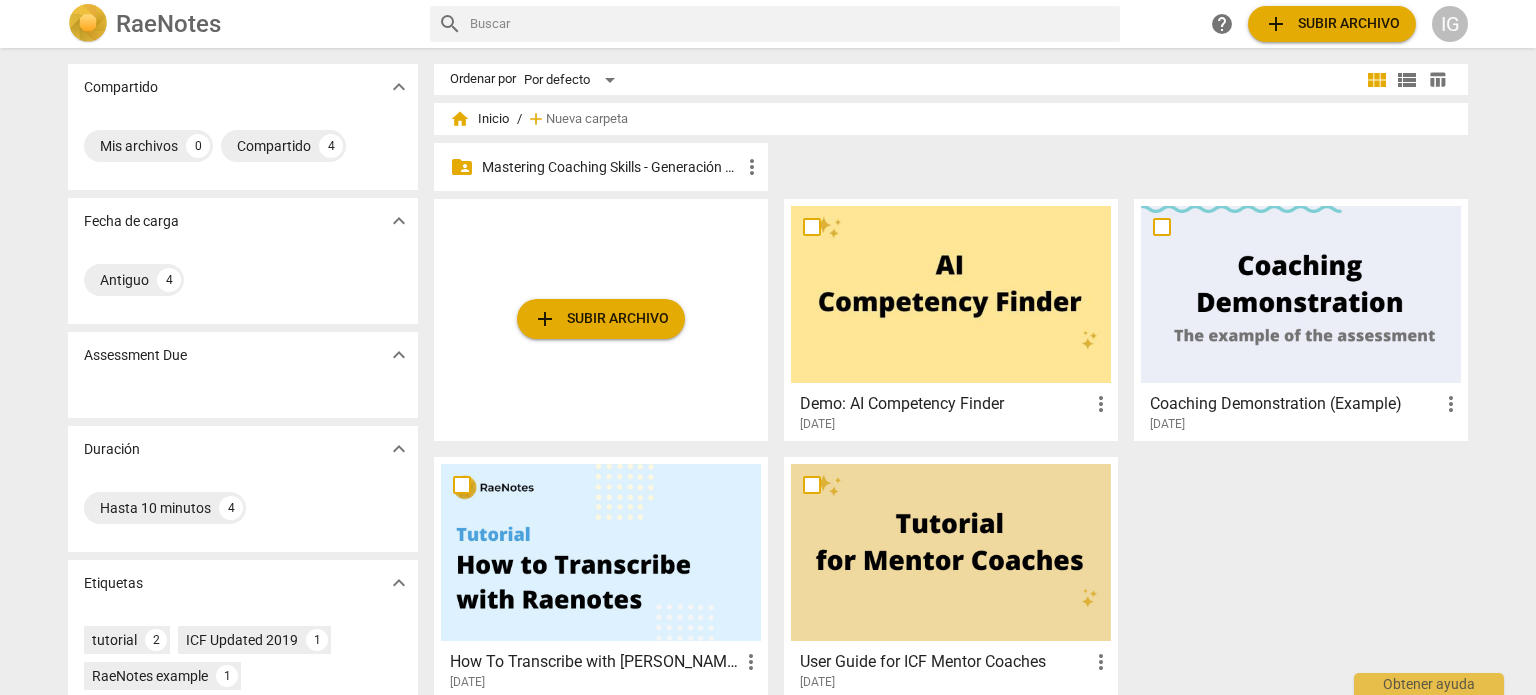 click on "Mastering Coaching Skills - Generación 31" at bounding box center (611, 167) 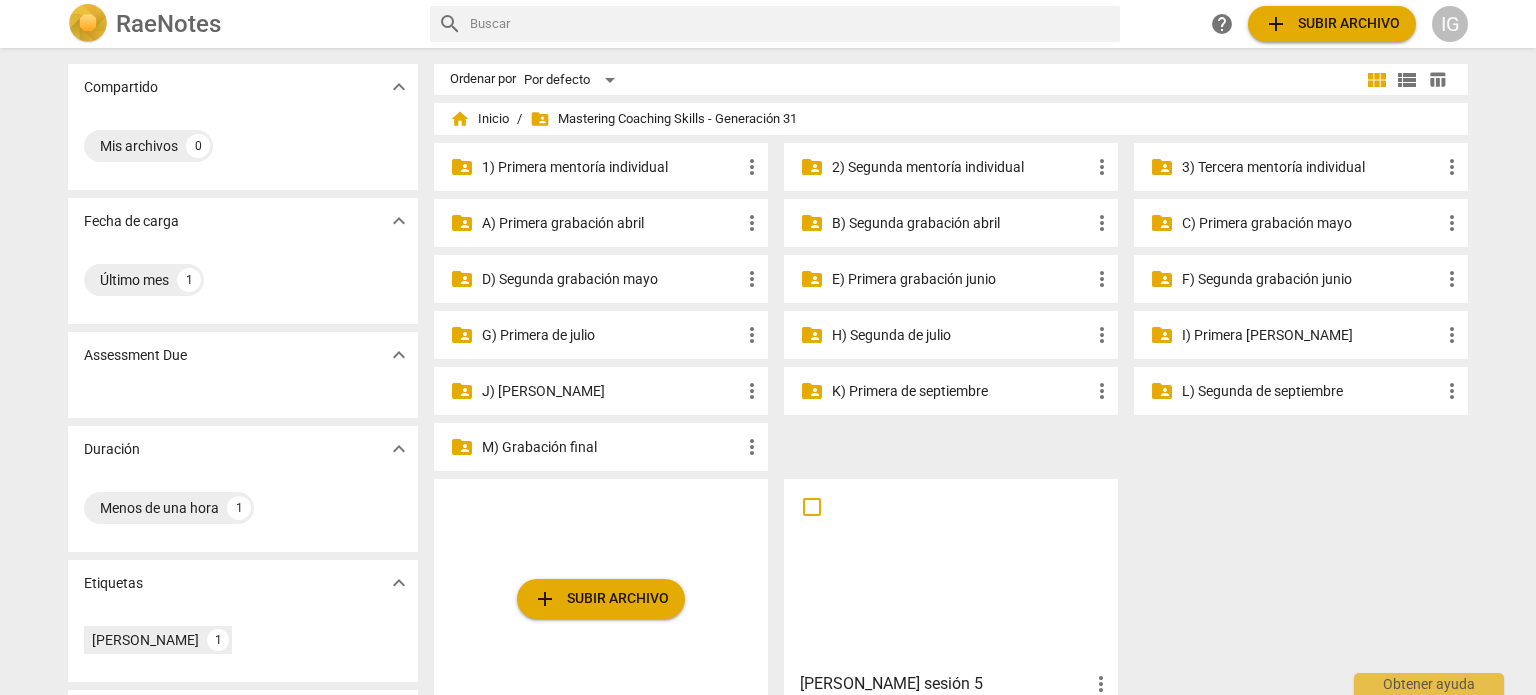 click on "2) Segunda mentoría individual" at bounding box center [961, 167] 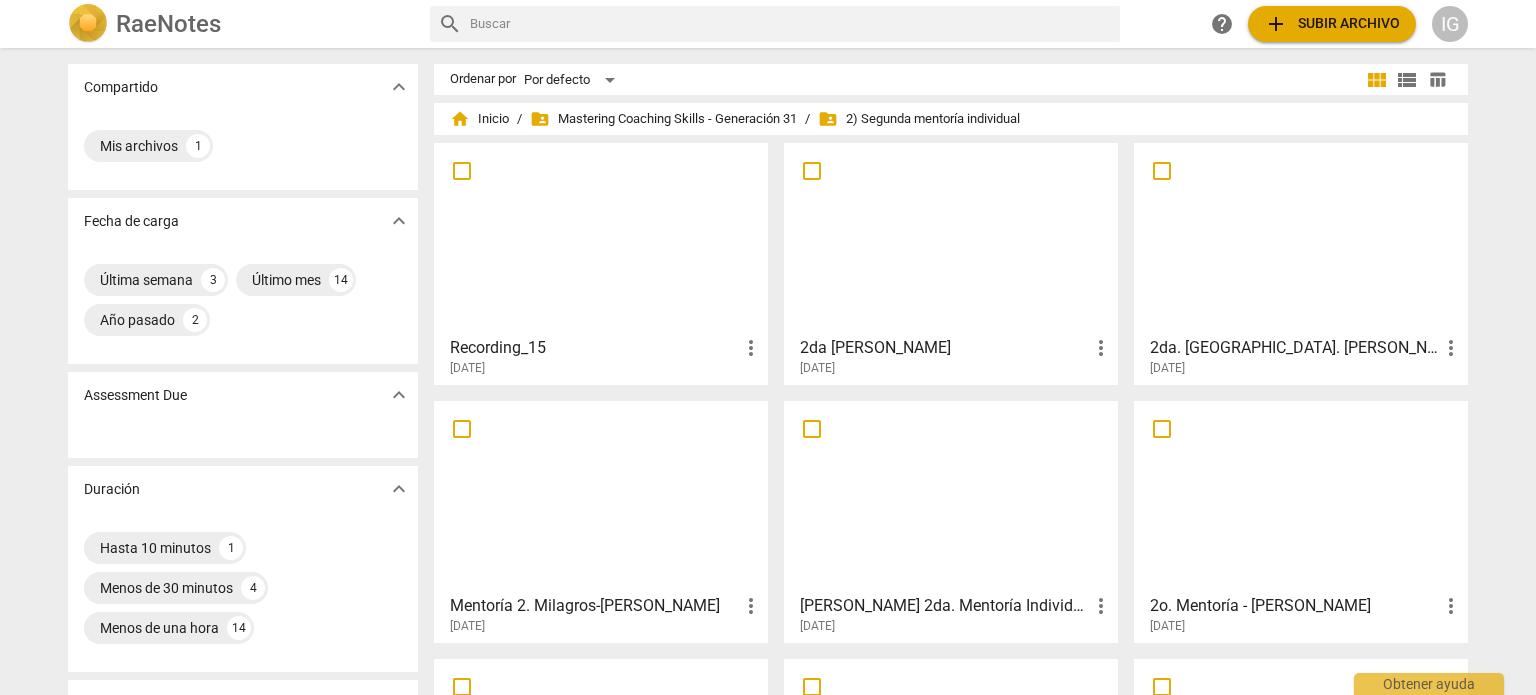 click at bounding box center [1301, 238] 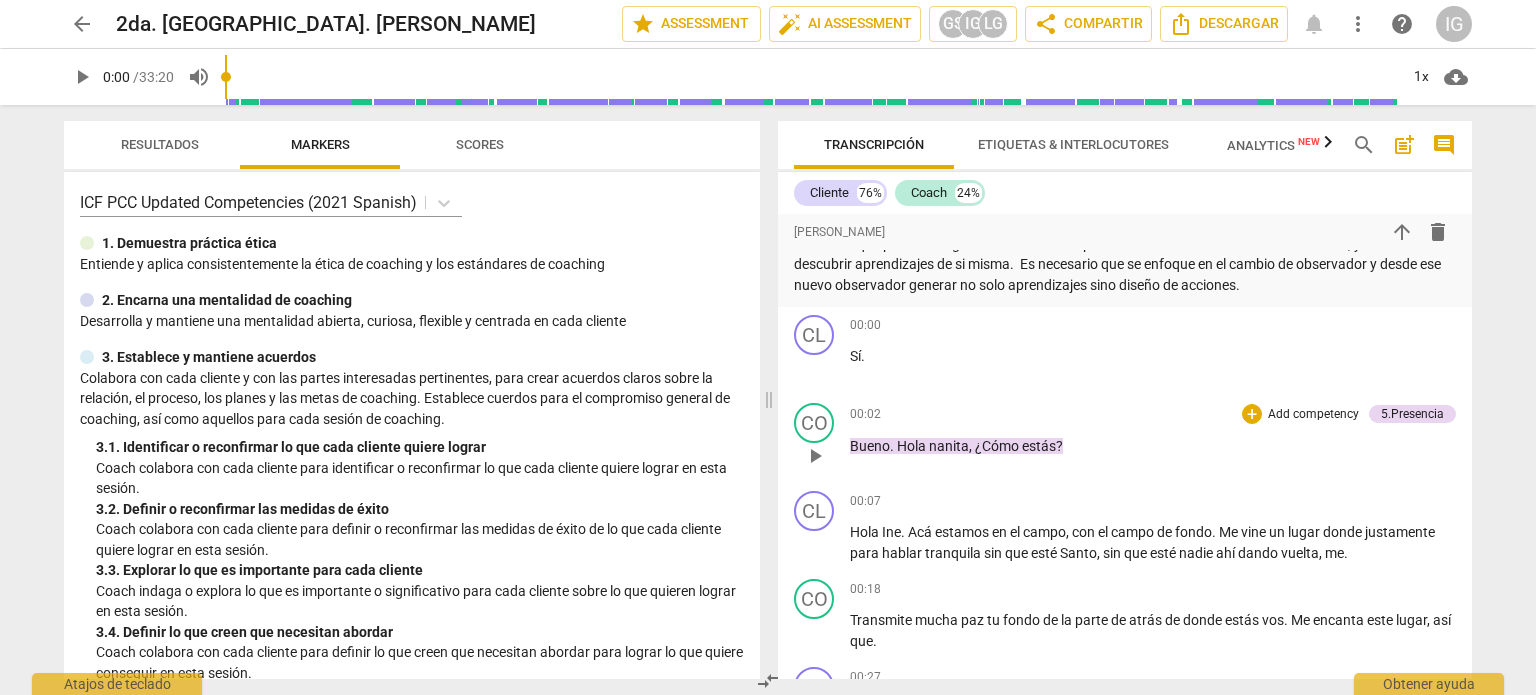 scroll, scrollTop: 300, scrollLeft: 0, axis: vertical 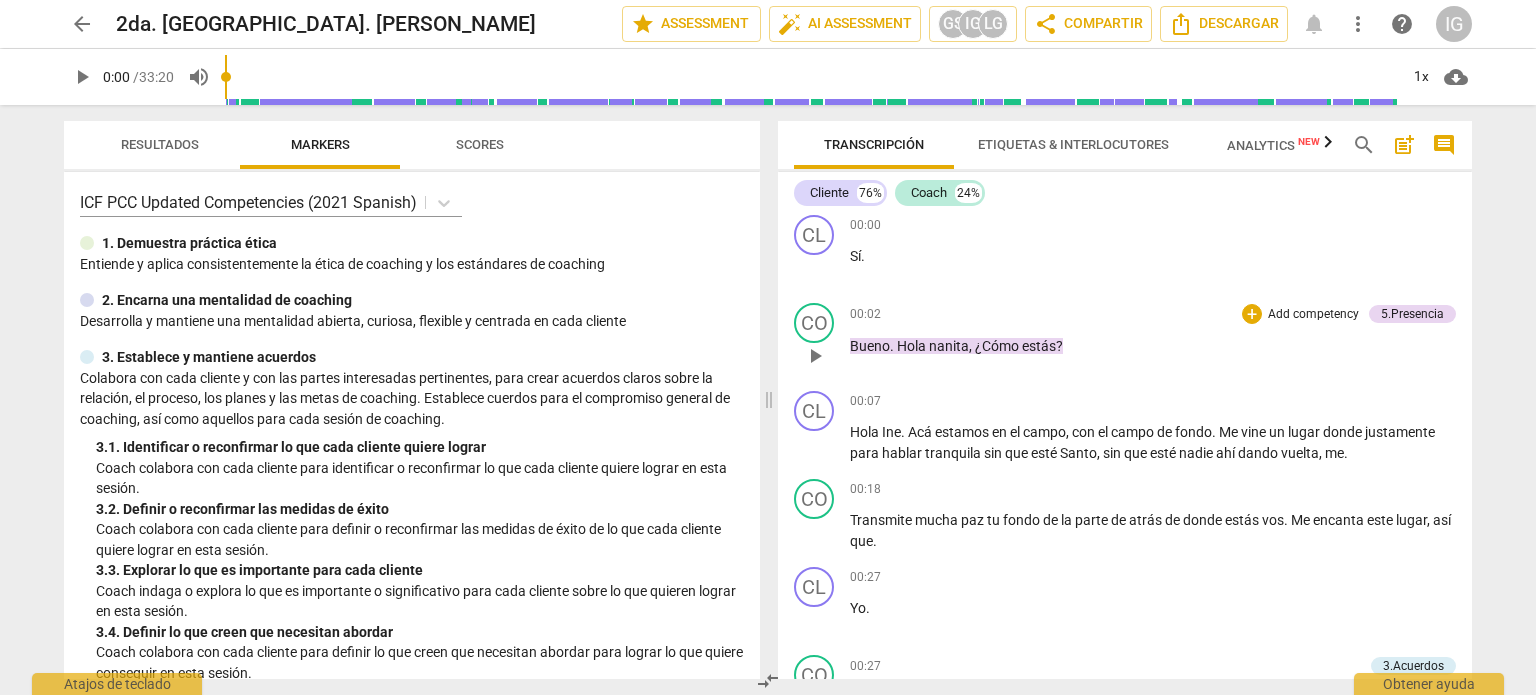 click on "Add competency" at bounding box center (1313, 315) 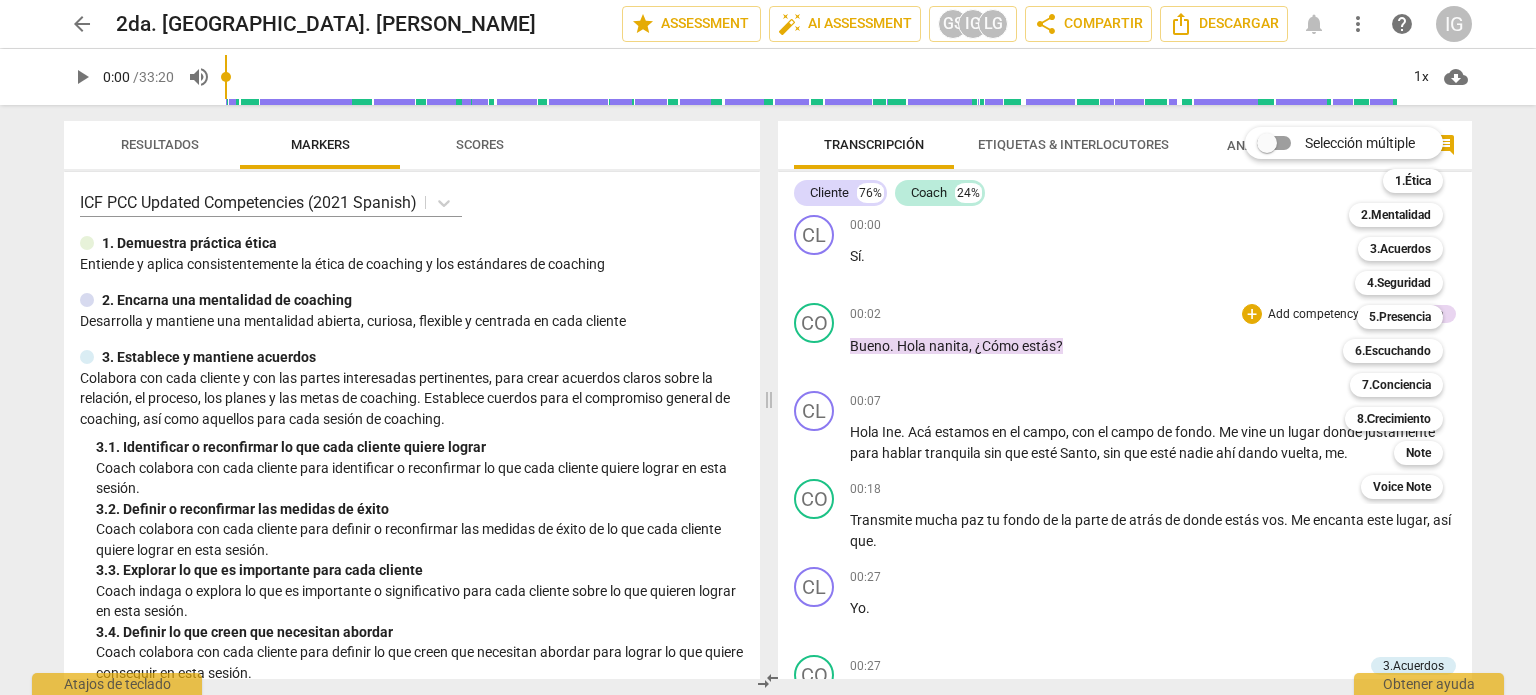 click at bounding box center [768, 347] 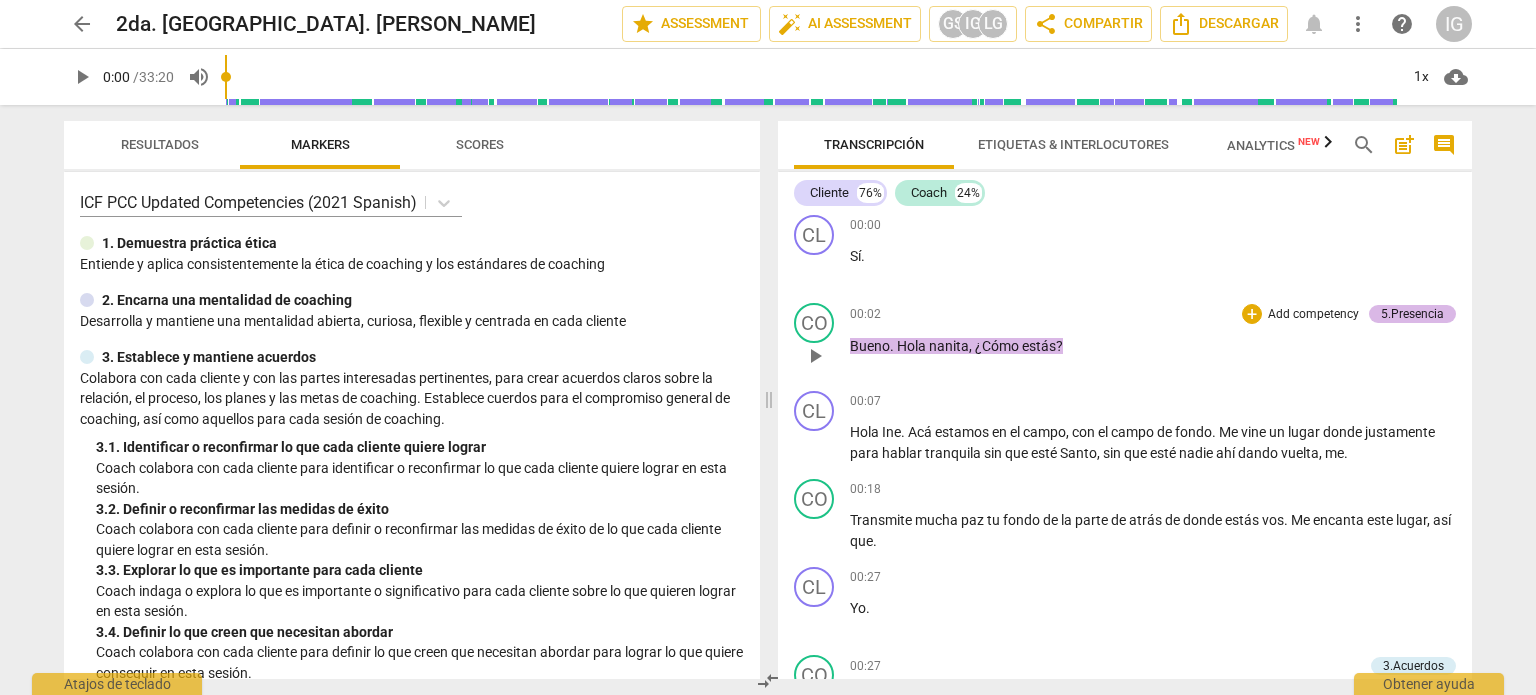 click on "5.Presencia" at bounding box center [1412, 314] 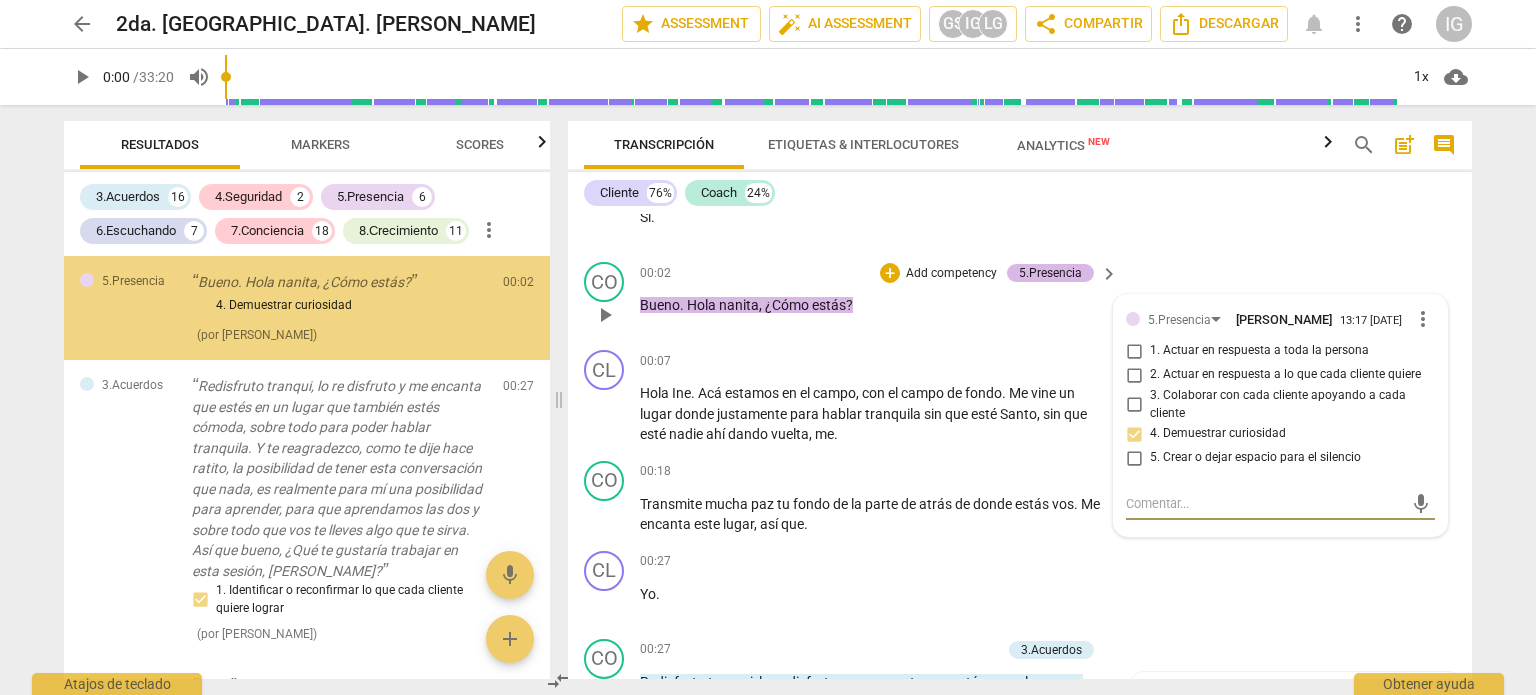 scroll, scrollTop: 259, scrollLeft: 0, axis: vertical 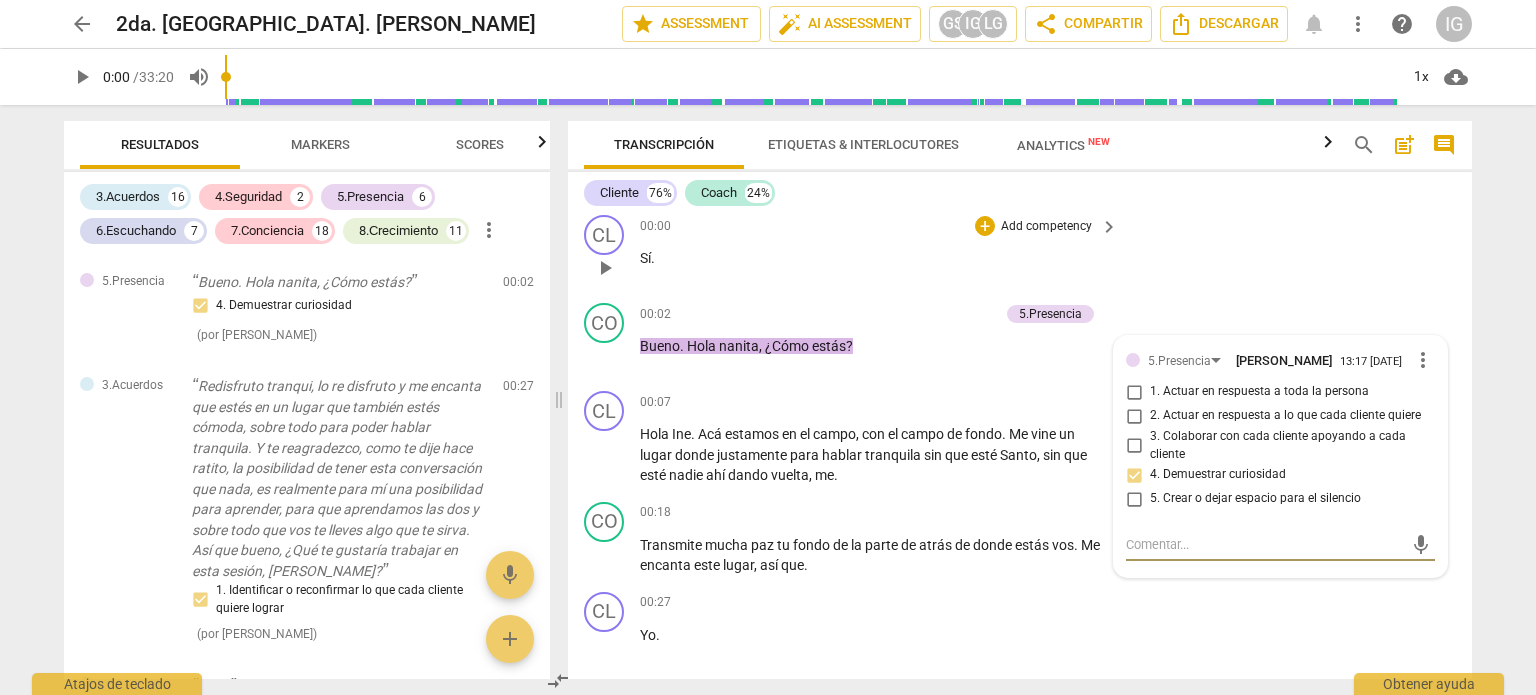 click on "CL play_arrow pause 00:00 + Add competency keyboard_arrow_right Sí ." at bounding box center [1020, 251] 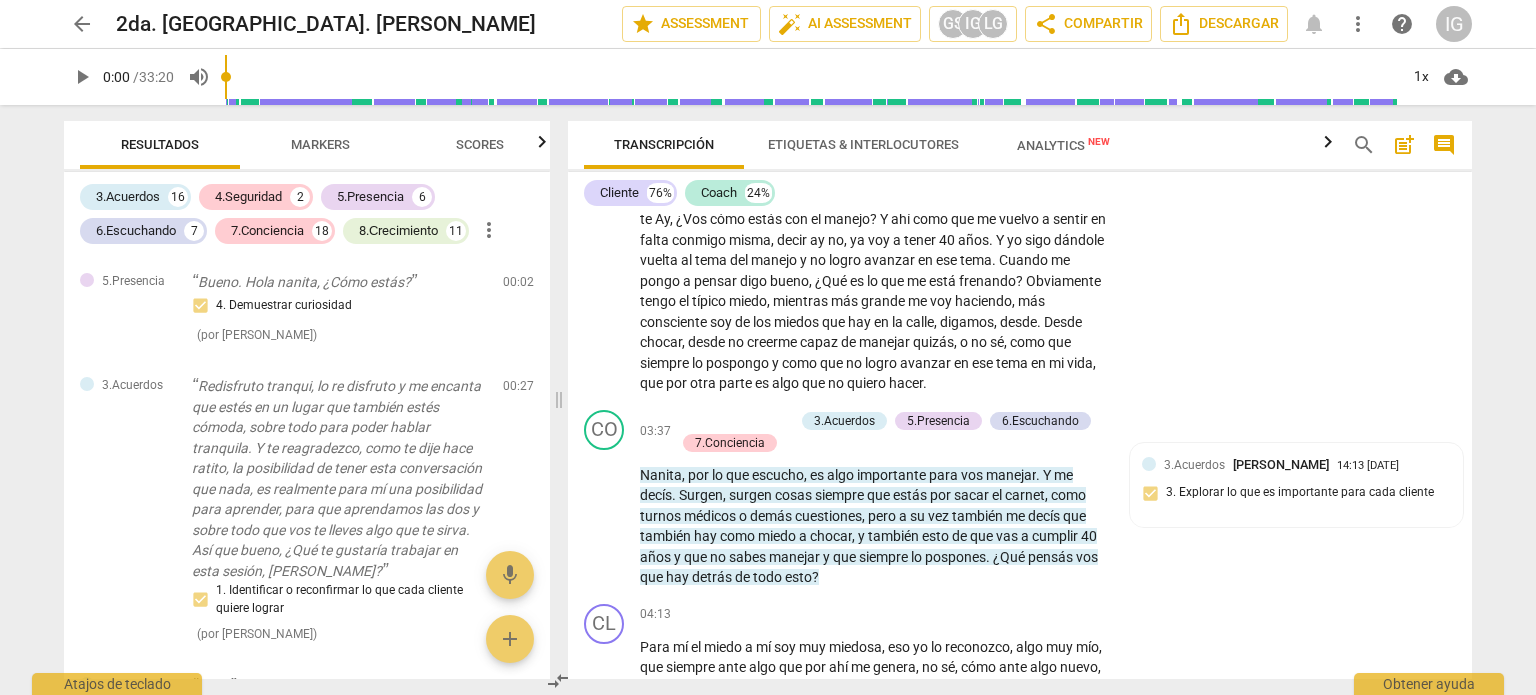 scroll, scrollTop: 1359, scrollLeft: 0, axis: vertical 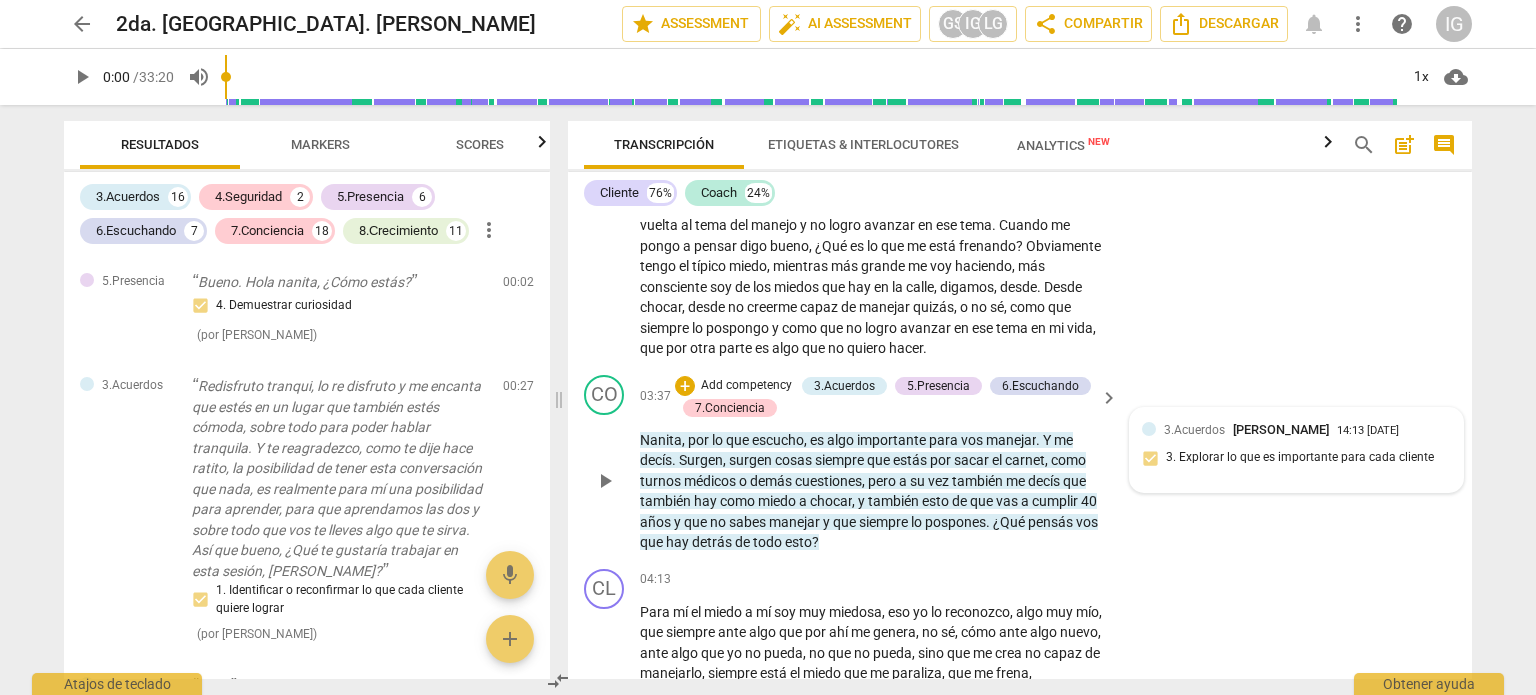 click on "3.Acuerdos" at bounding box center [1194, 430] 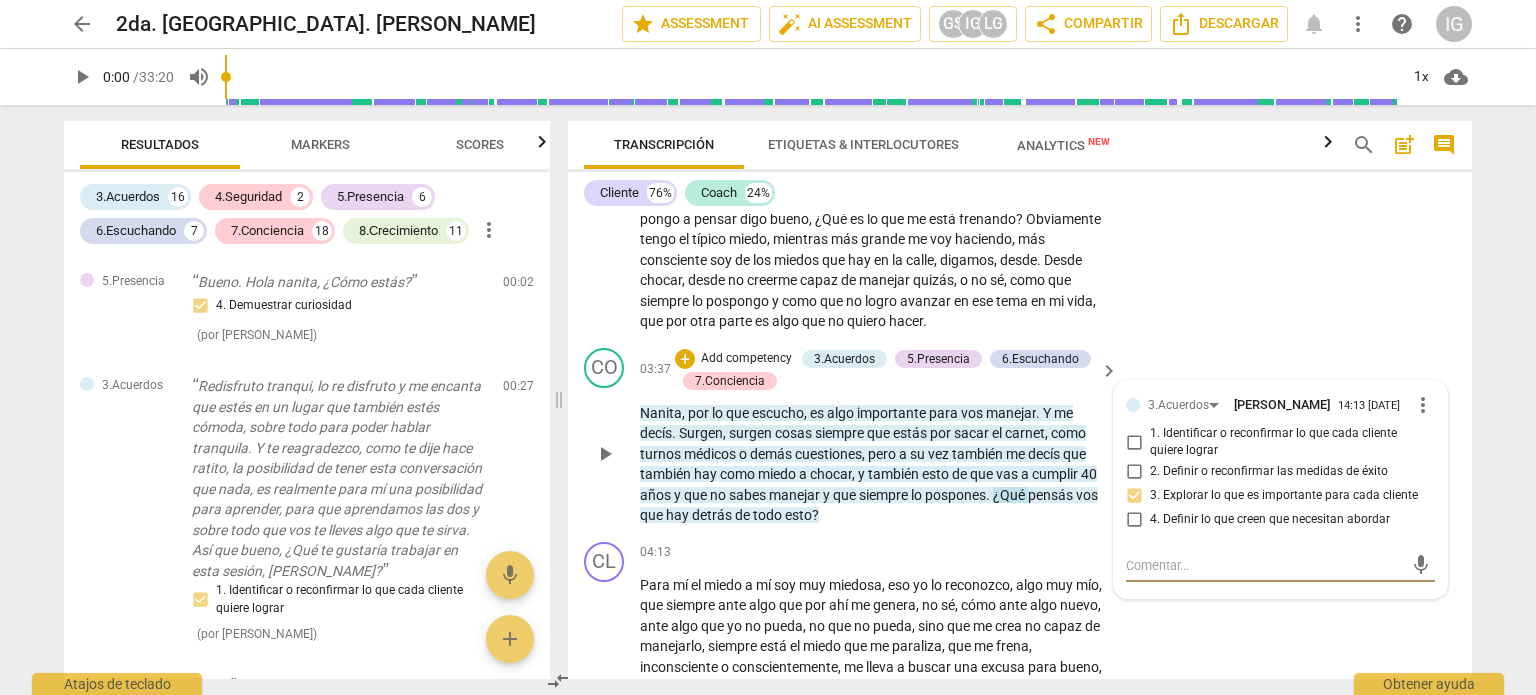 scroll, scrollTop: 1359, scrollLeft: 0, axis: vertical 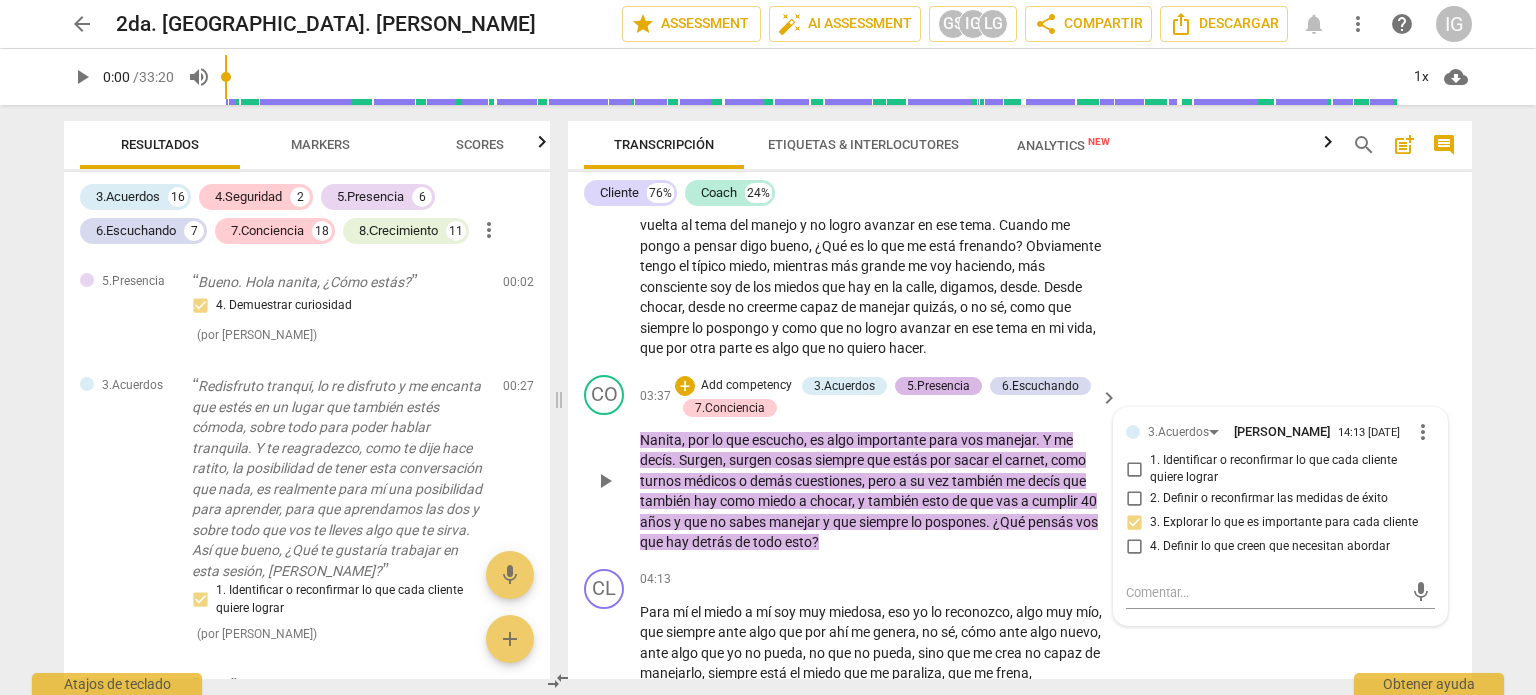 click on "5.Presencia" at bounding box center [938, 386] 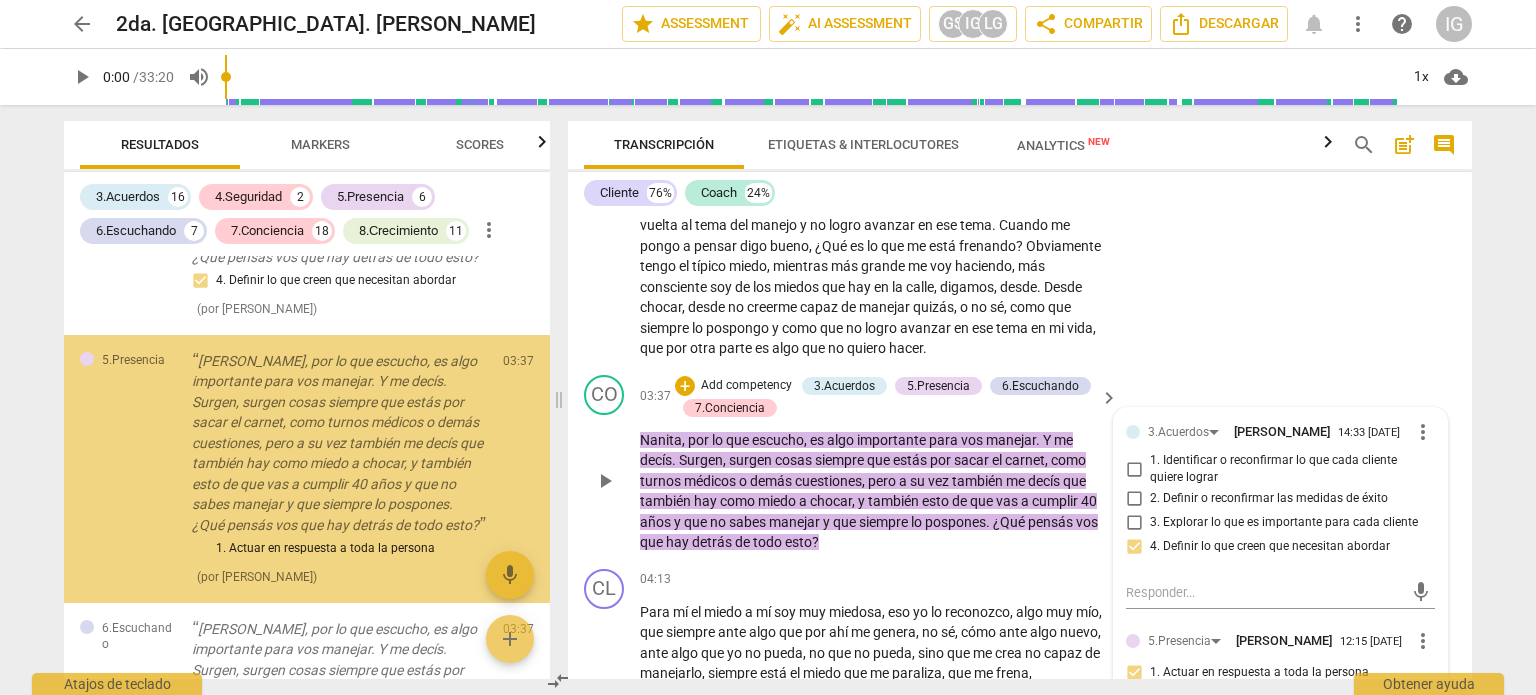 scroll, scrollTop: 740, scrollLeft: 0, axis: vertical 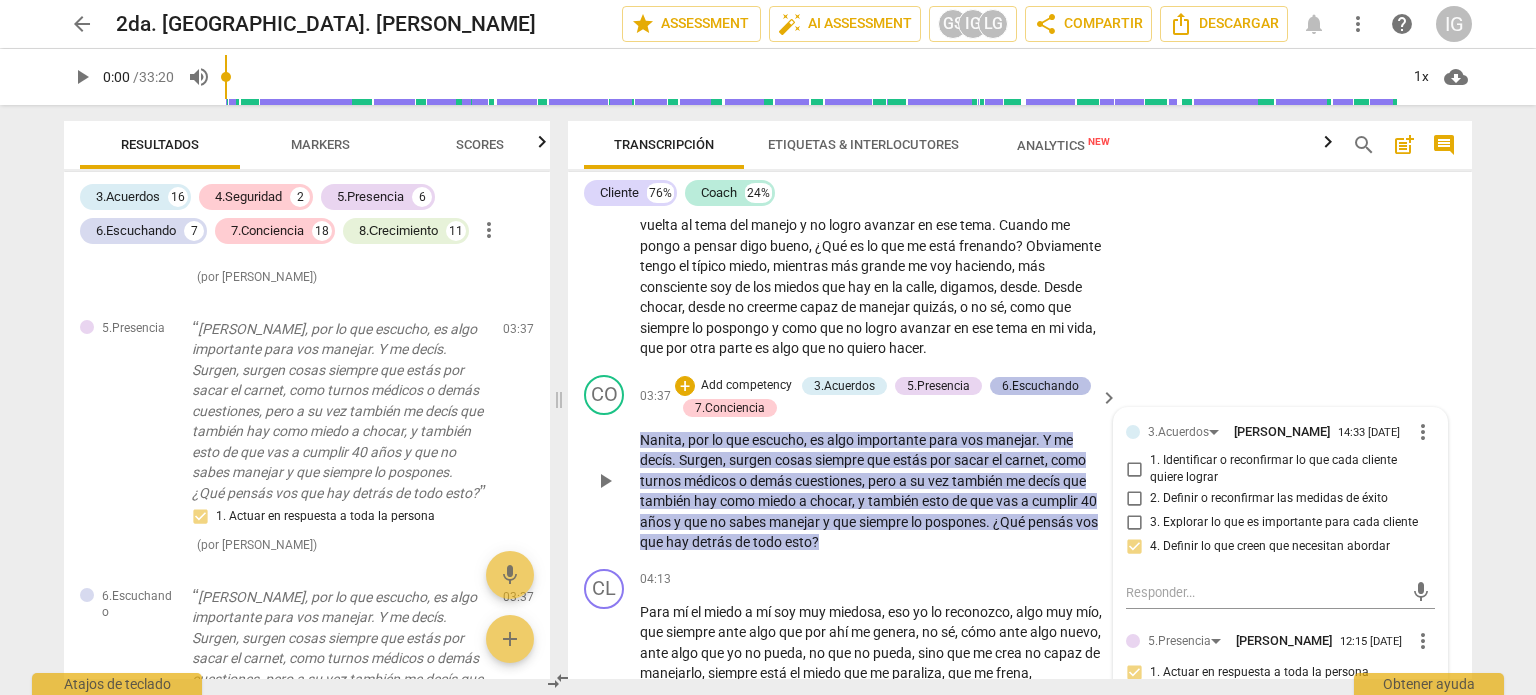 click on "6.Escuchando" at bounding box center (1040, 386) 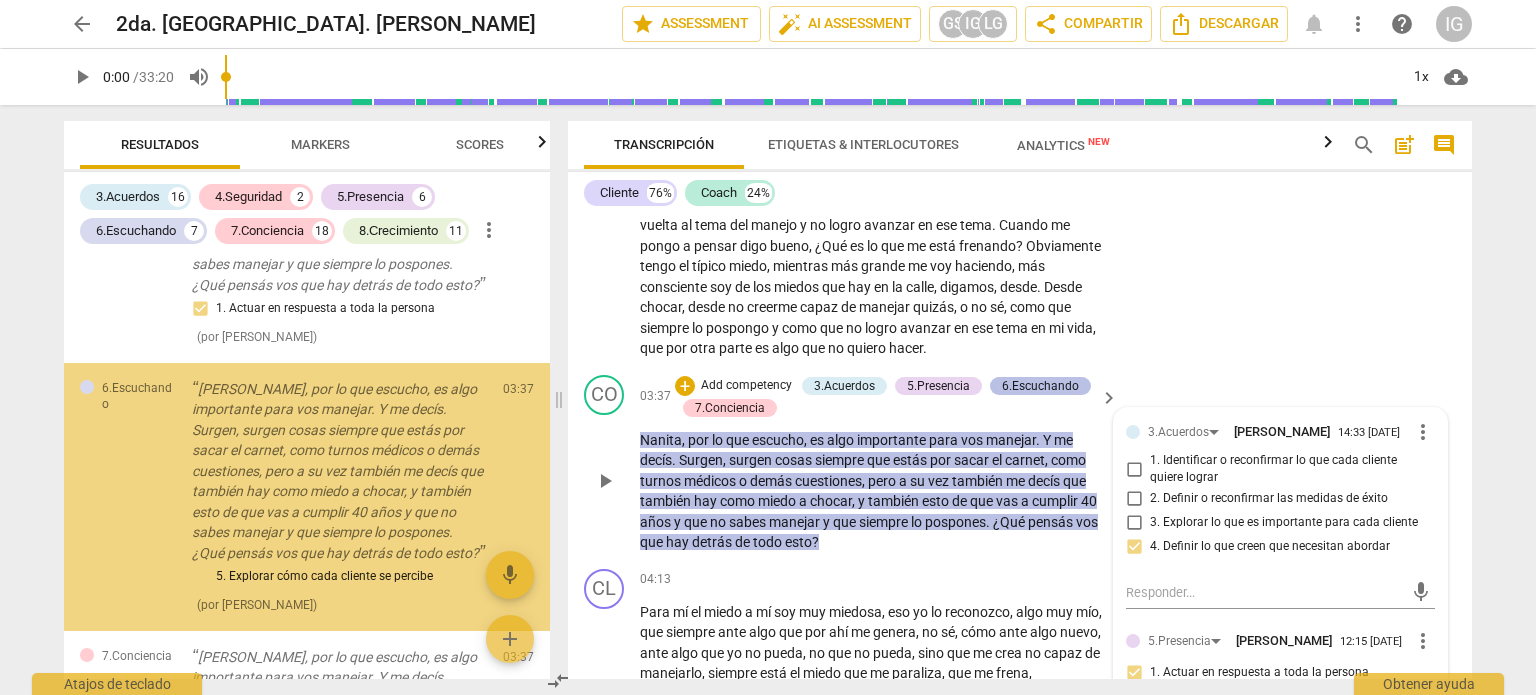 scroll, scrollTop: 1028, scrollLeft: 0, axis: vertical 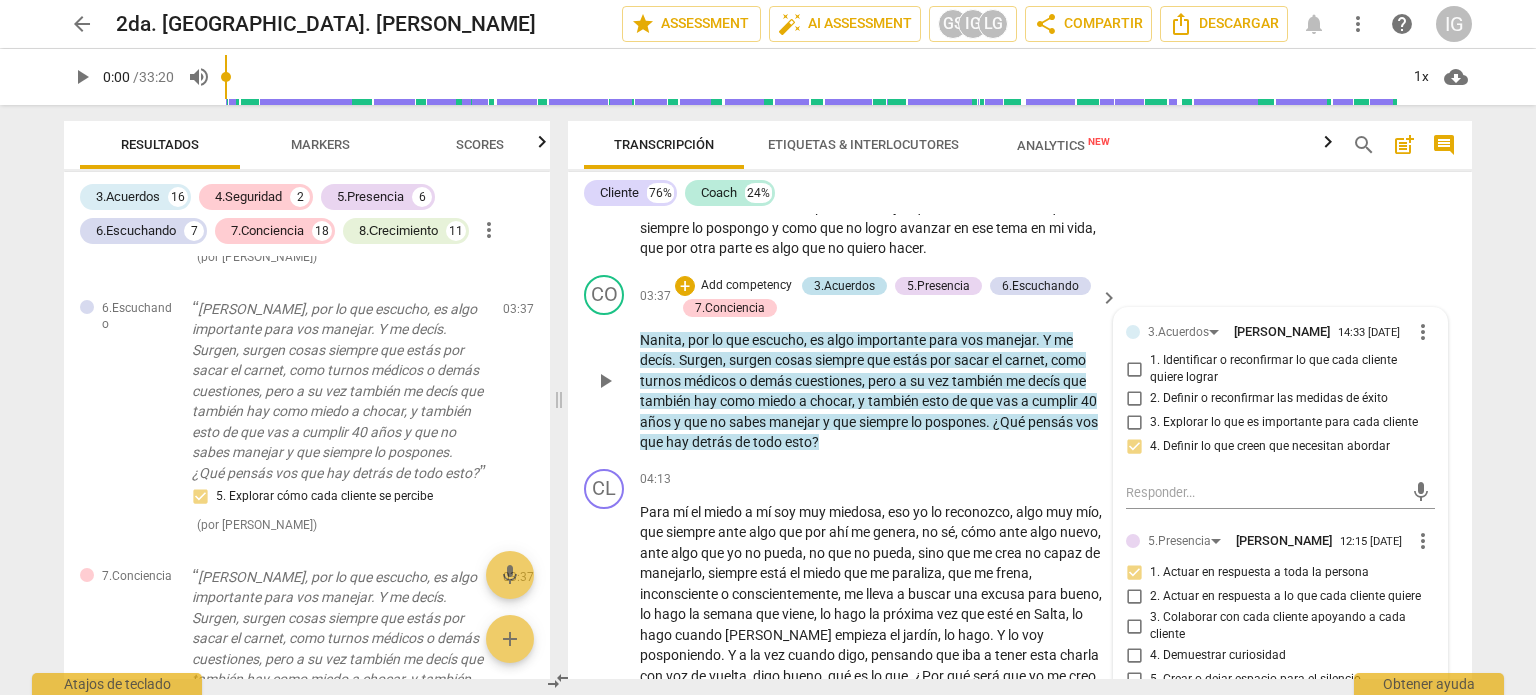 click on "3.Acuerdos" at bounding box center [844, 286] 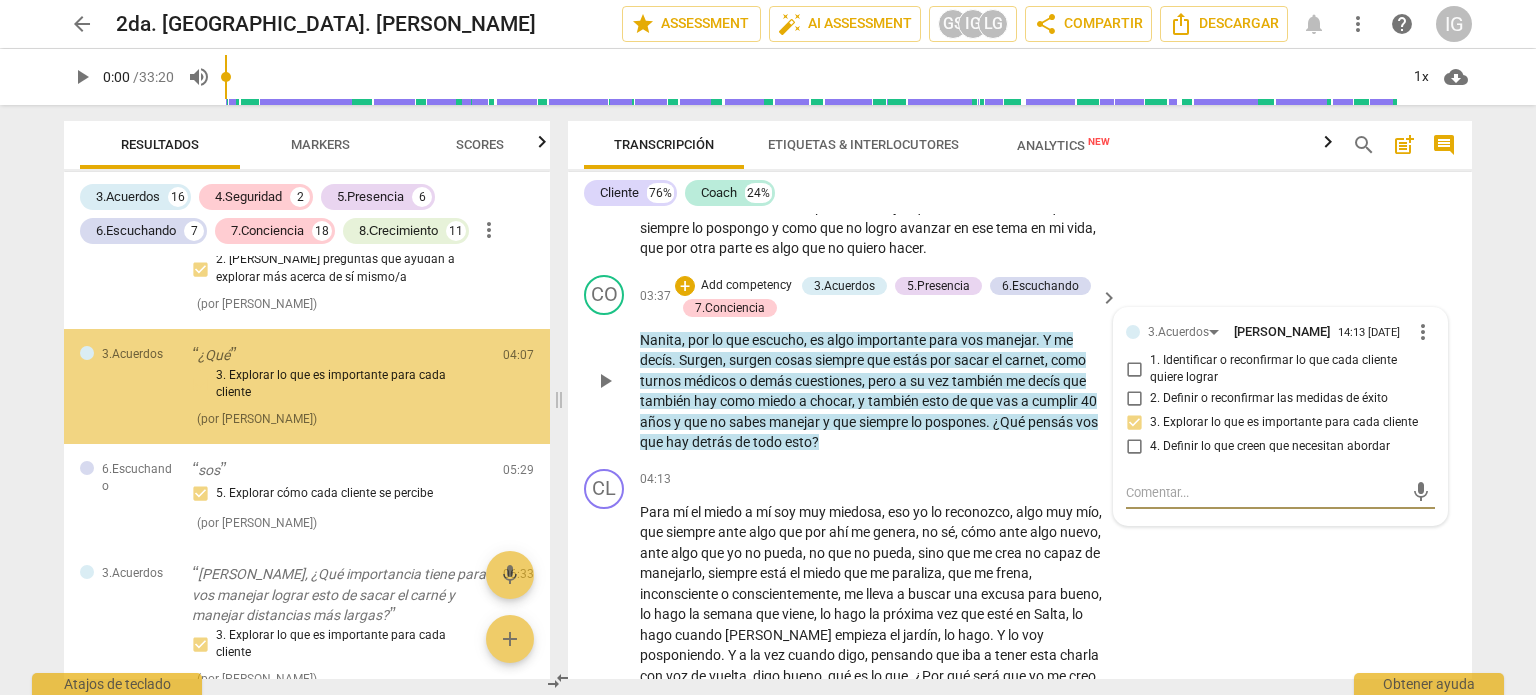 scroll, scrollTop: 1829, scrollLeft: 0, axis: vertical 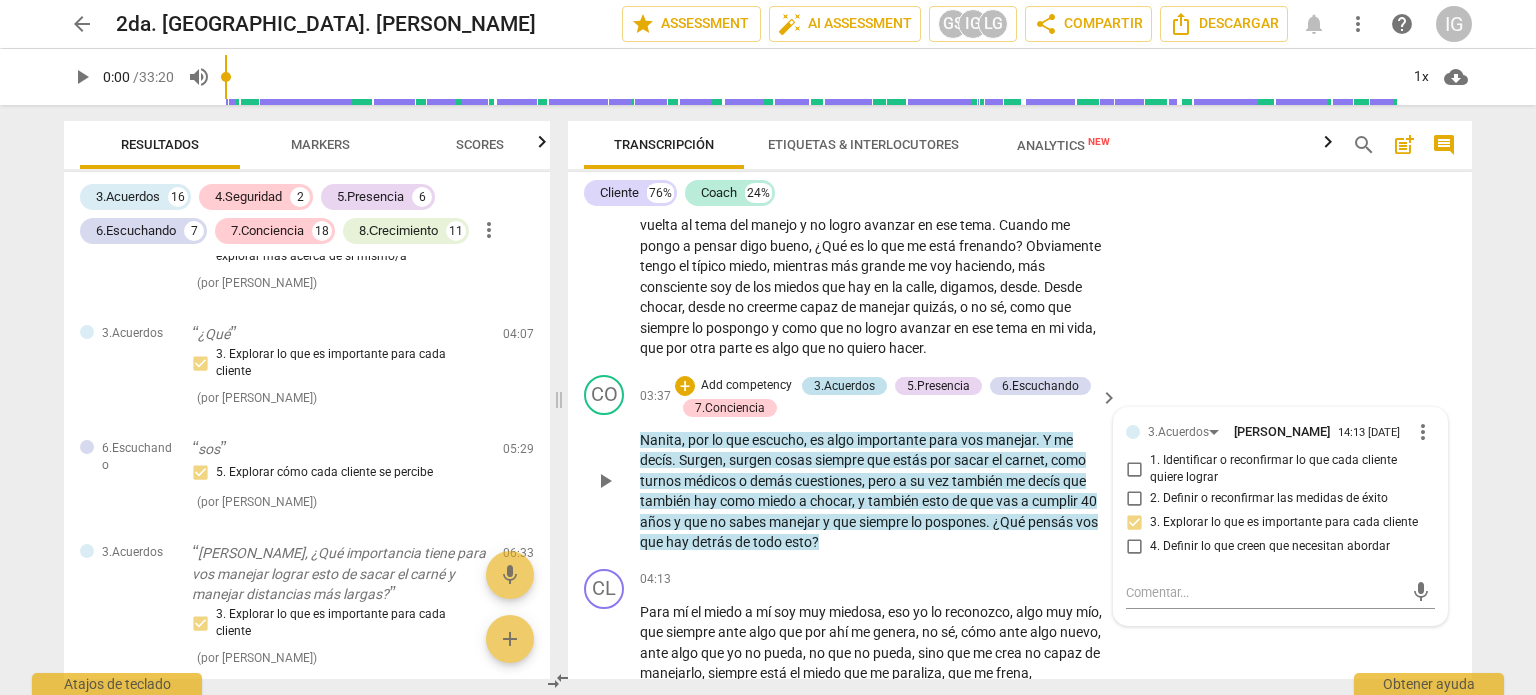 click on "3.Acuerdos" at bounding box center (844, 386) 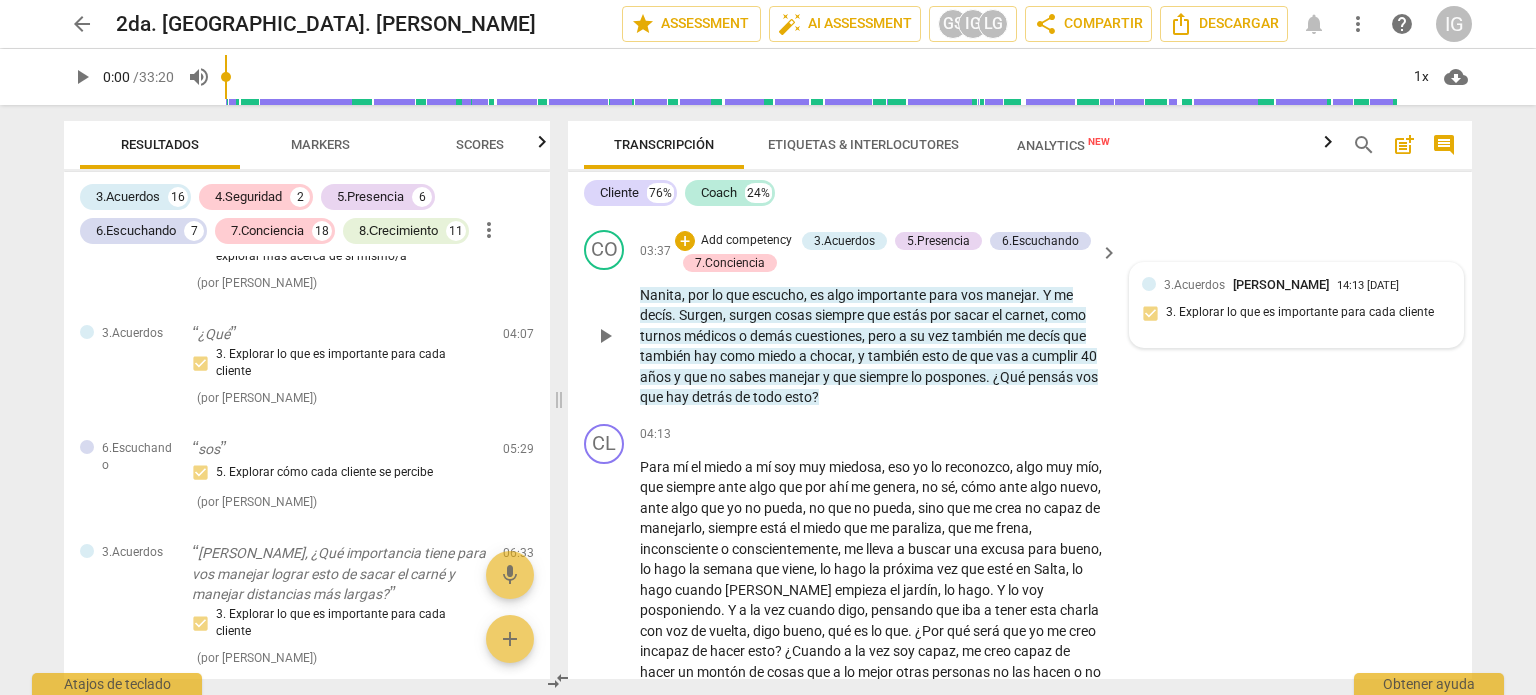 scroll, scrollTop: 1359, scrollLeft: 0, axis: vertical 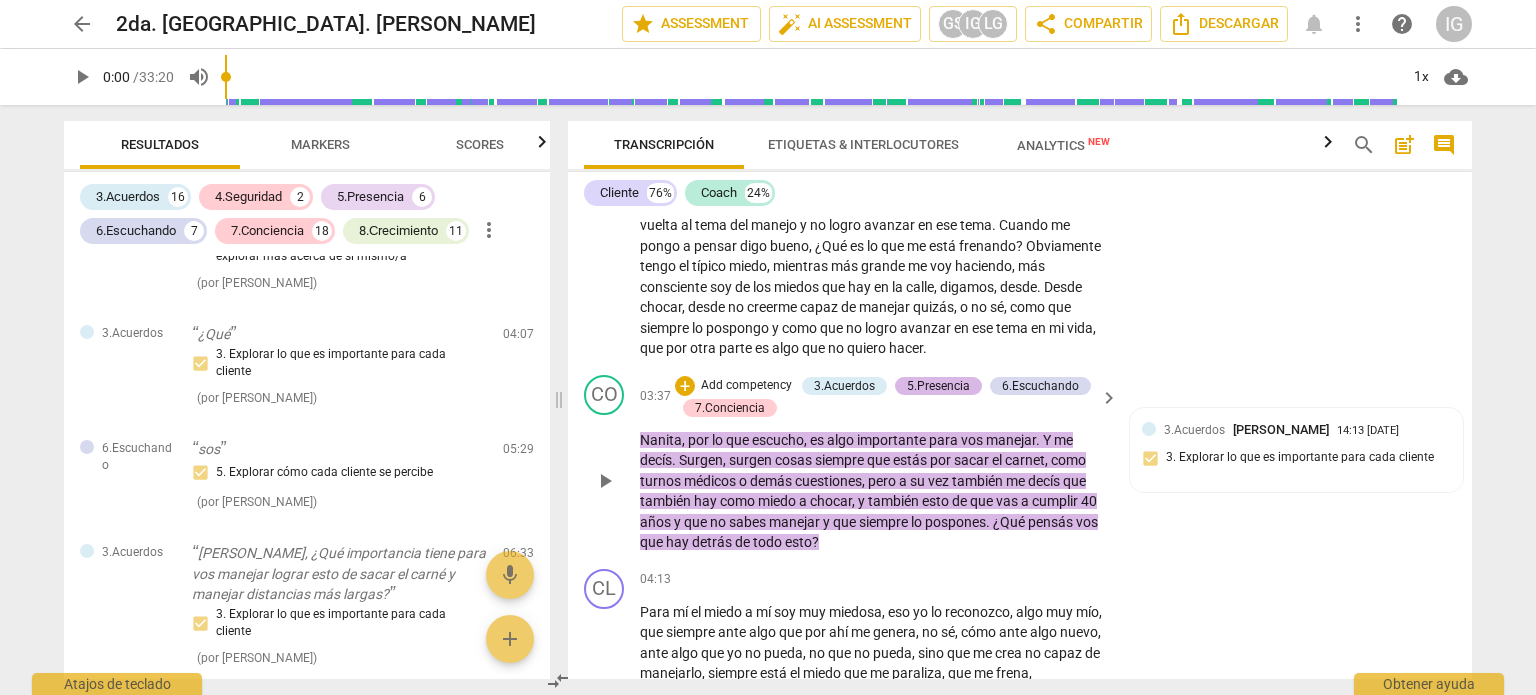 click on "5.Presencia" at bounding box center (938, 386) 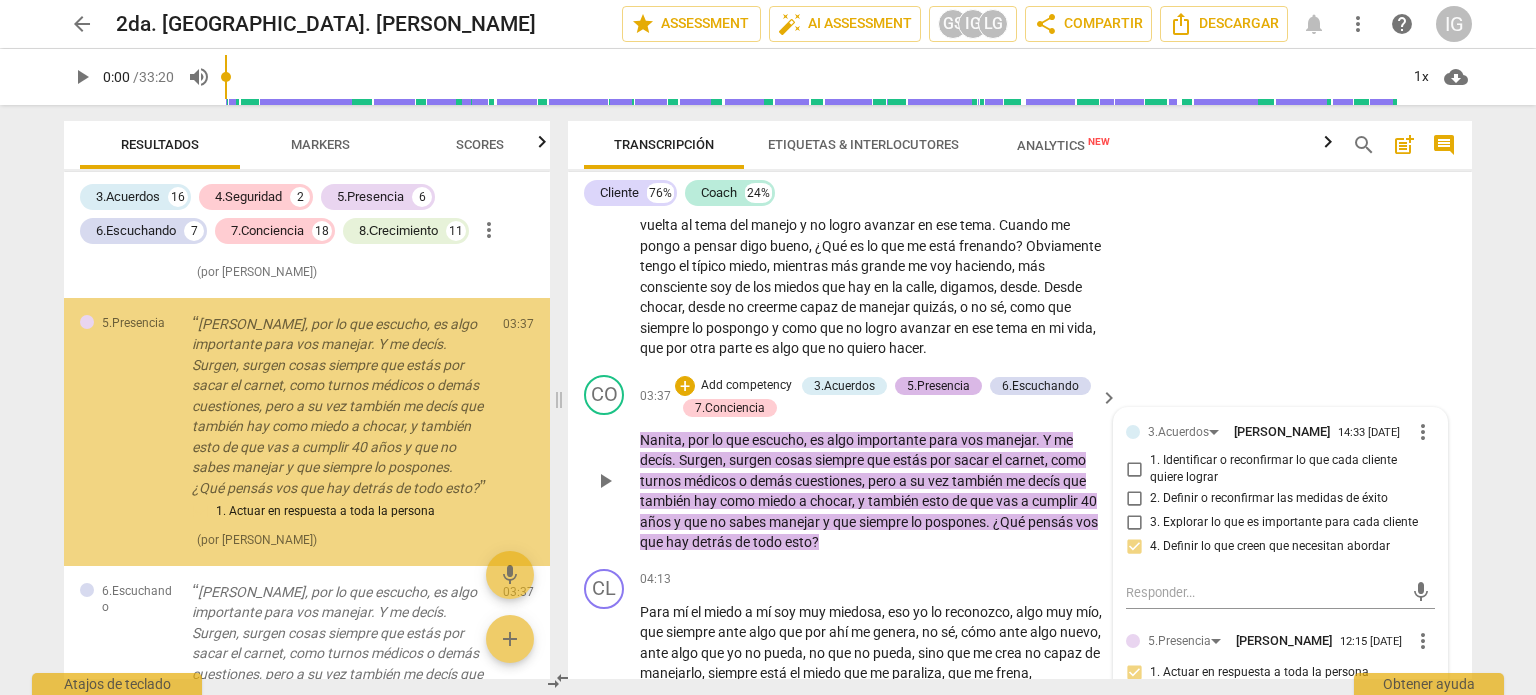 scroll, scrollTop: 740, scrollLeft: 0, axis: vertical 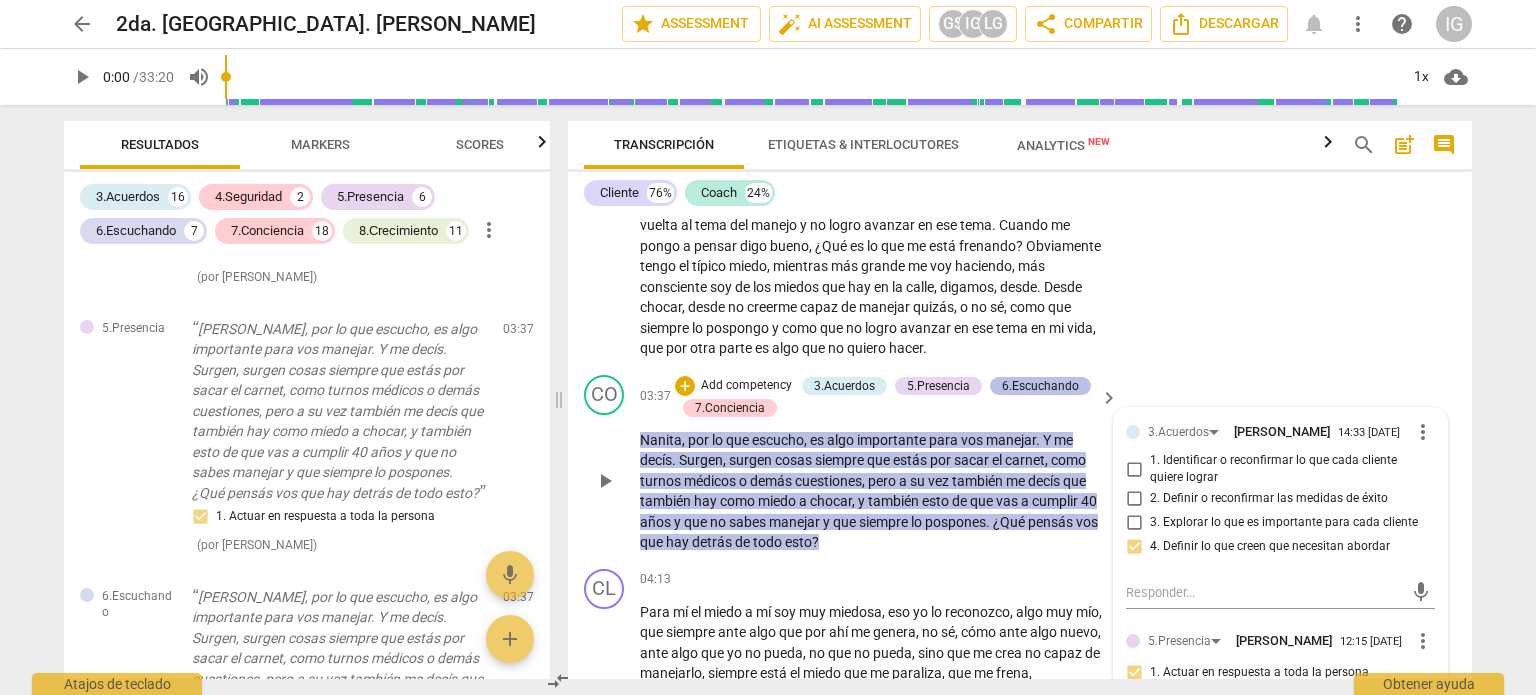 click on "6.Escuchando" at bounding box center [1040, 386] 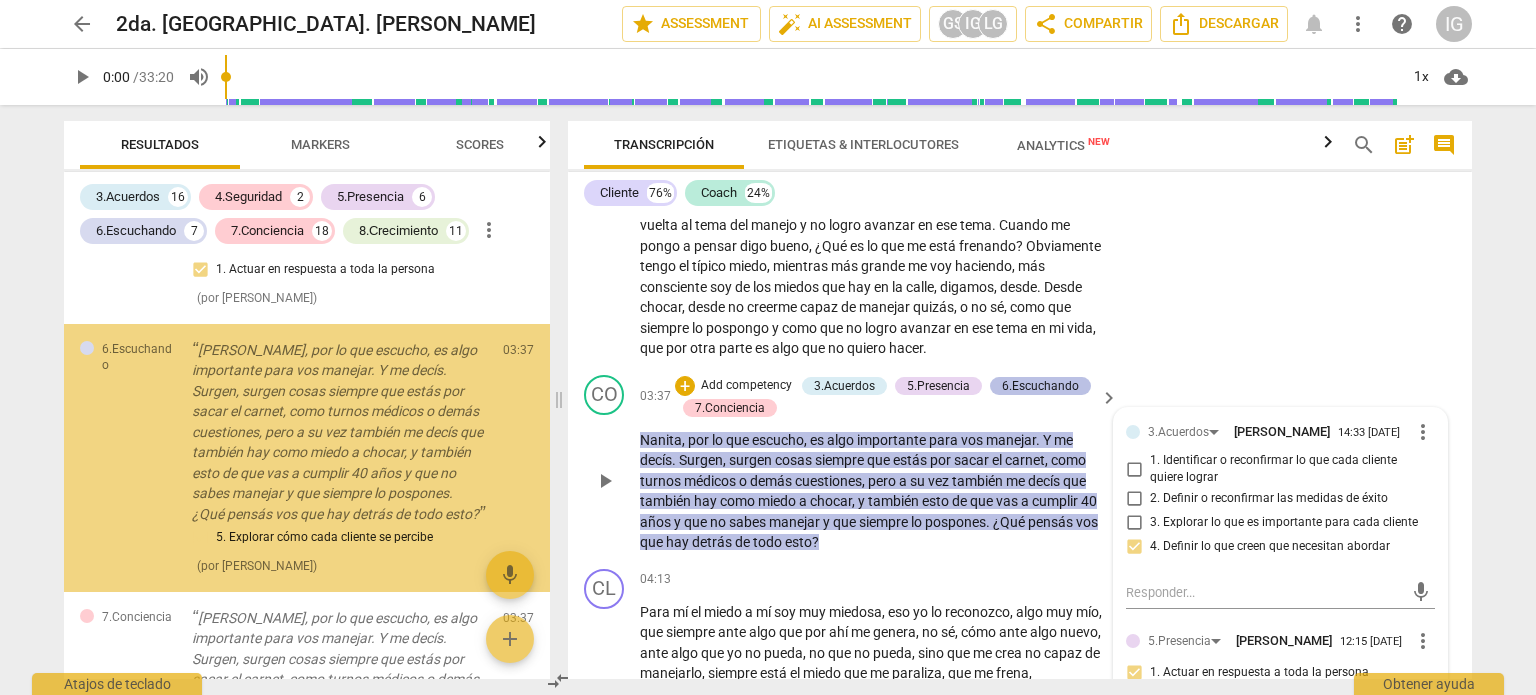 scroll, scrollTop: 1028, scrollLeft: 0, axis: vertical 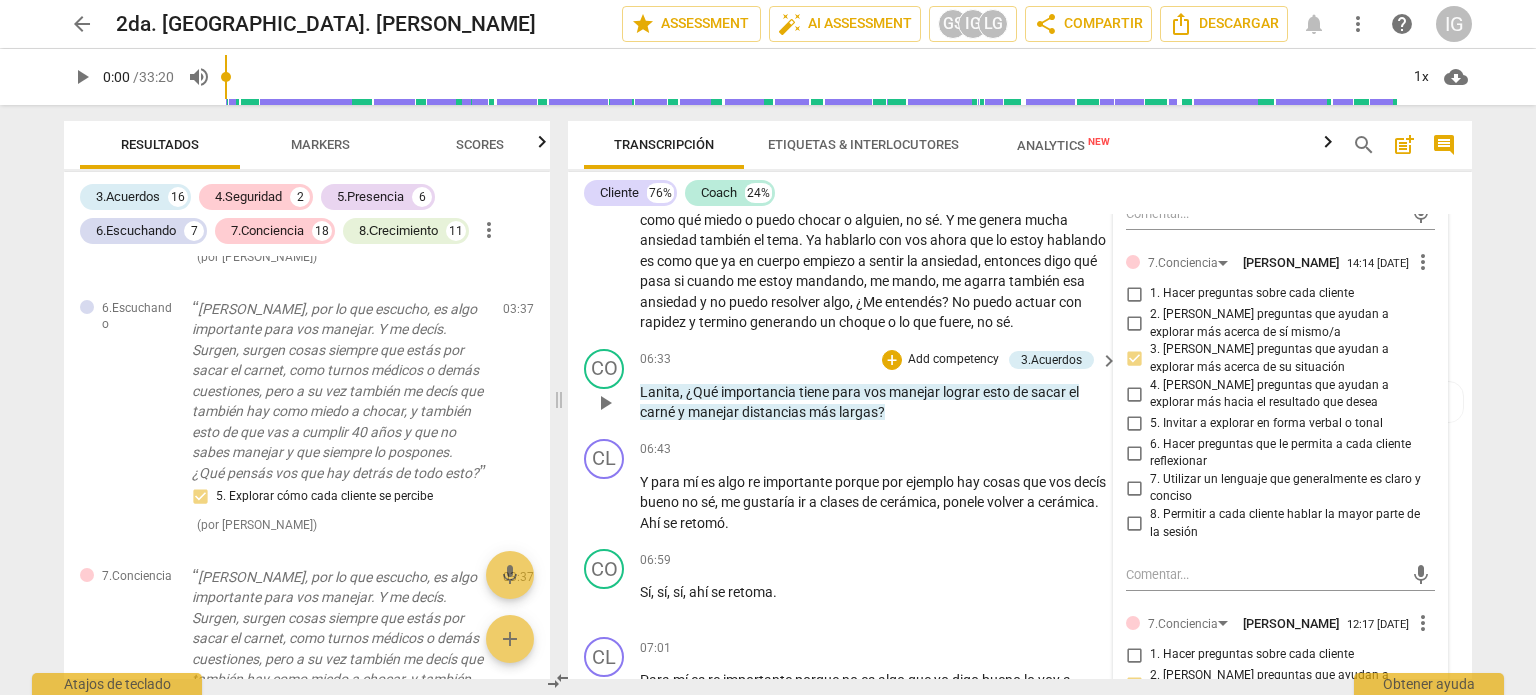 click on "06:33 + Add competency 3.Acuerdos keyboard_arrow_right" at bounding box center (880, 360) 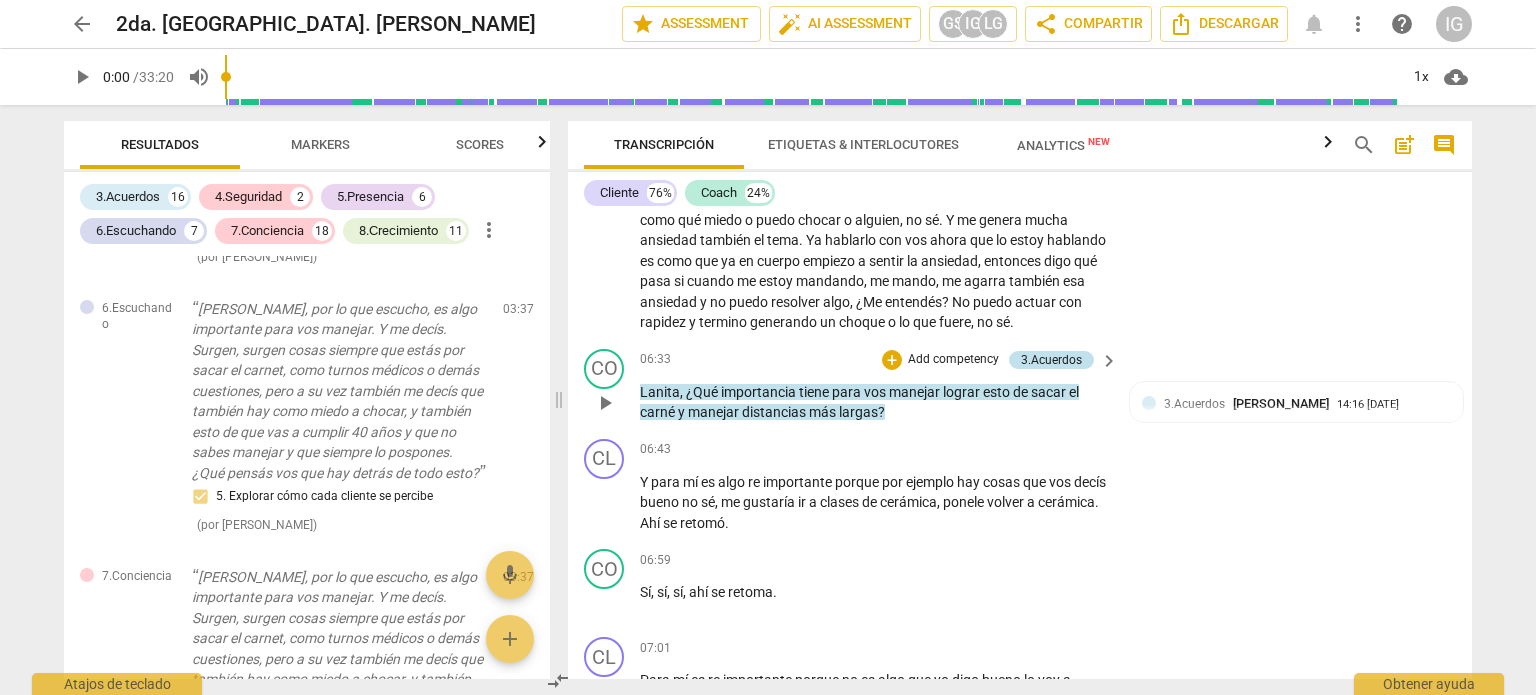 click on "3.Acuerdos" at bounding box center [1051, 360] 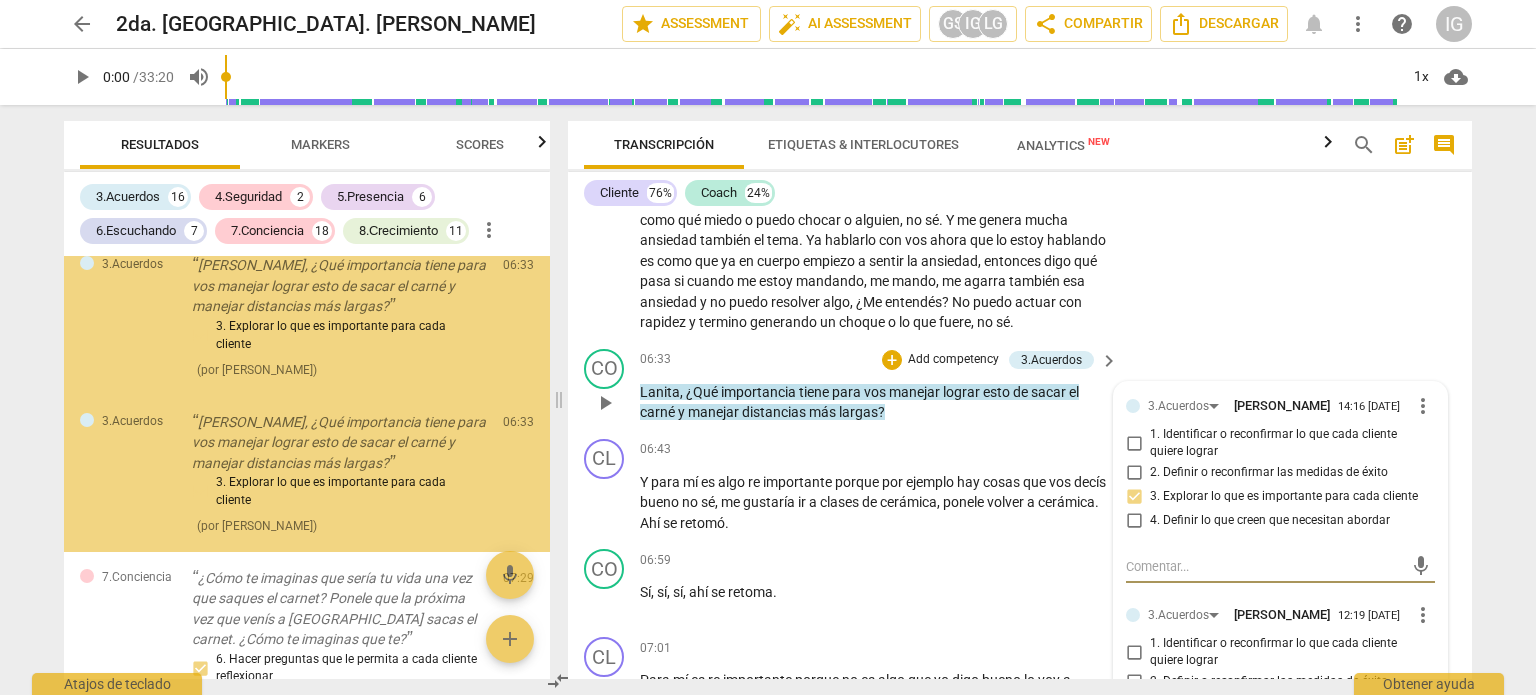 scroll, scrollTop: 2381, scrollLeft: 0, axis: vertical 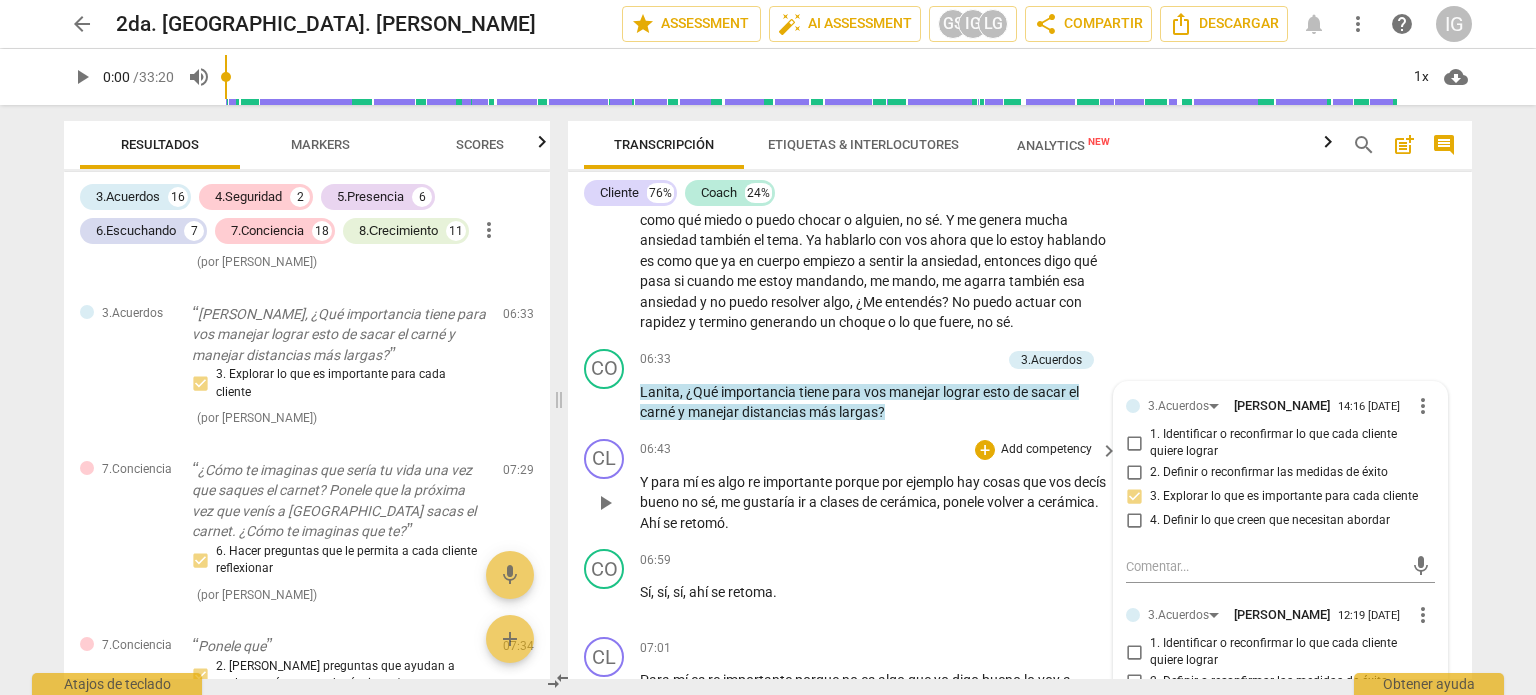 click on "06:43 + Add competency keyboard_arrow_right" at bounding box center (880, 450) 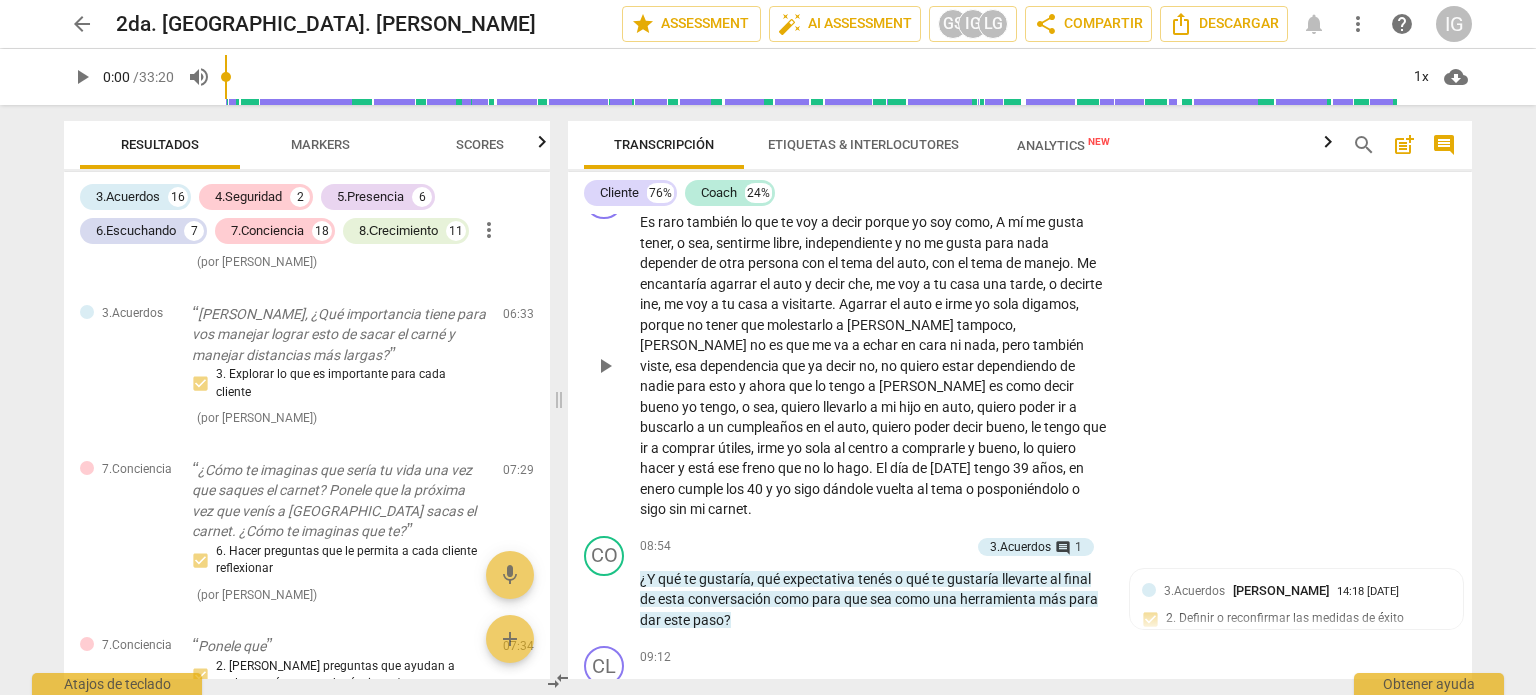 scroll, scrollTop: 3159, scrollLeft: 0, axis: vertical 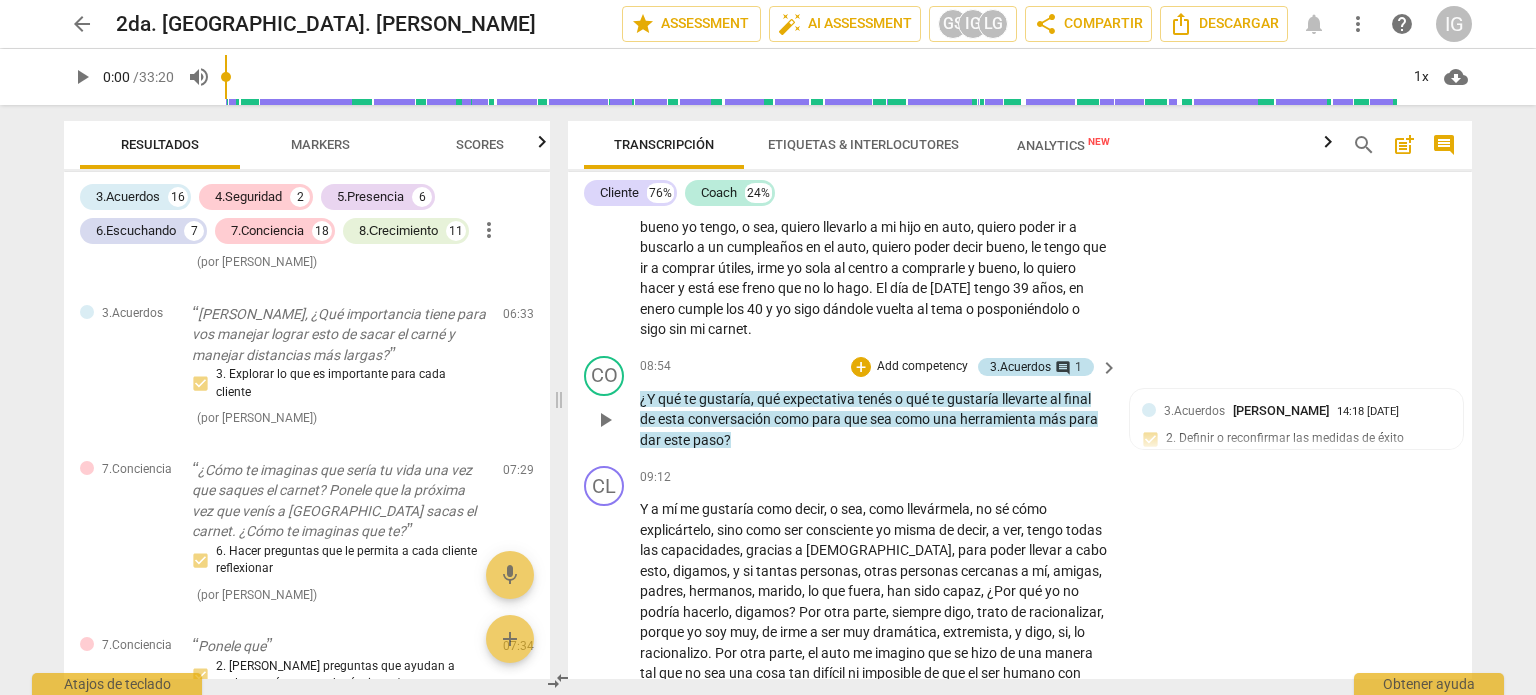 click on "3.Acuerdos" at bounding box center (1020, 367) 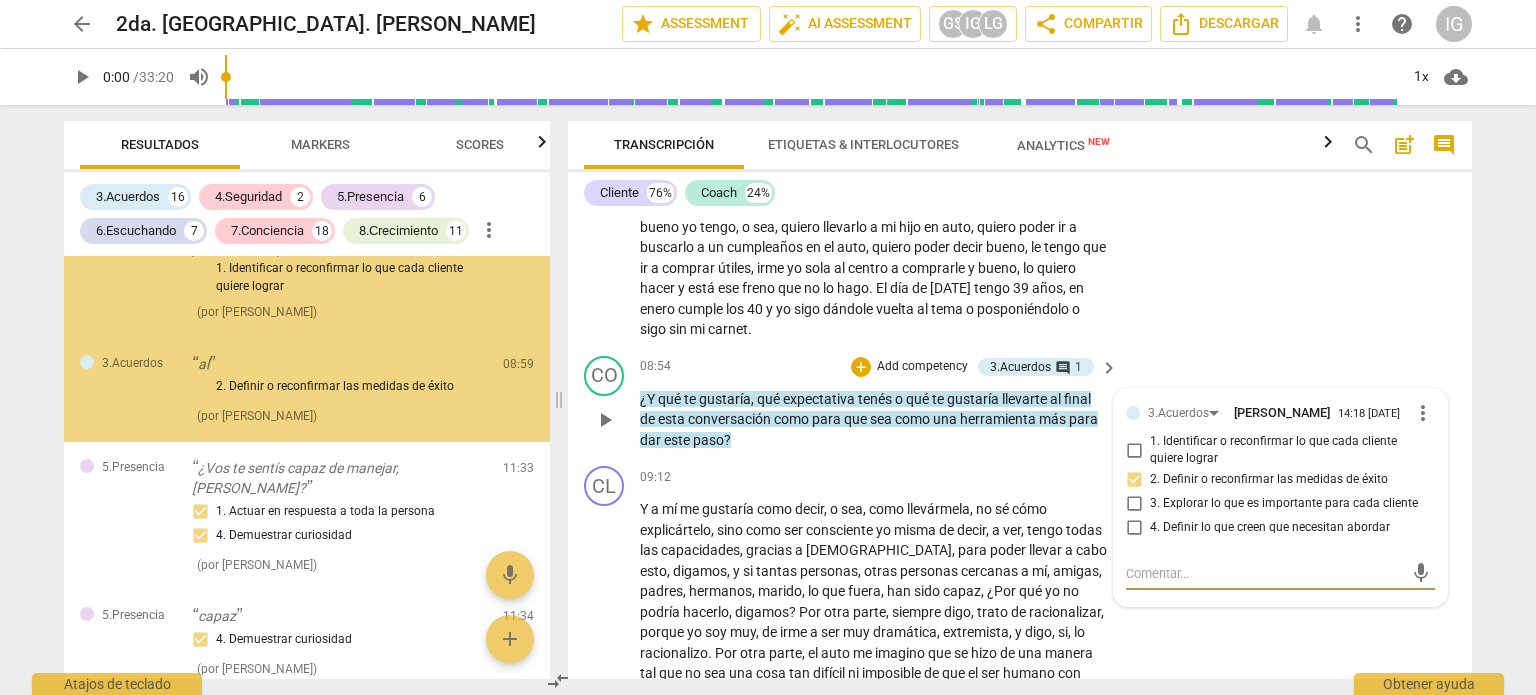 scroll, scrollTop: 3145, scrollLeft: 0, axis: vertical 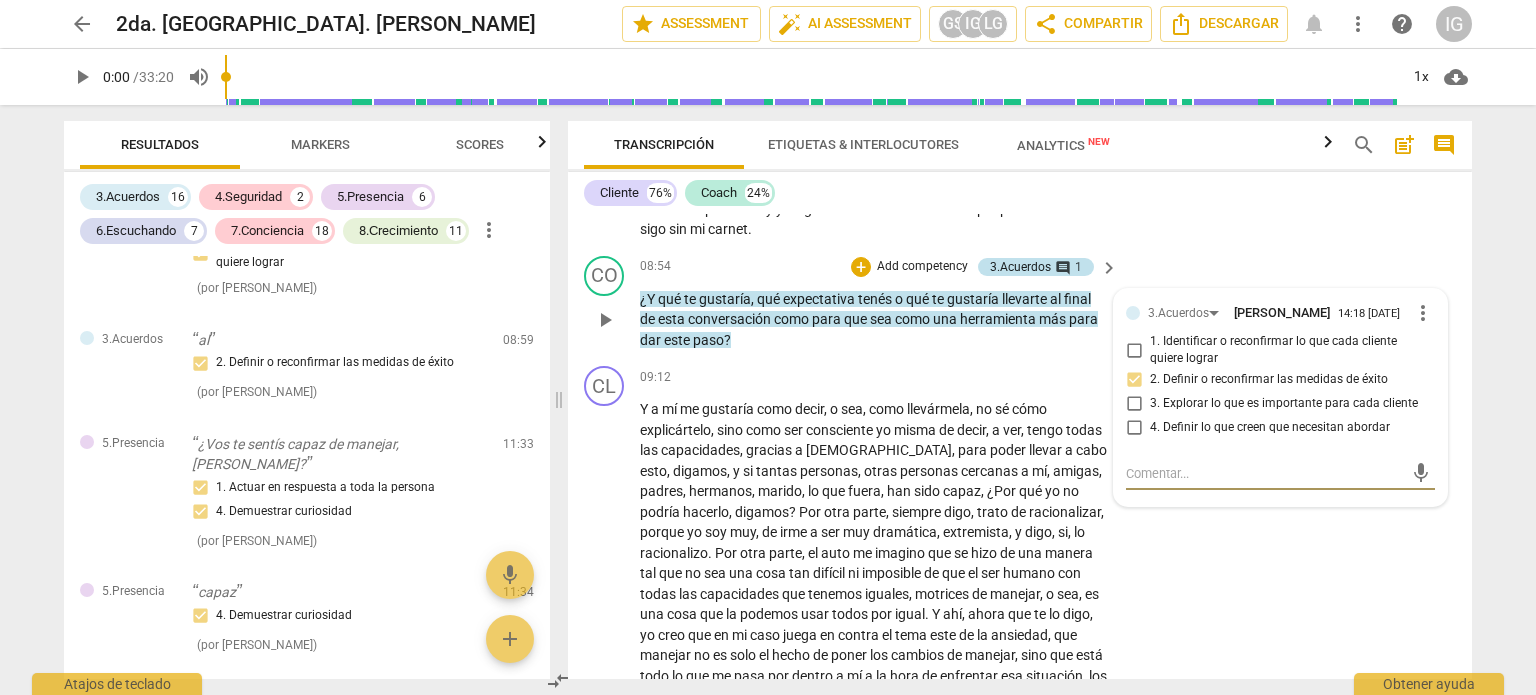 click on "comment" at bounding box center [1063, 268] 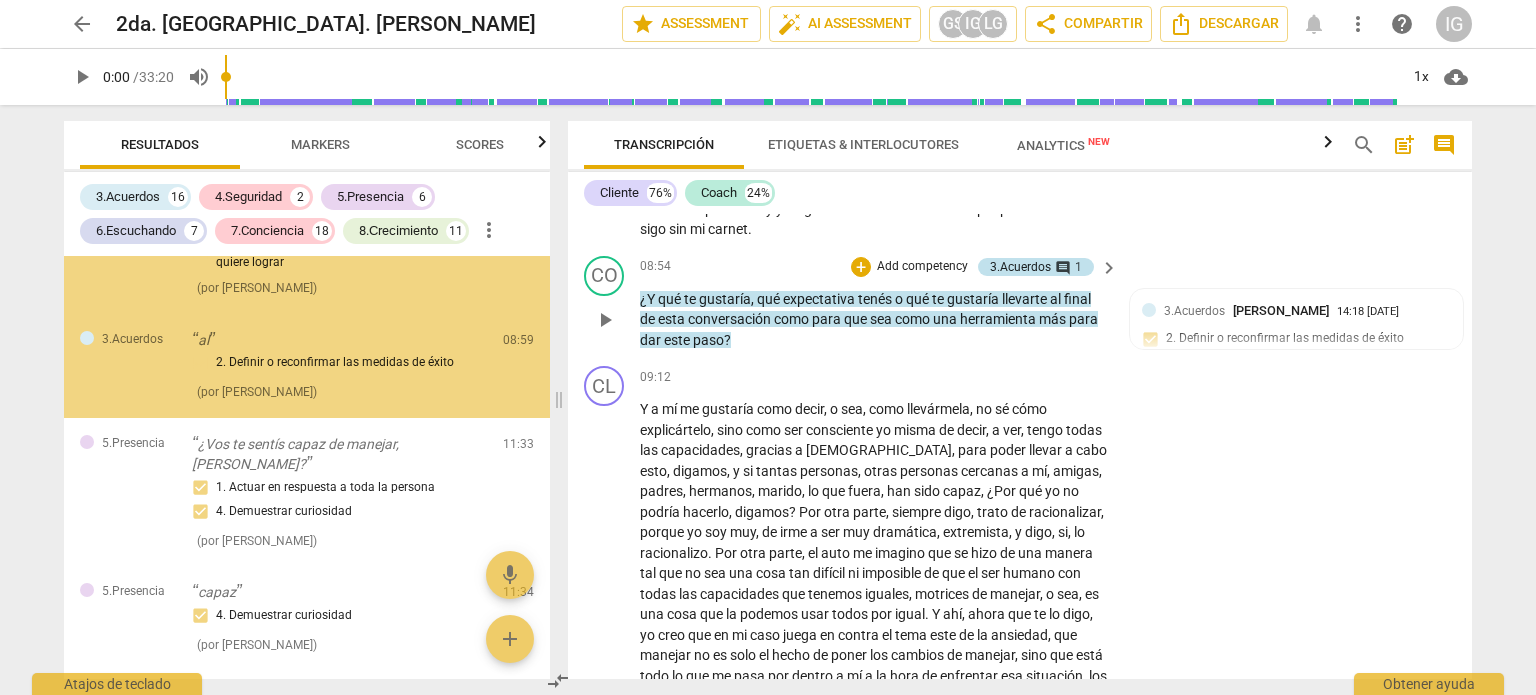 click on "comment" at bounding box center [1063, 268] 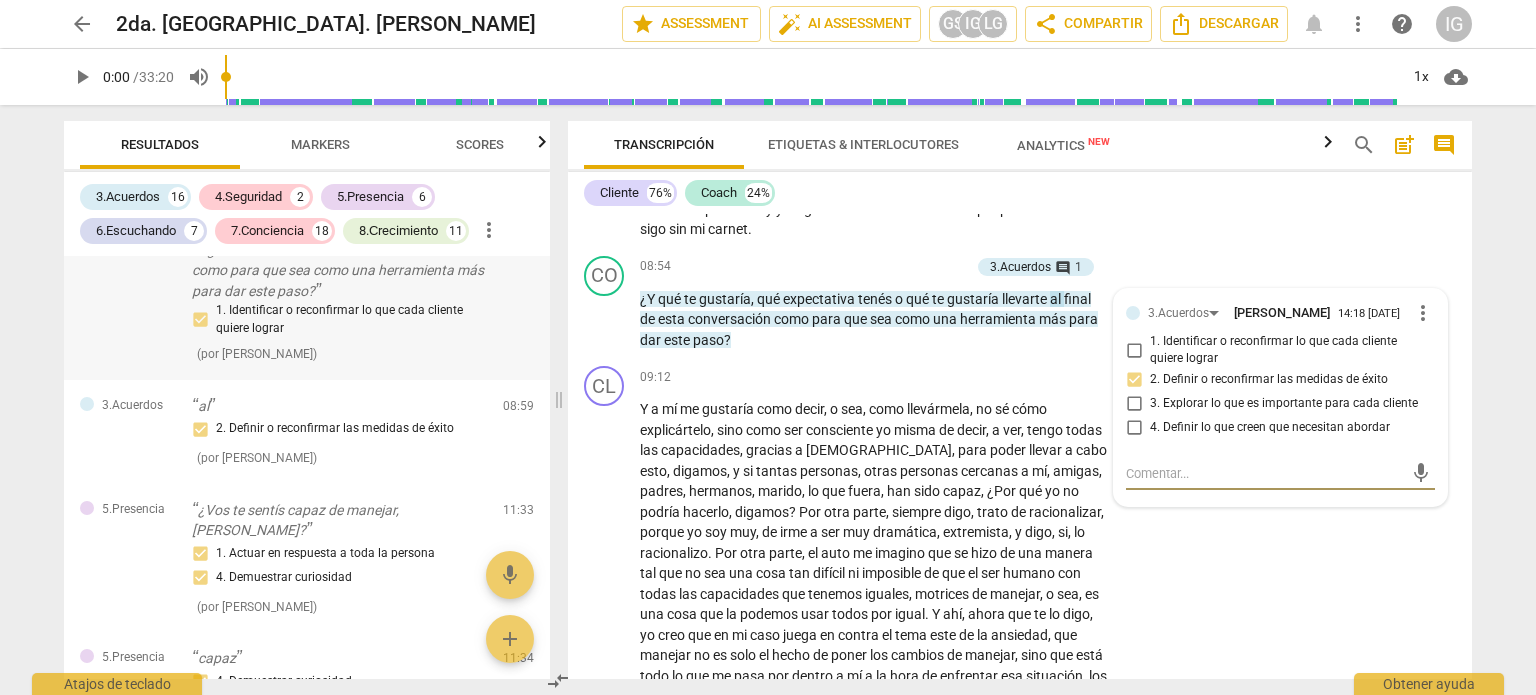 scroll, scrollTop: 3045, scrollLeft: 0, axis: vertical 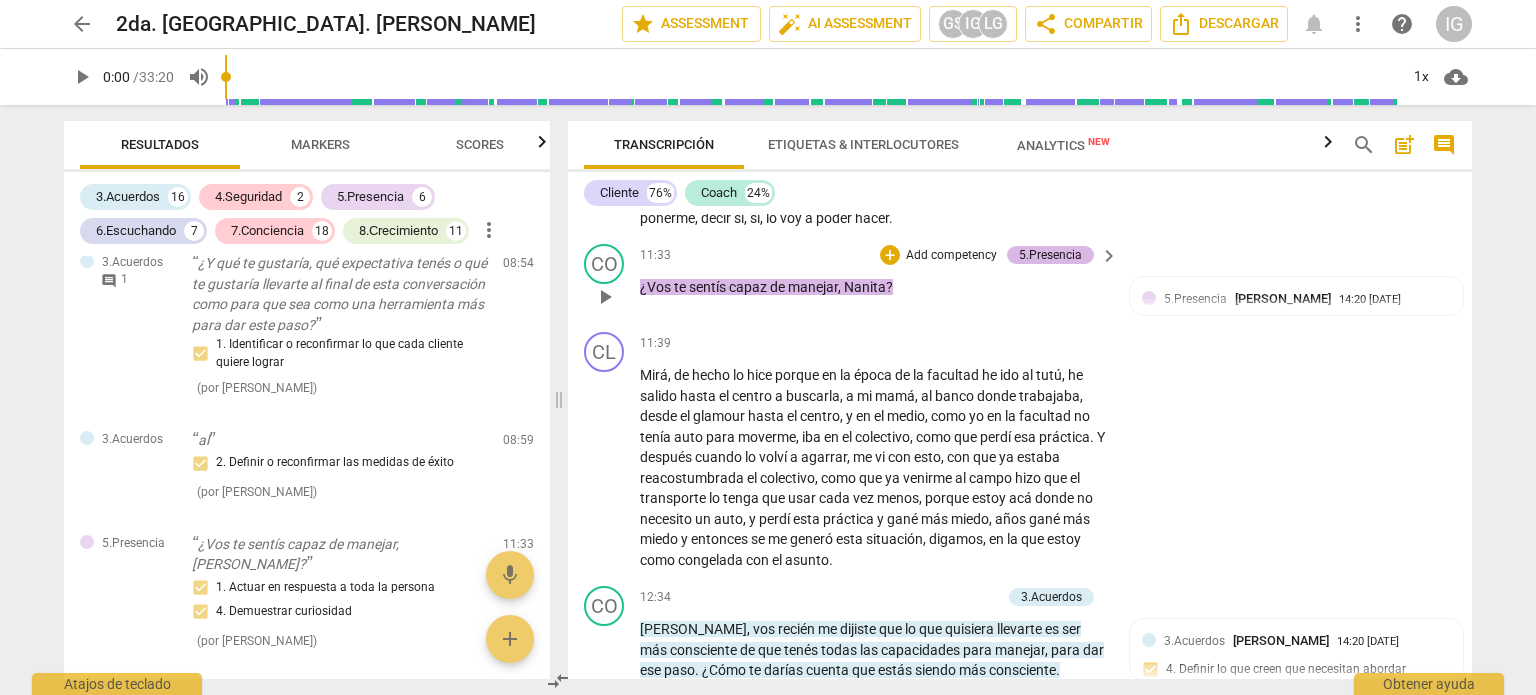 click on "5.Presencia" at bounding box center [1050, 255] 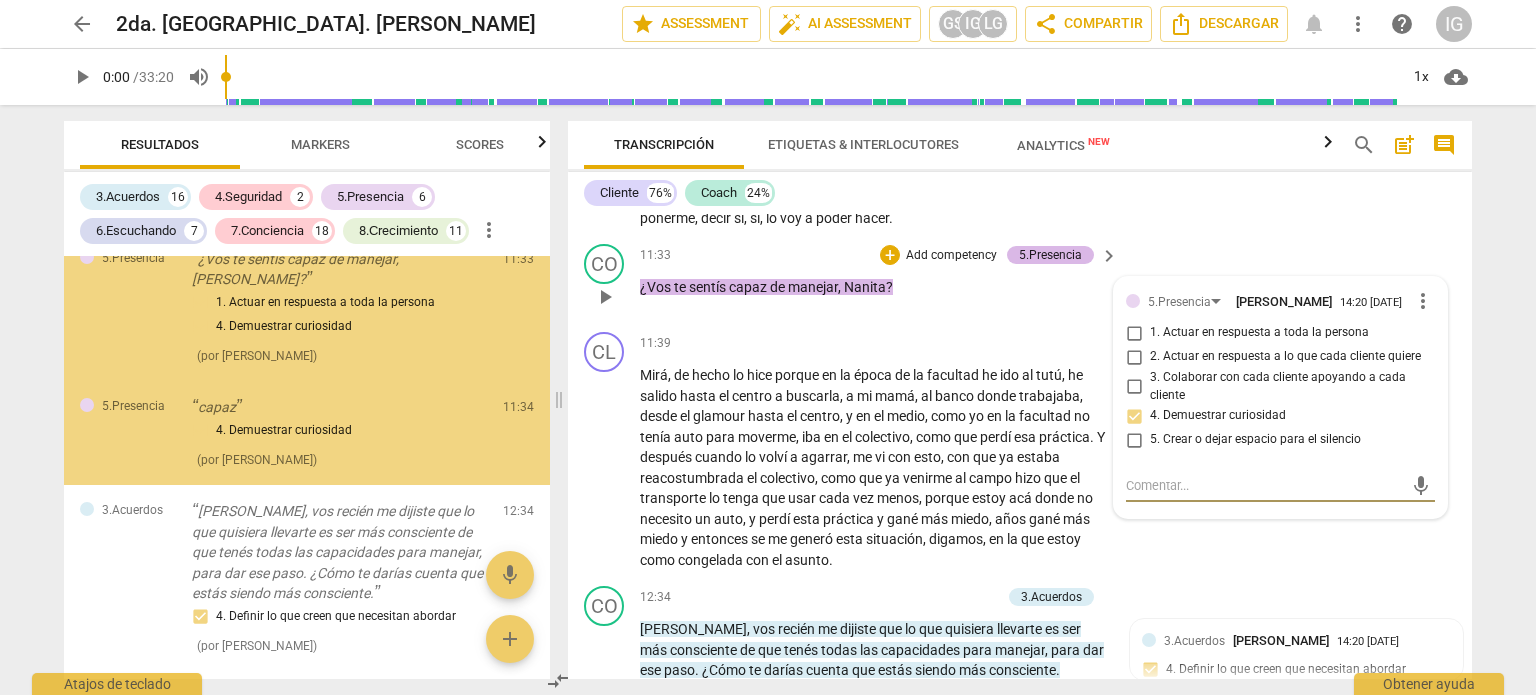 scroll, scrollTop: 3377, scrollLeft: 0, axis: vertical 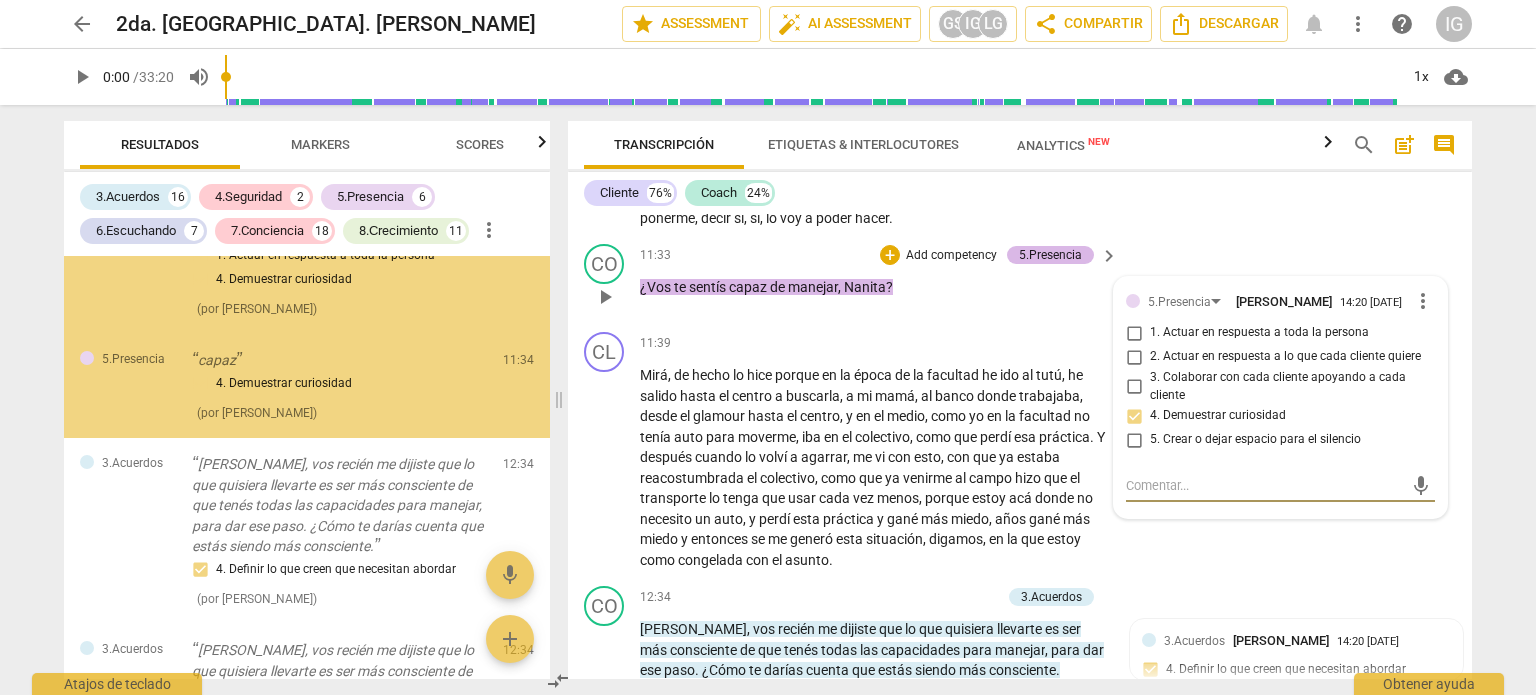 click on "5.Presencia" at bounding box center (1050, 255) 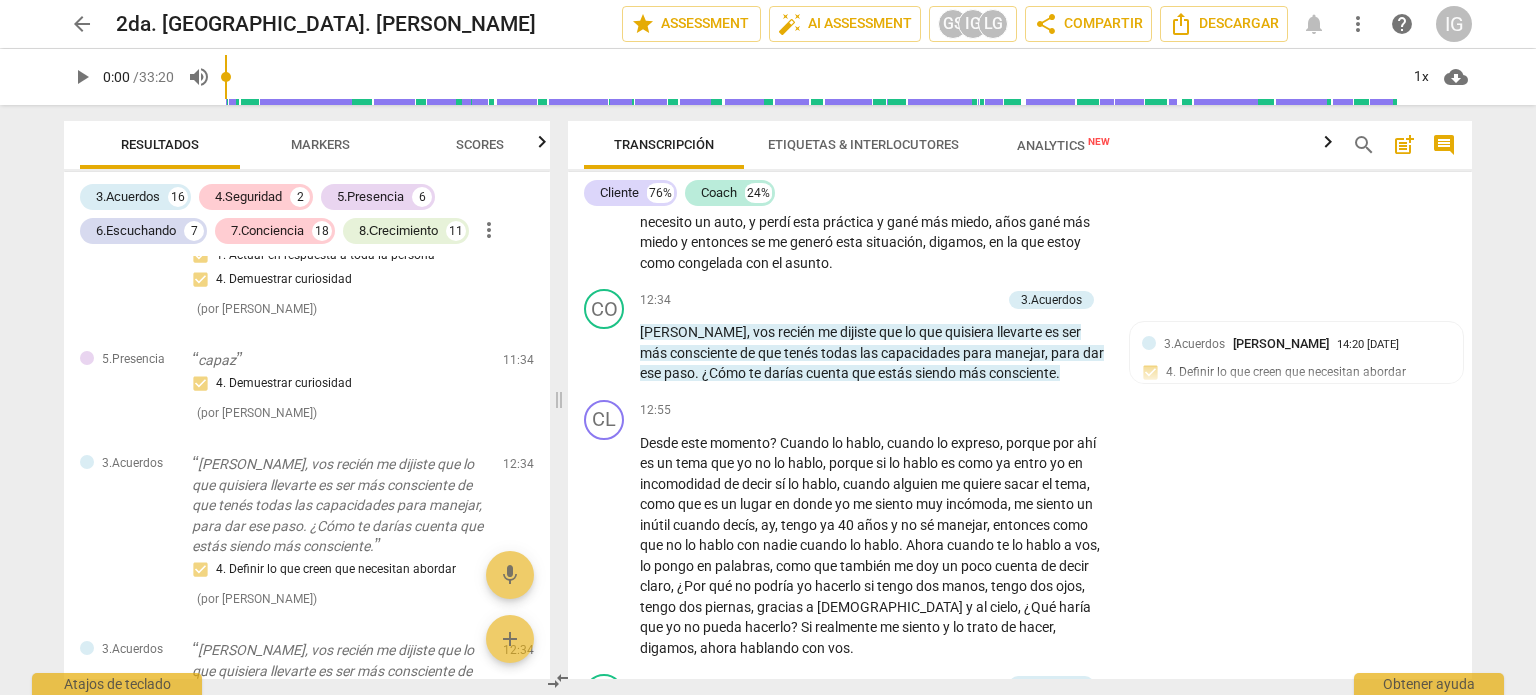 scroll, scrollTop: 4359, scrollLeft: 0, axis: vertical 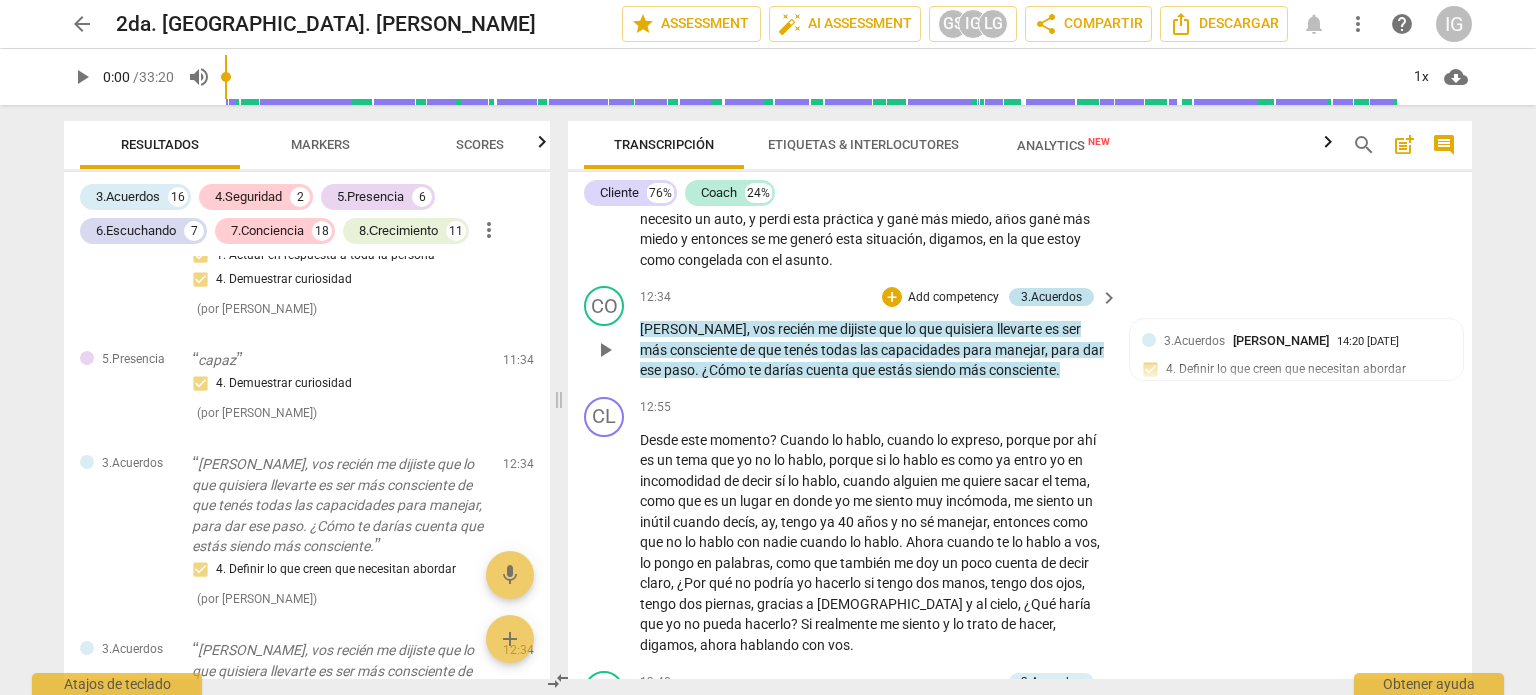 click on "3.Acuerdos" at bounding box center [1051, 297] 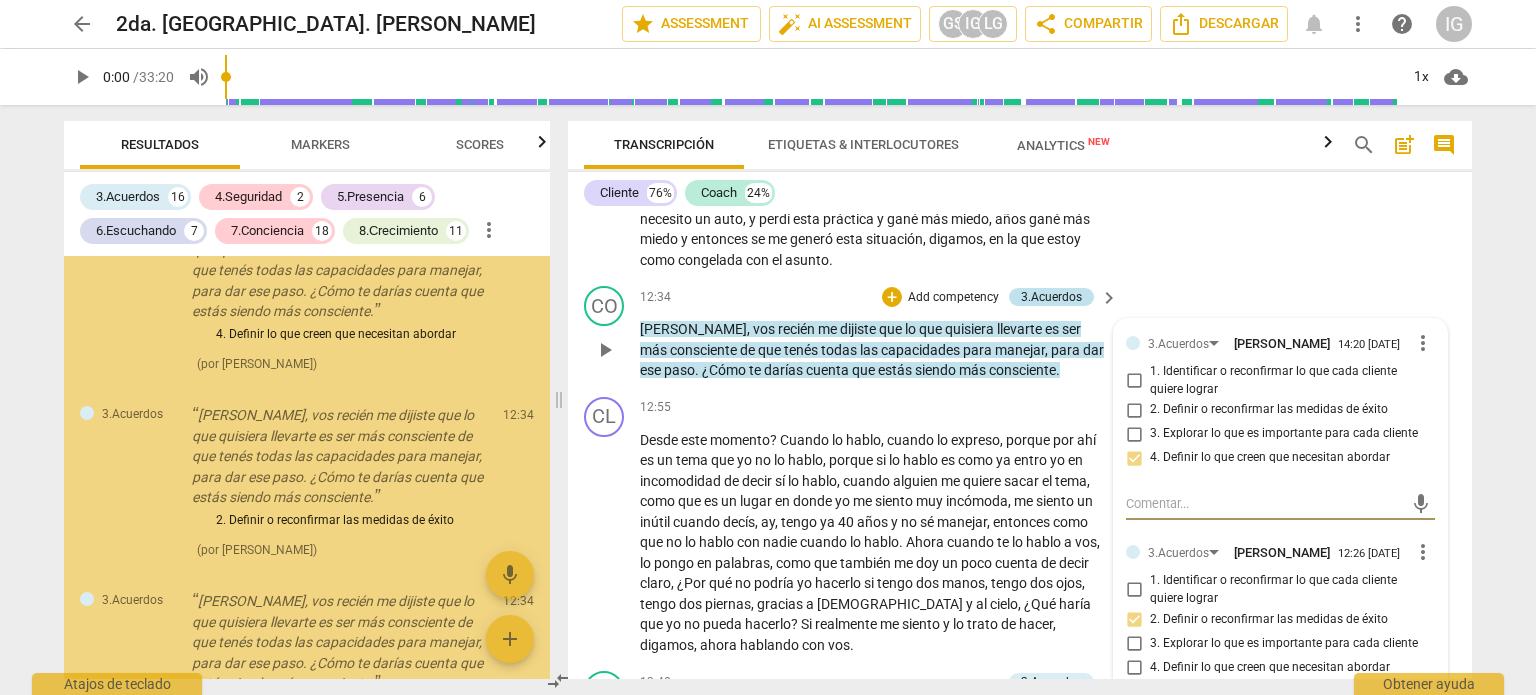 scroll, scrollTop: 3894, scrollLeft: 0, axis: vertical 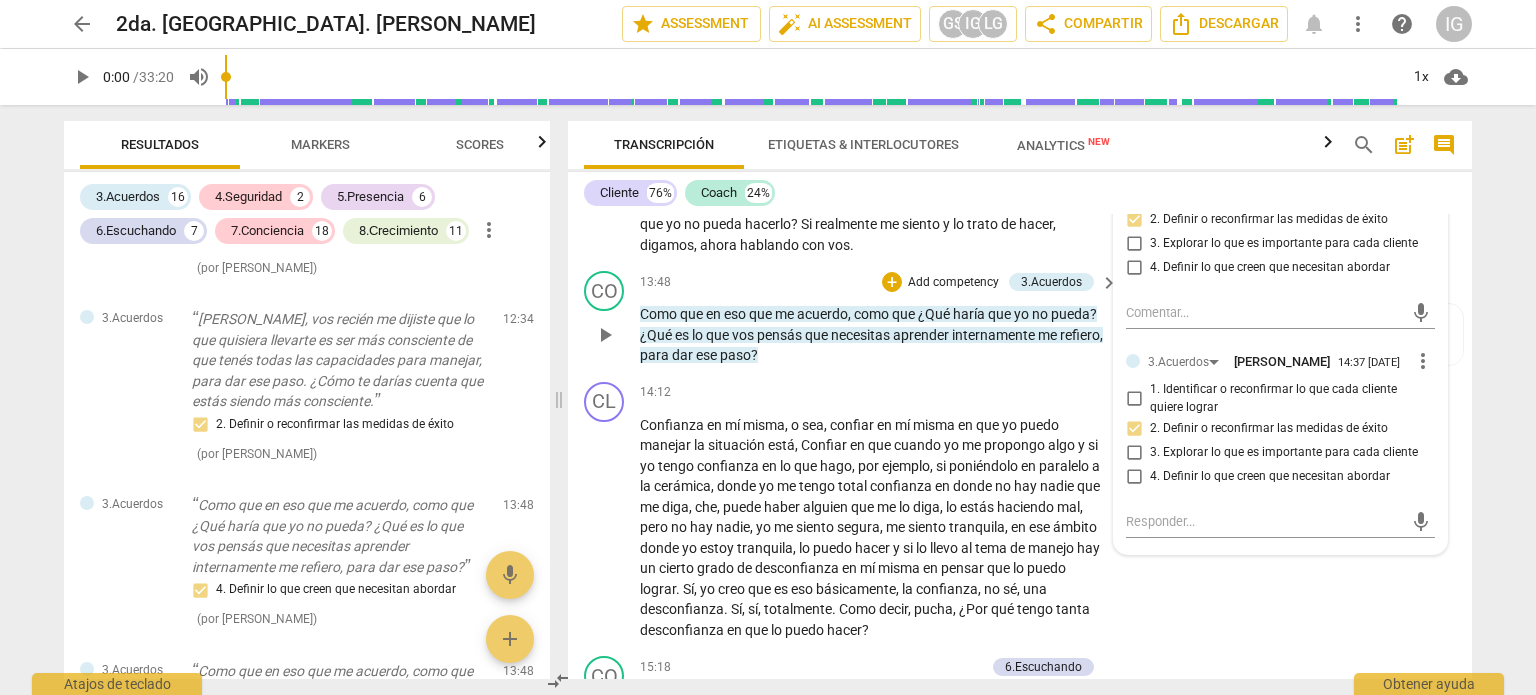 click on "Como   que   en   eso   que   me   acuerdo ,   como   que   ¿Qué   haría   que   yo   no   pueda ?   ¿Qué   es   lo   que   vos   pensás   que   necesitas   aprender   internamente   me   refiero ,   para   dar   ese   paso ?" at bounding box center [874, 335] 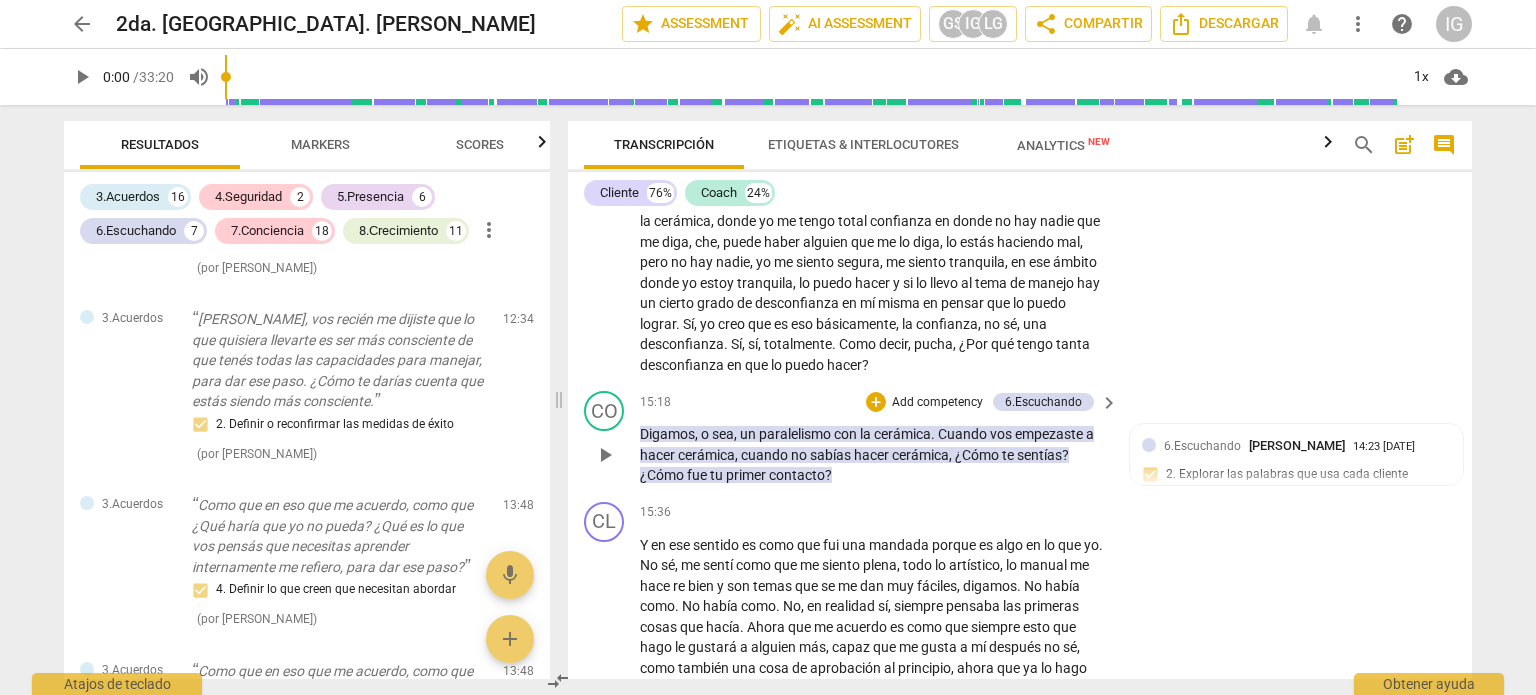 scroll, scrollTop: 5059, scrollLeft: 0, axis: vertical 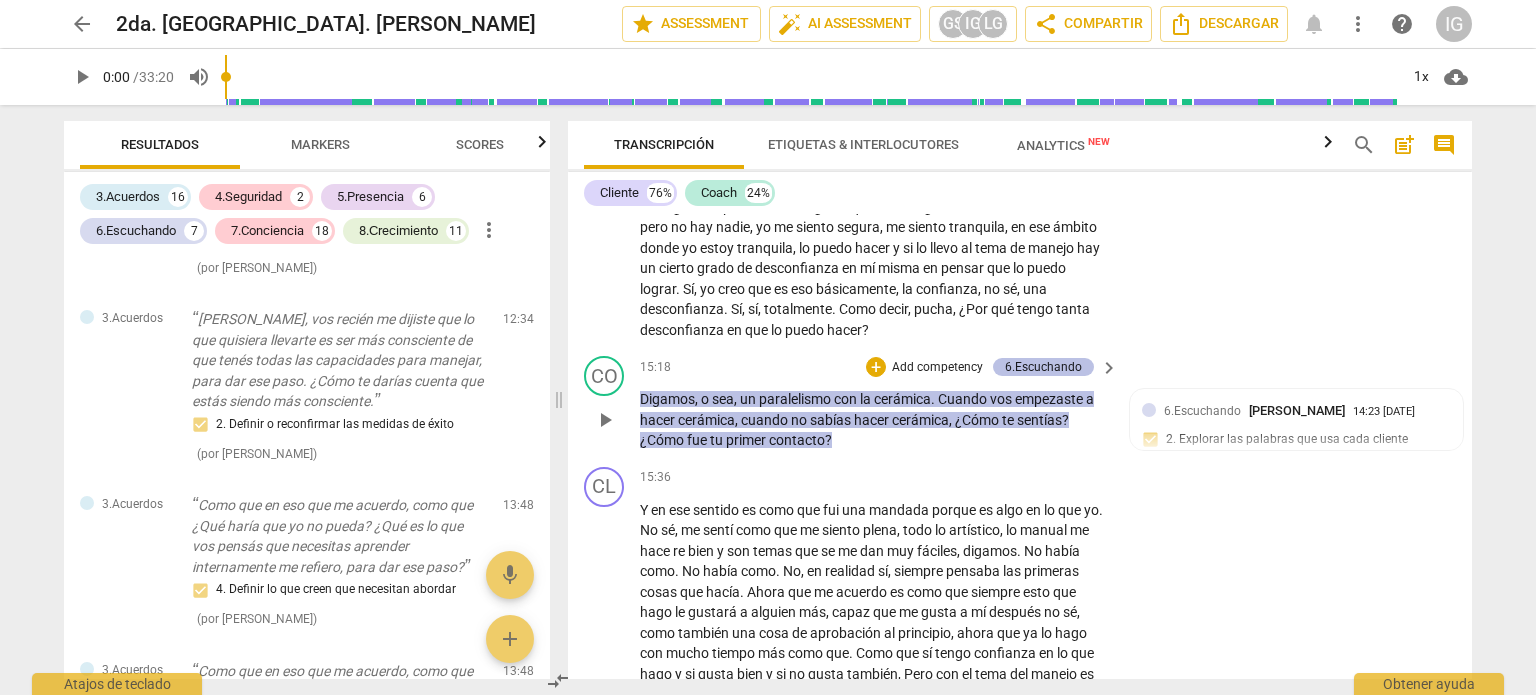 click on "6.Escuchando" at bounding box center [1043, 367] 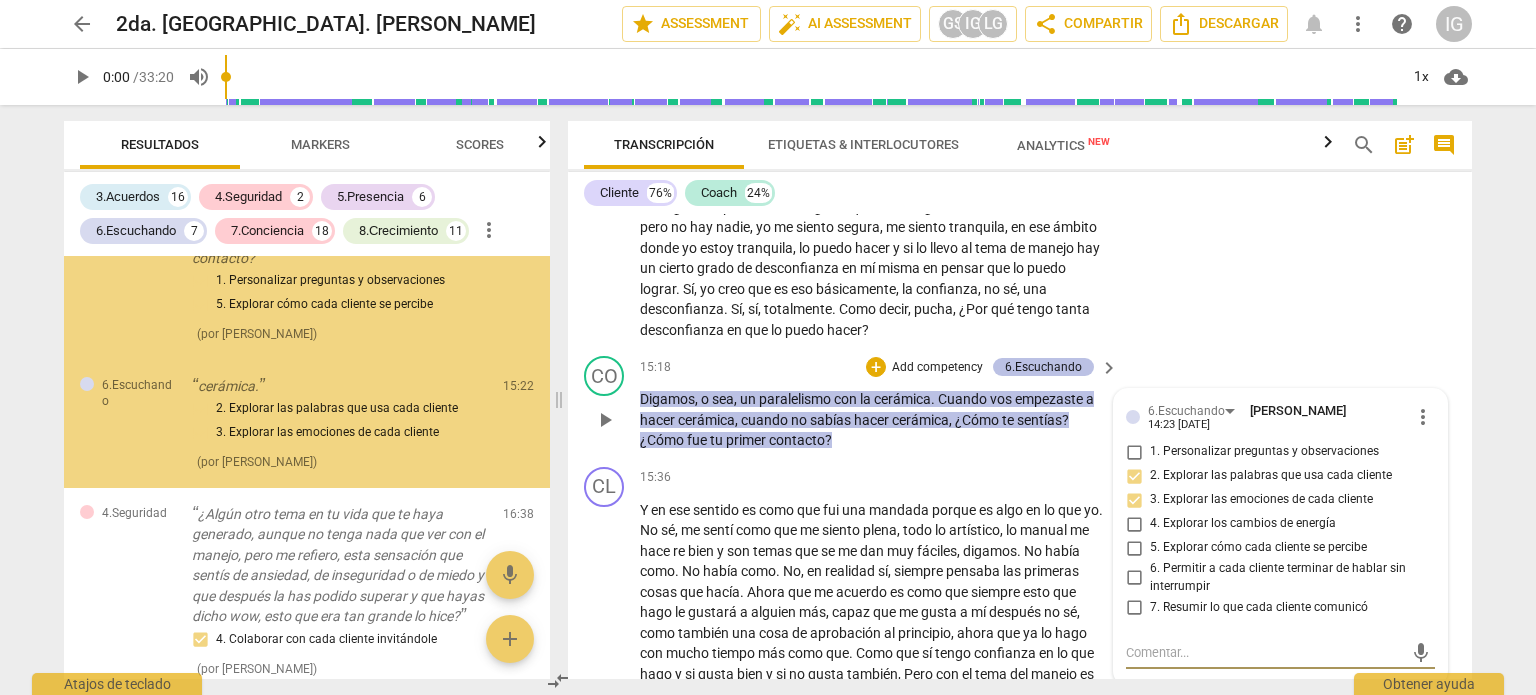 scroll, scrollTop: 4758, scrollLeft: 0, axis: vertical 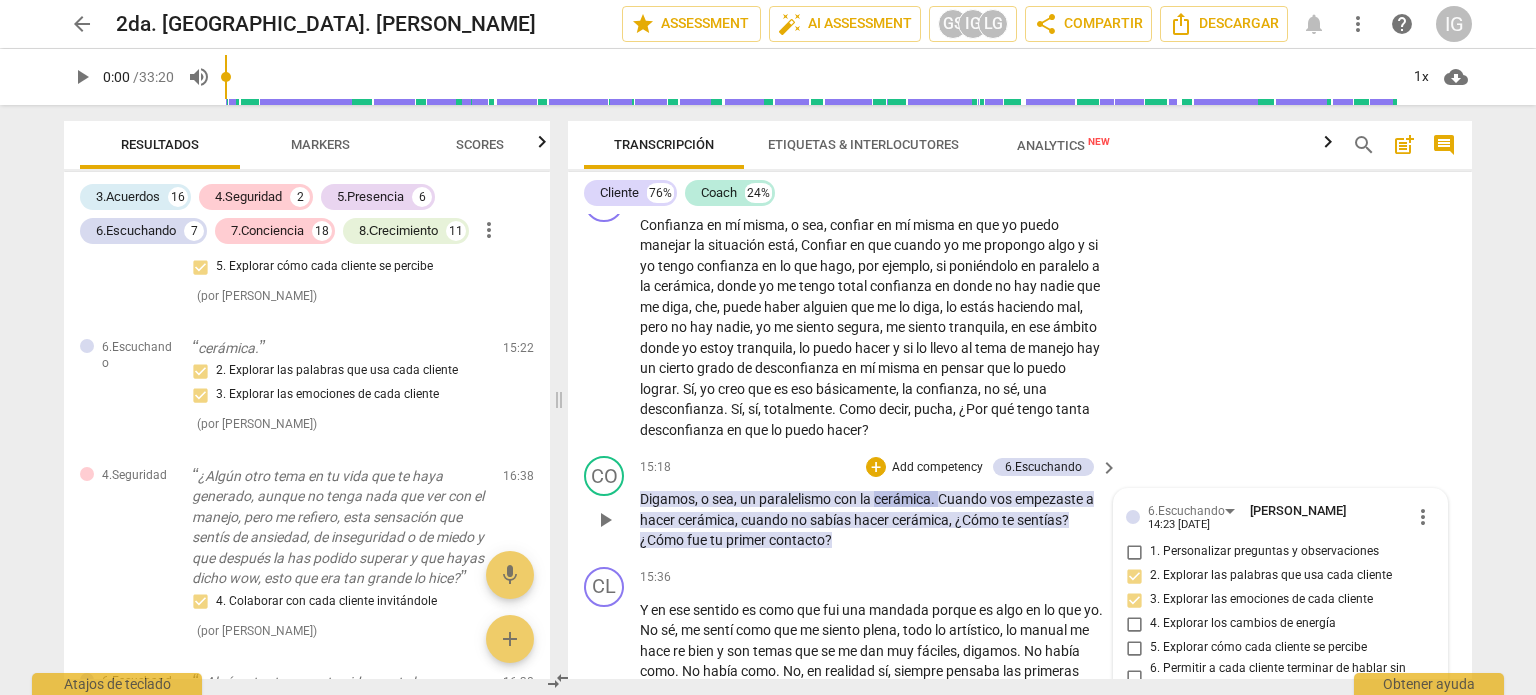 click on "CO play_arrow pause 15:18 + Add competency 6.Escuchando keyboard_arrow_right Digamos ,   o   sea ,   un   paralelismo   con   la   cerámica .   Cuando   vos   empezaste   a   hacer   cerámica ,   cuando   no   sabías   hacer   cerámica ,   ¿Cómo   te   sentías ?   ¿Cómo   fue   tu   primer   contacto ? 6.[PERSON_NAME] 14:23 [DATE] more_vert 1. Personalizar preguntas y observaciones  2. Explorar las palabras que usa cada cliente 3. Explorar las emociones de cada cliente 4. Explorar los cambios de energía  5. Explorar cómo cada cliente se percibe 6. Permitir a cada cliente terminar de hablar sin interrumpir 7. Resumir lo que cada cliente comunicó  mic" at bounding box center [1020, 503] 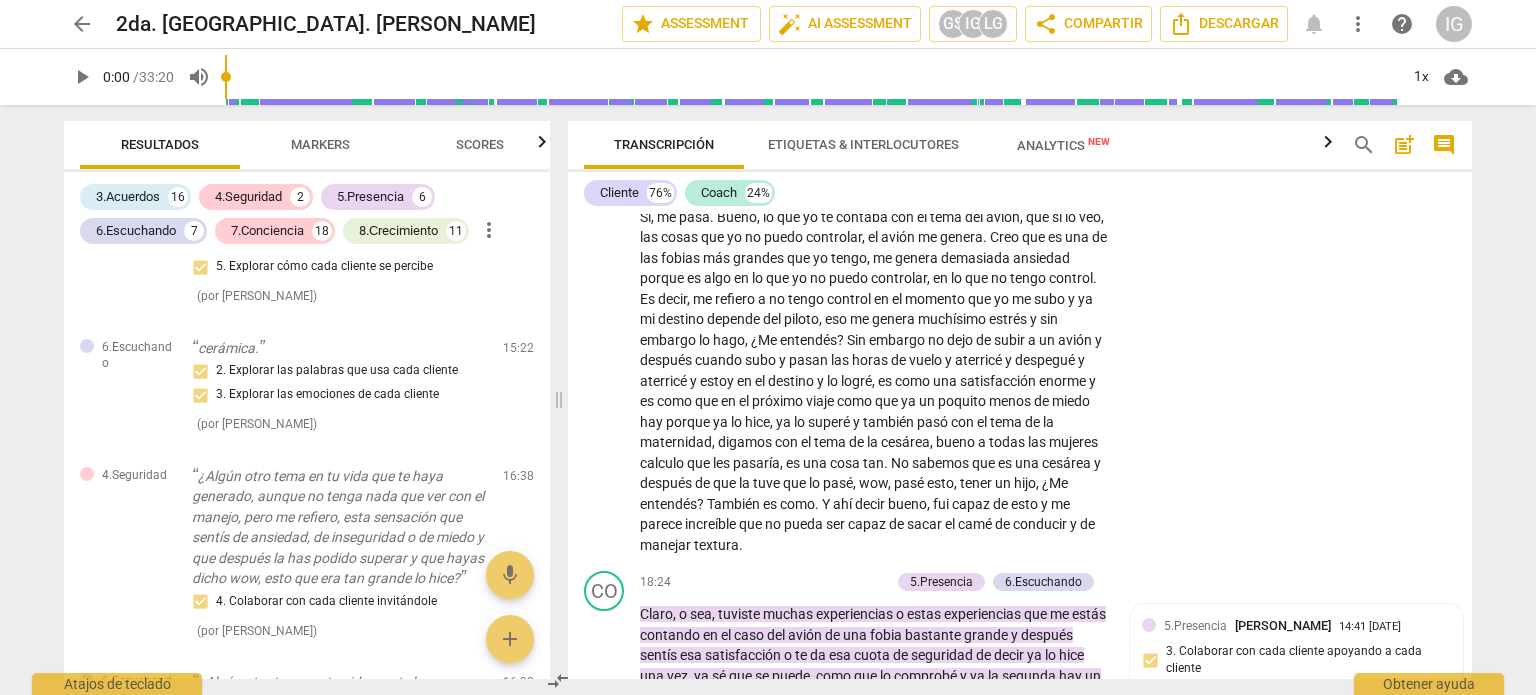 scroll, scrollTop: 5959, scrollLeft: 0, axis: vertical 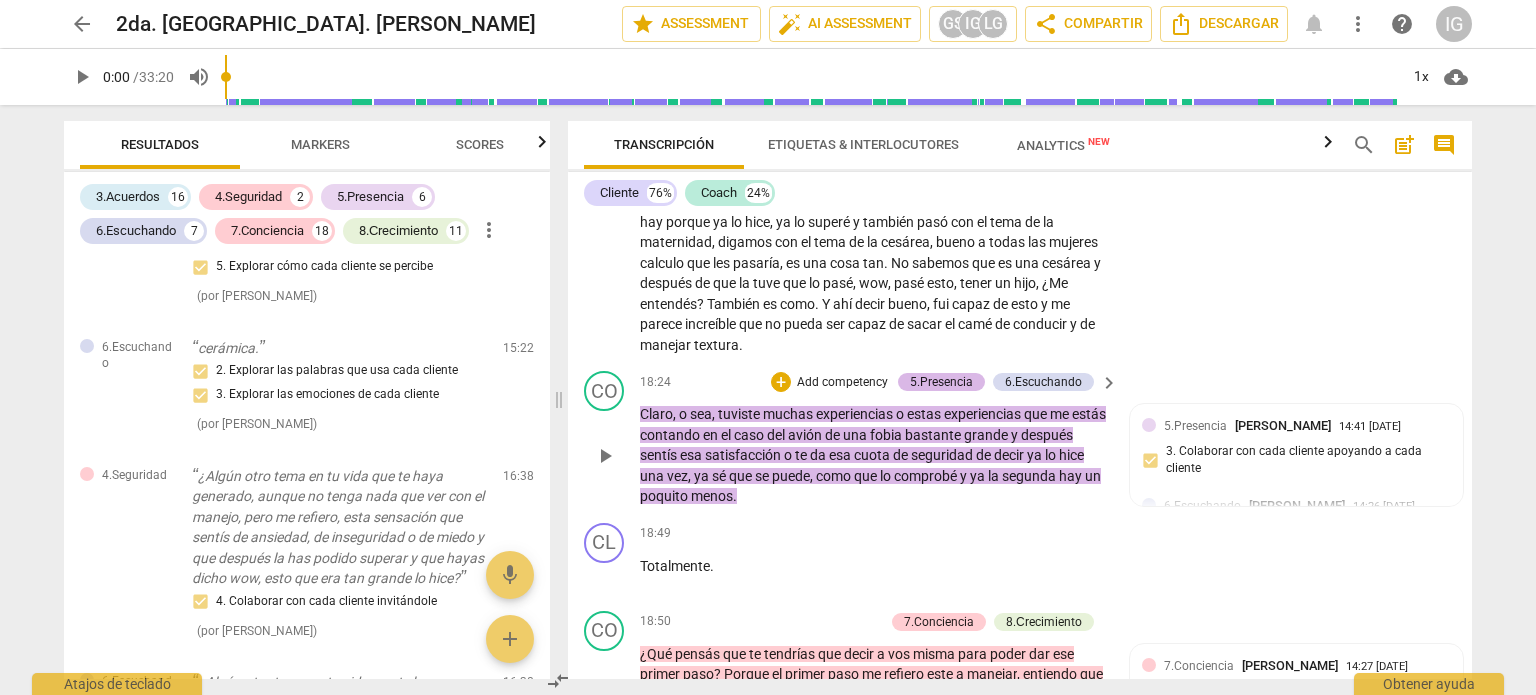 click on "5.Presencia" at bounding box center [941, 382] 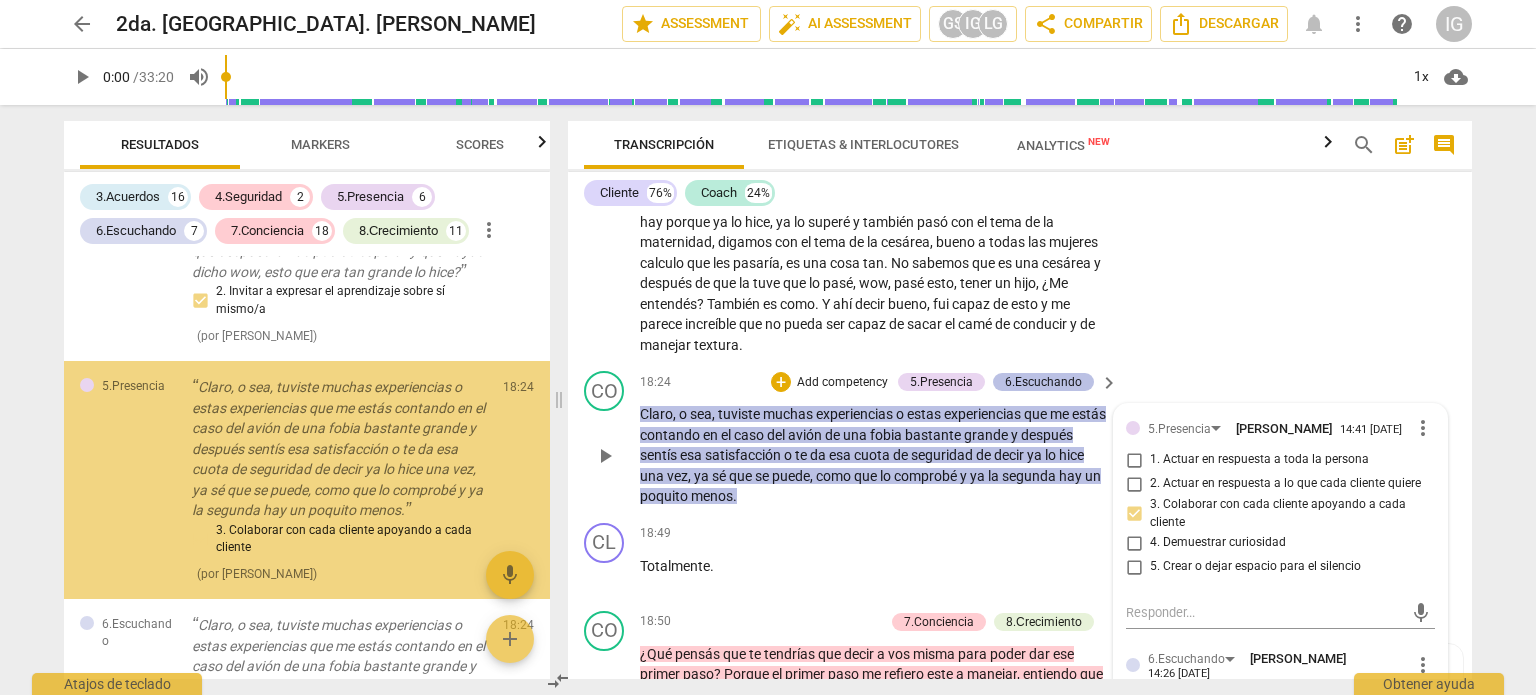 scroll, scrollTop: 5872, scrollLeft: 0, axis: vertical 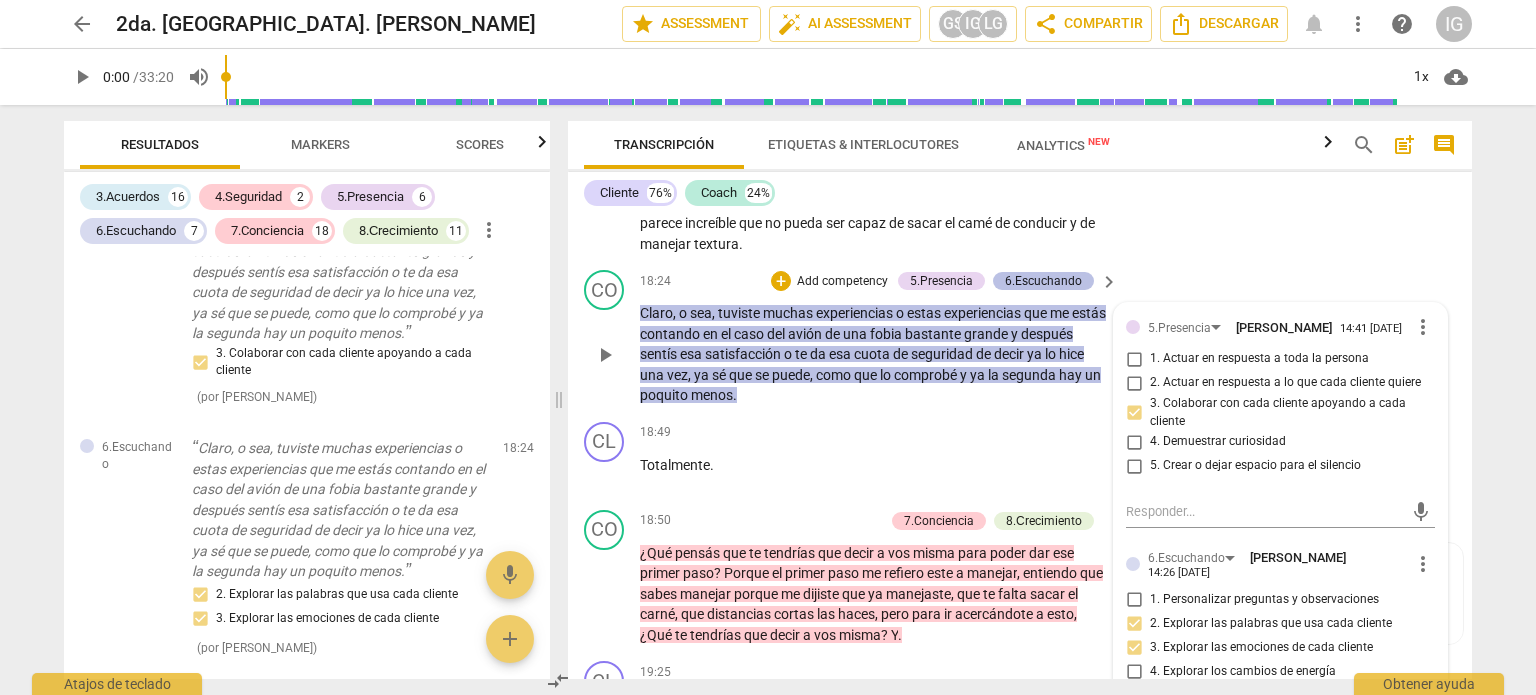 click on "6.Escuchando" at bounding box center [1043, 281] 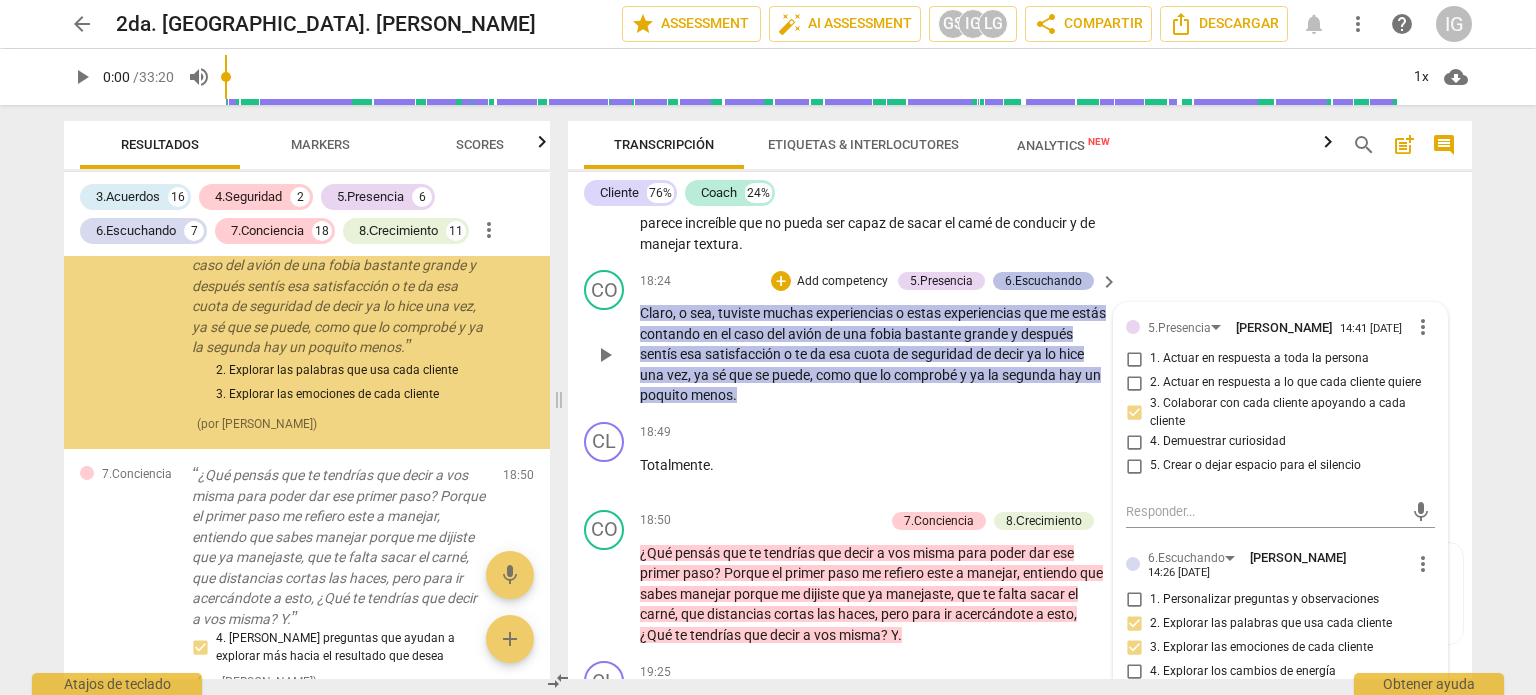 scroll, scrollTop: 6116, scrollLeft: 0, axis: vertical 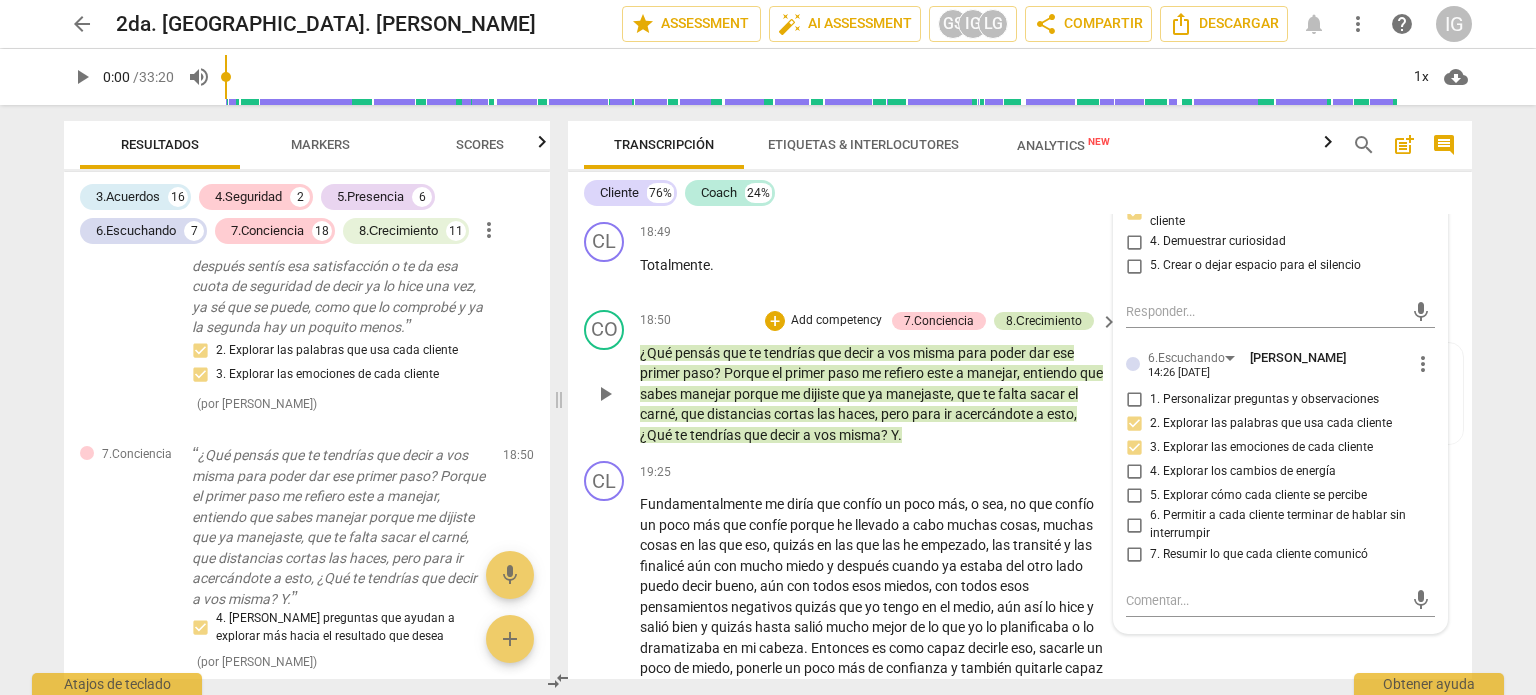 click on "8.Сrecimiento" at bounding box center (1044, 321) 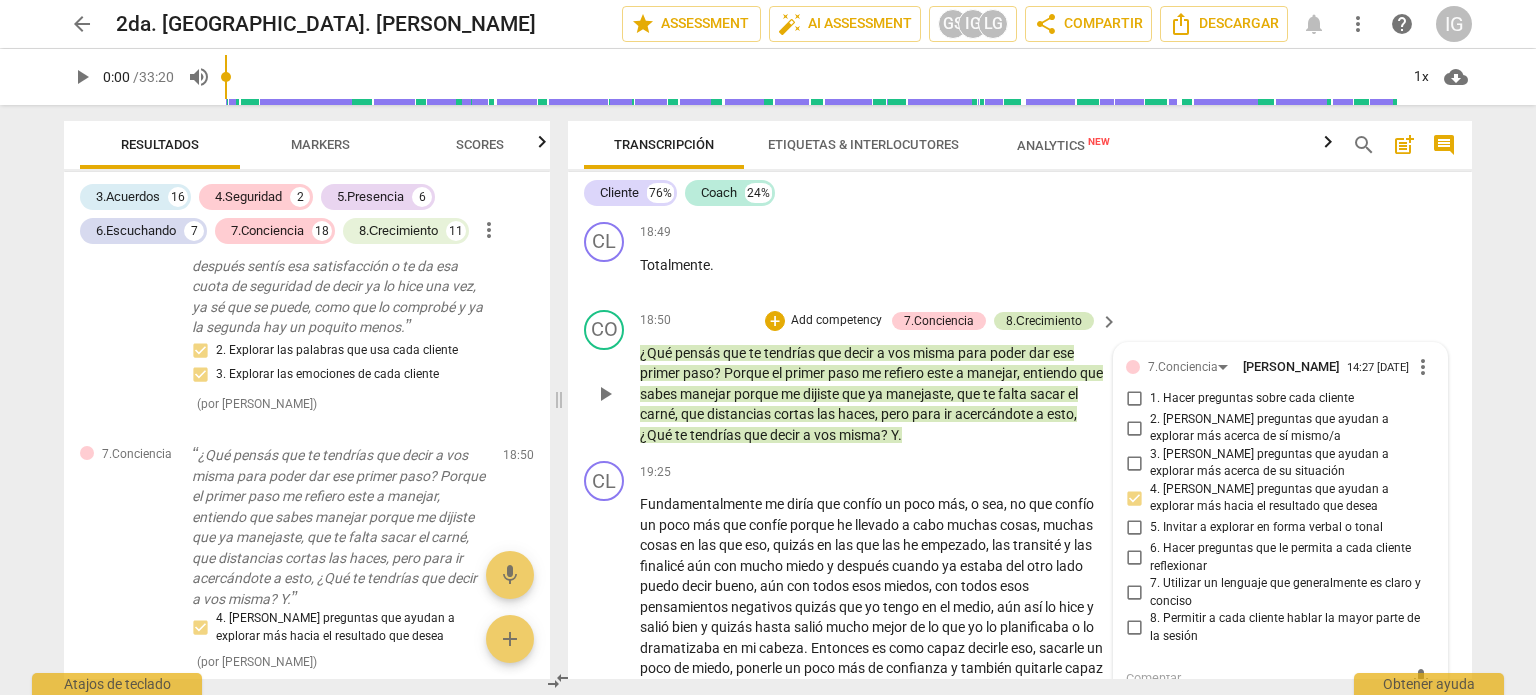 scroll, scrollTop: 6269, scrollLeft: 0, axis: vertical 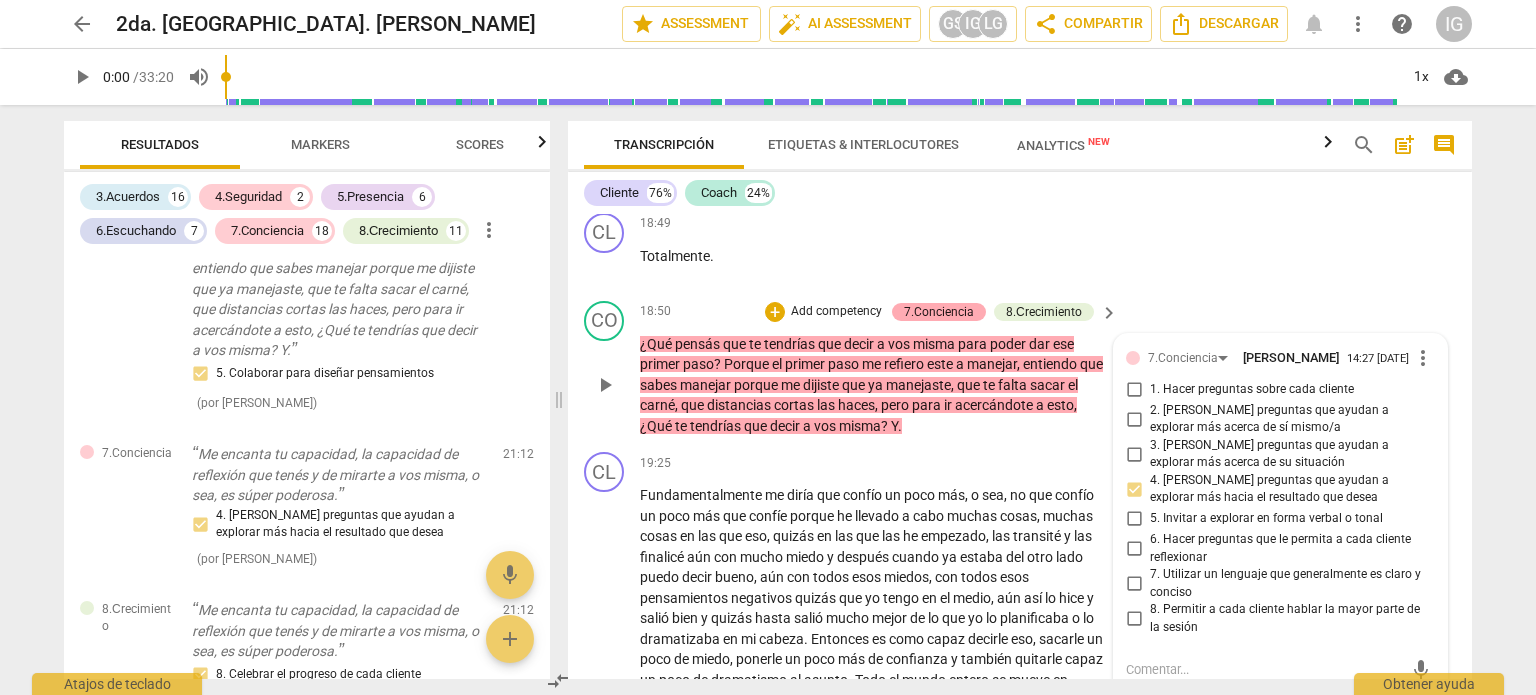 click on "7.Conciencia" at bounding box center (939, 312) 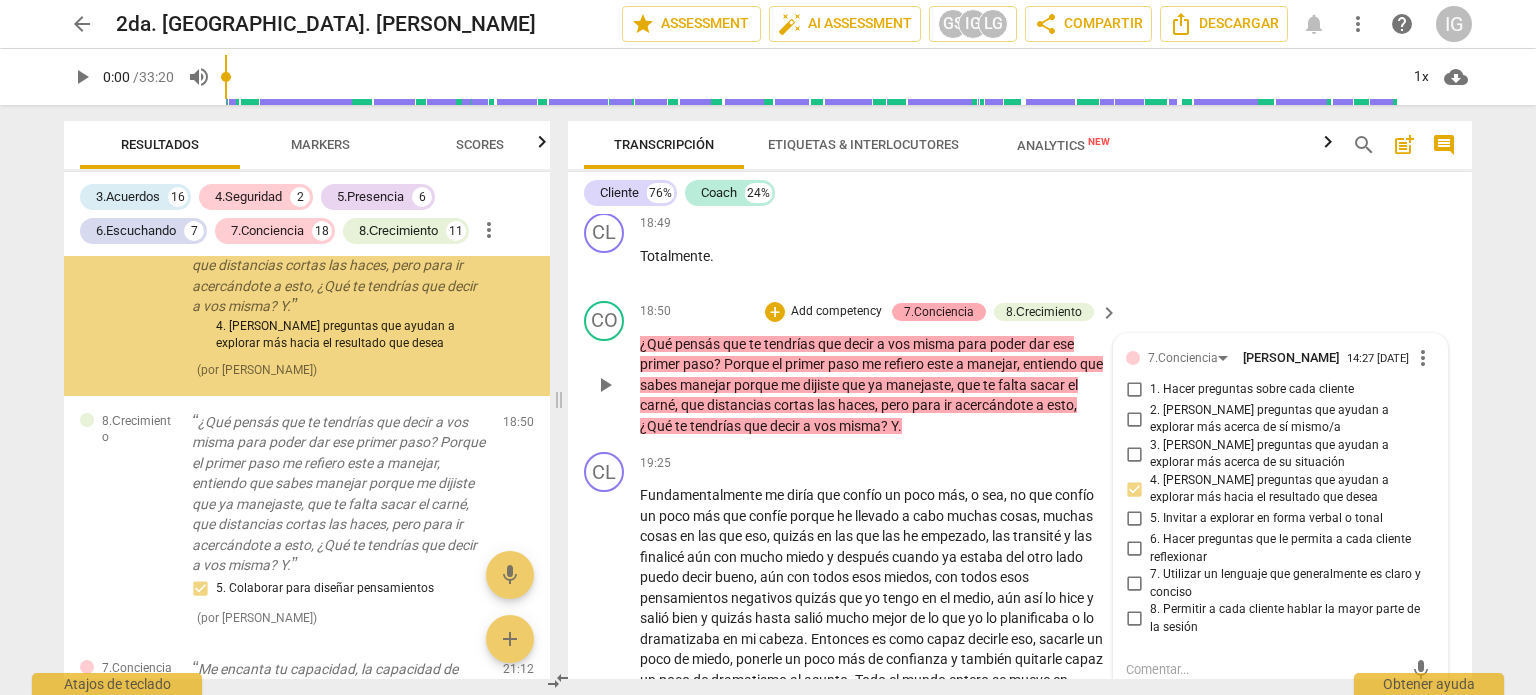 scroll, scrollTop: 6629, scrollLeft: 0, axis: vertical 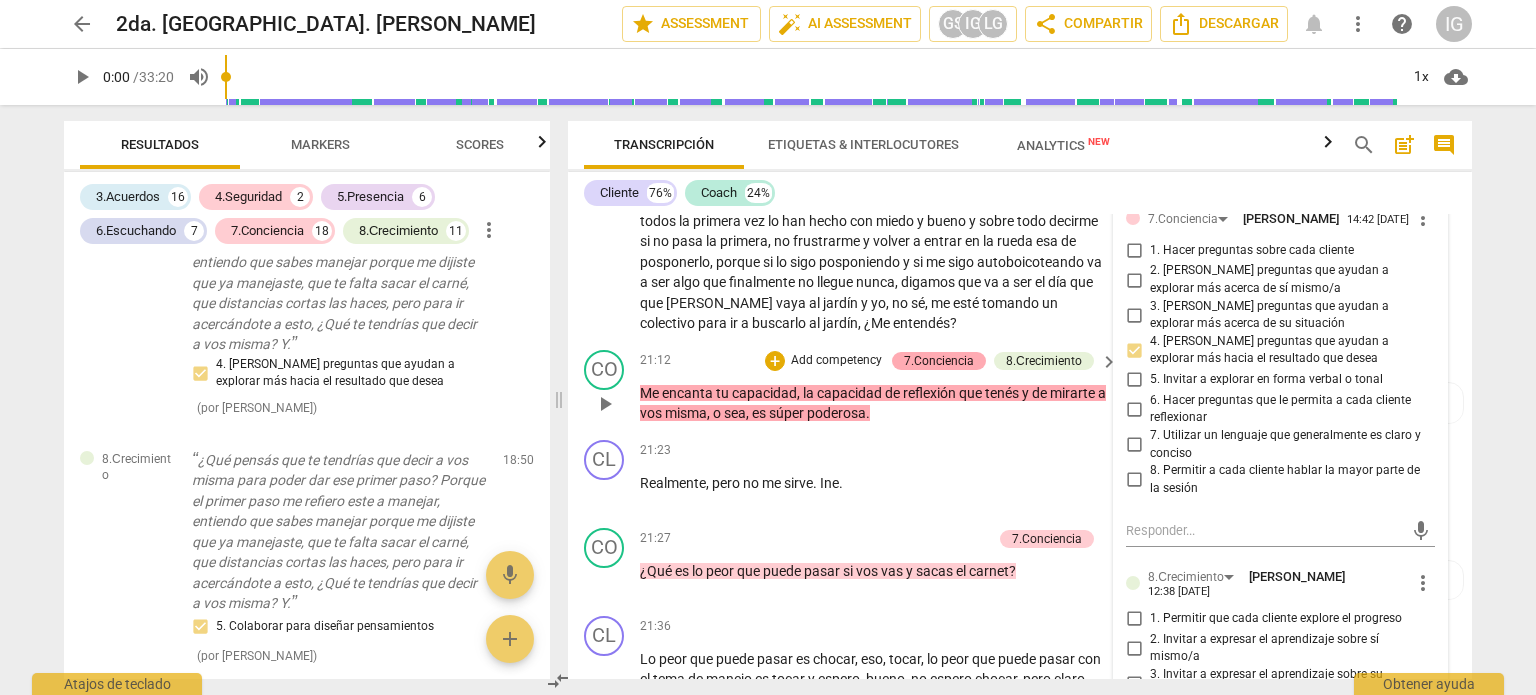click on "7.Conciencia" at bounding box center [939, 361] 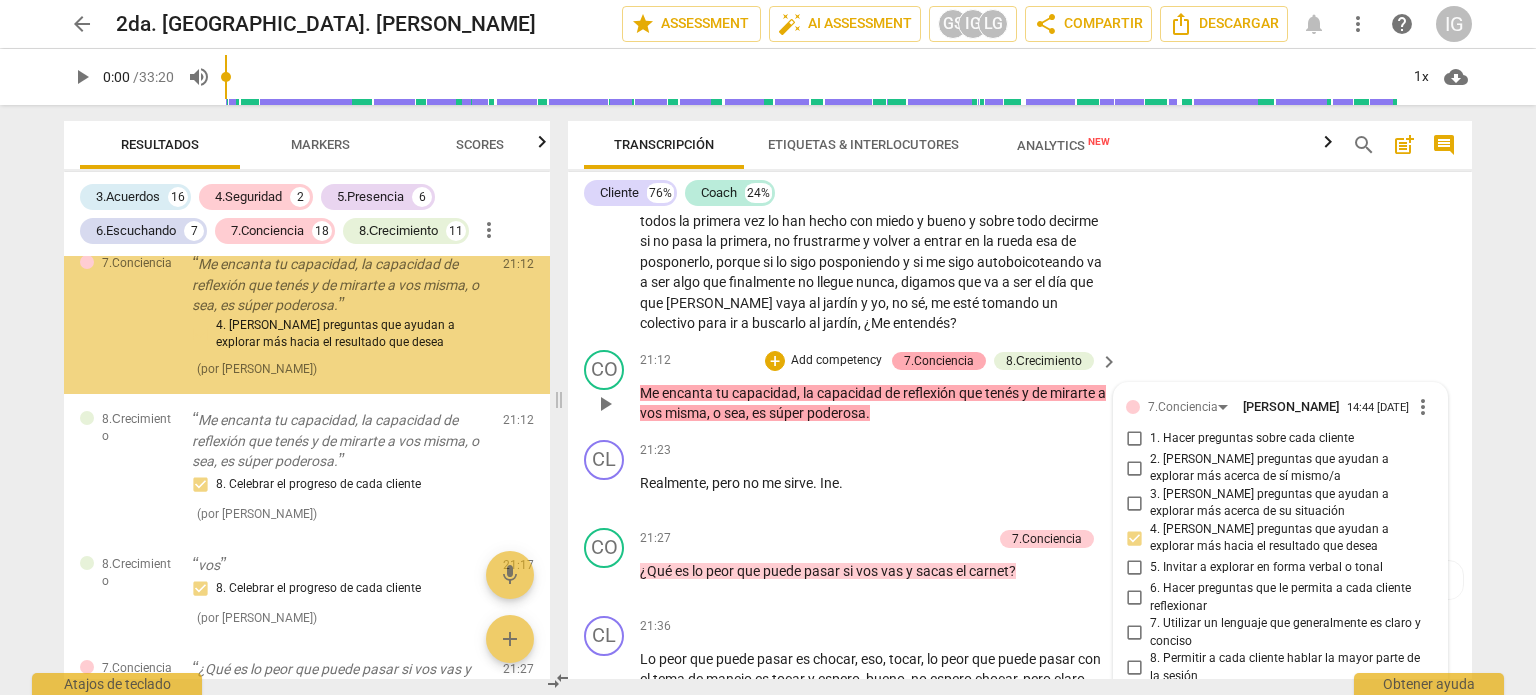 scroll, scrollTop: 7084, scrollLeft: 0, axis: vertical 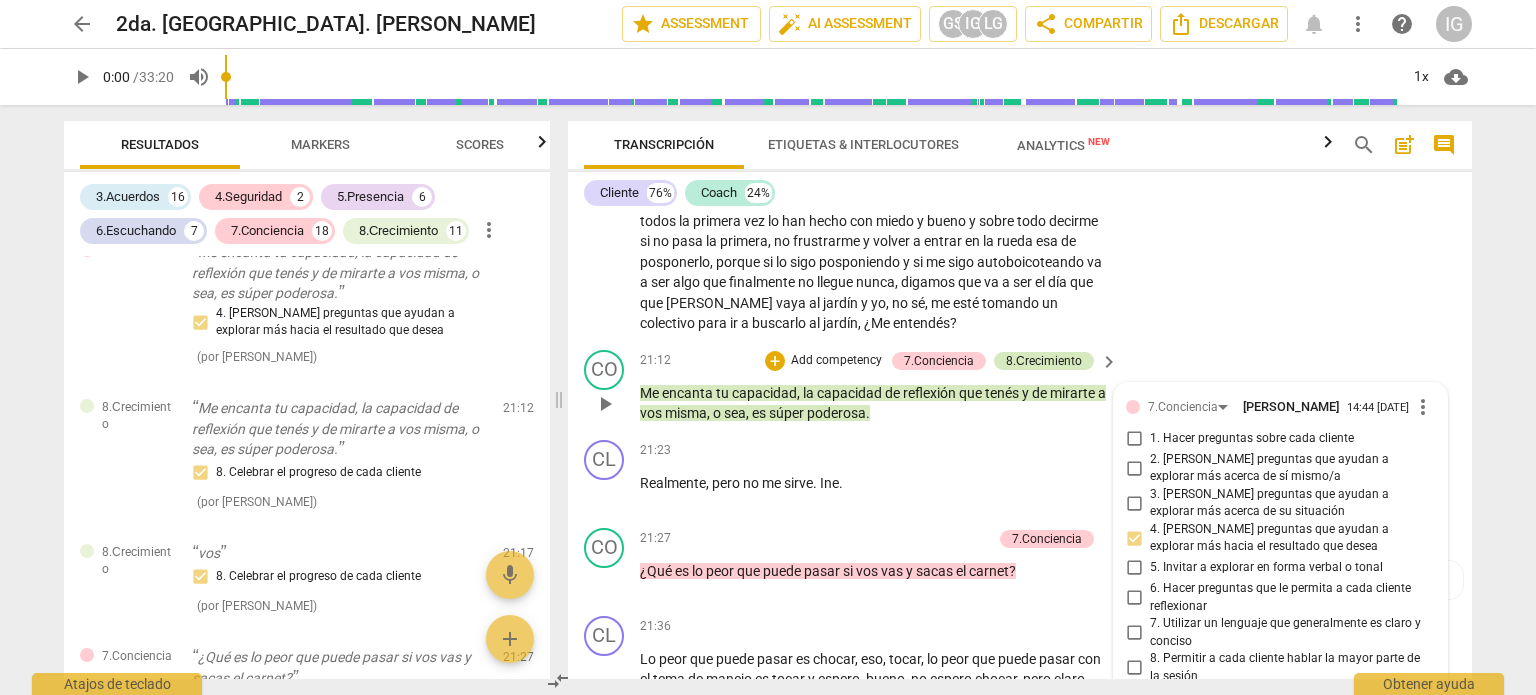 click on "8.Сrecimiento" at bounding box center [1044, 361] 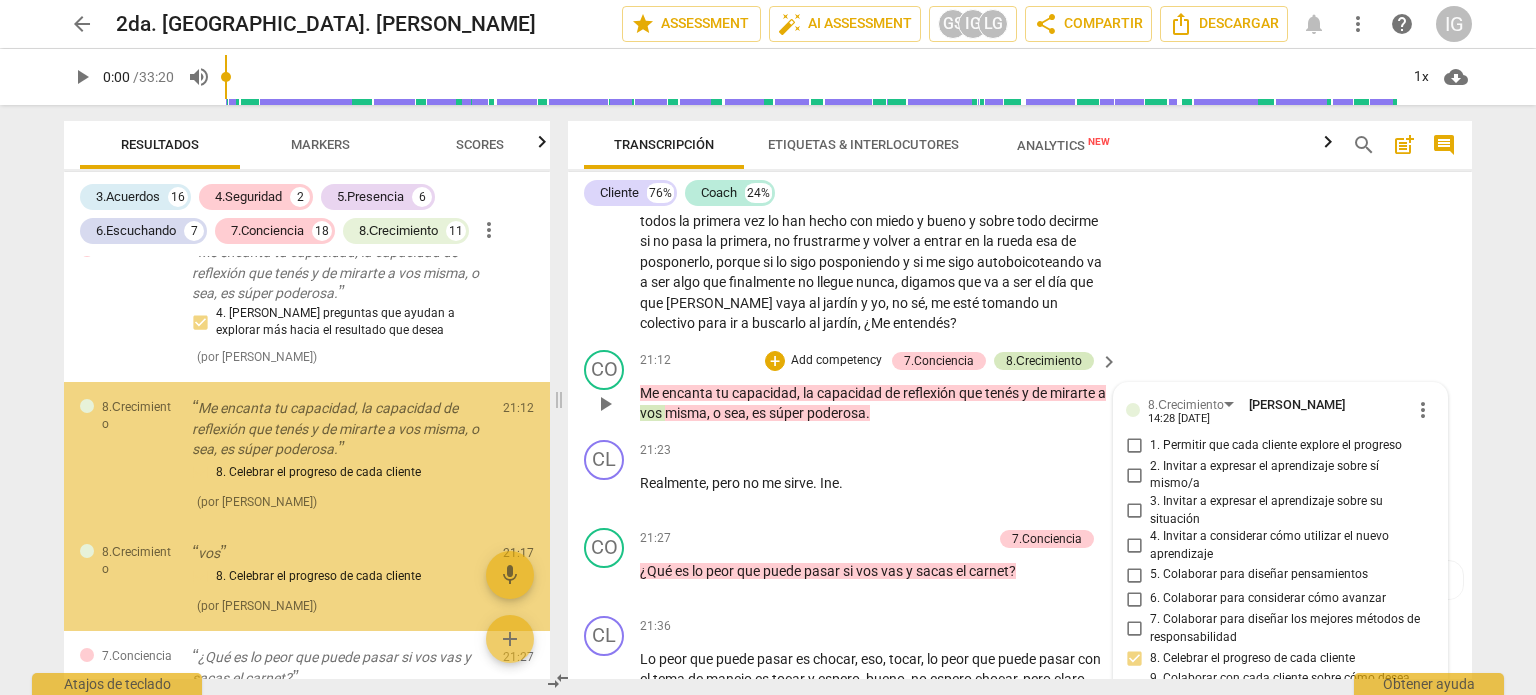 scroll, scrollTop: 7056, scrollLeft: 0, axis: vertical 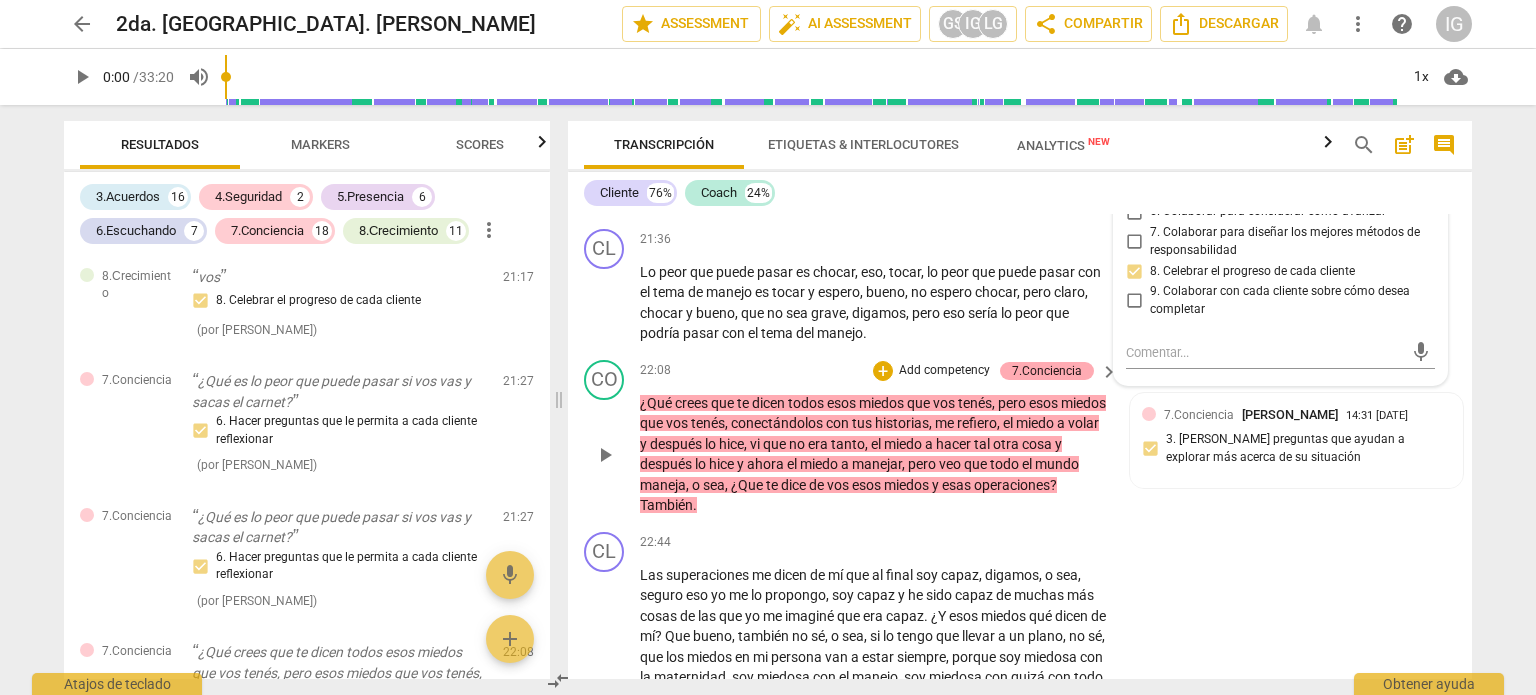 click on "7.Conciencia" at bounding box center (1047, 371) 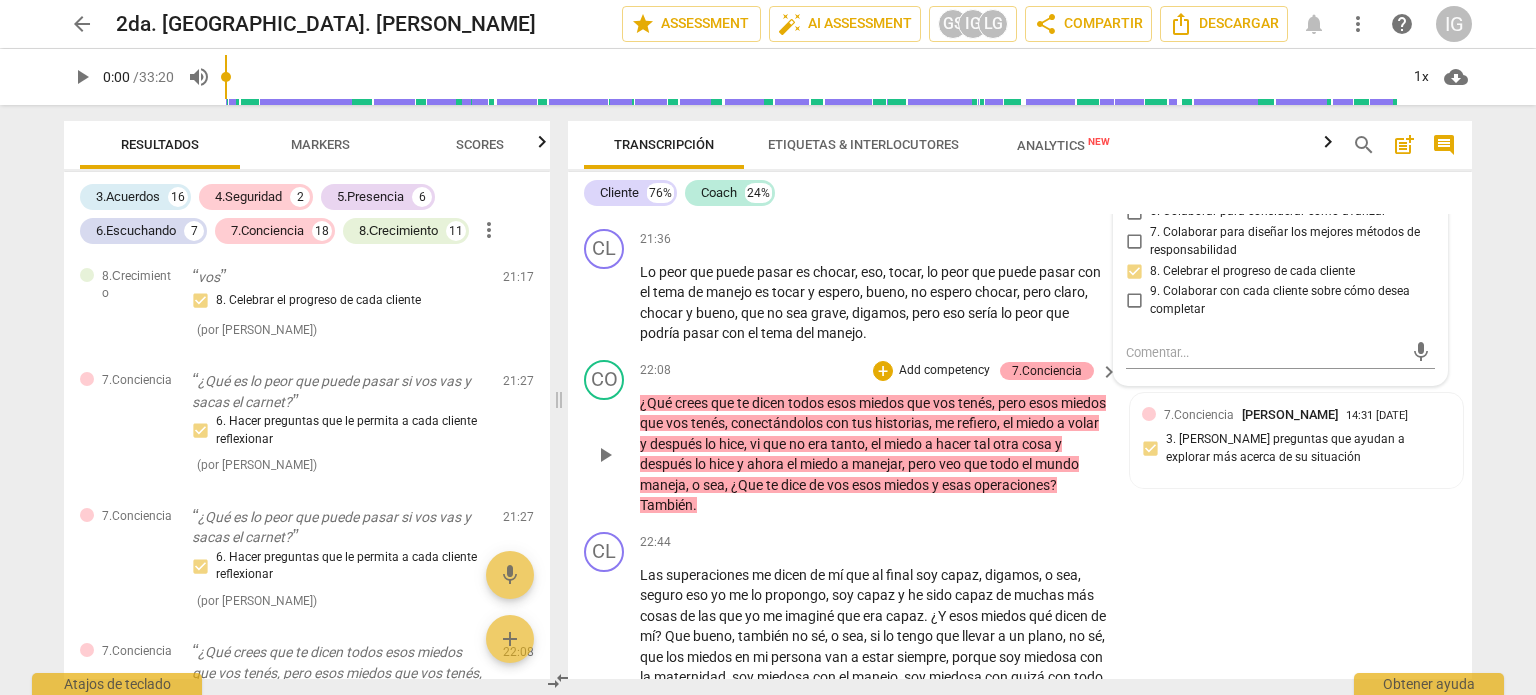 scroll, scrollTop: 7438, scrollLeft: 0, axis: vertical 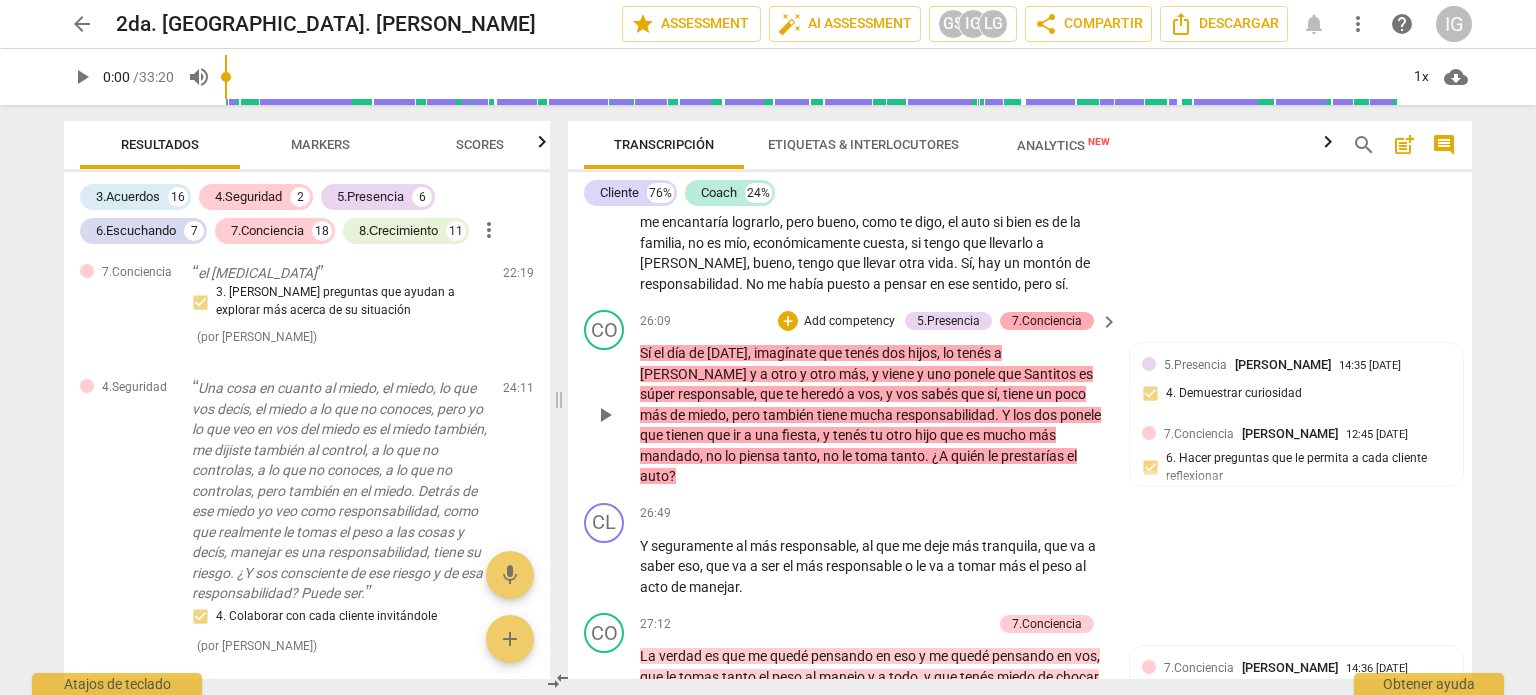 click on "7.Conciencia" at bounding box center (1047, 321) 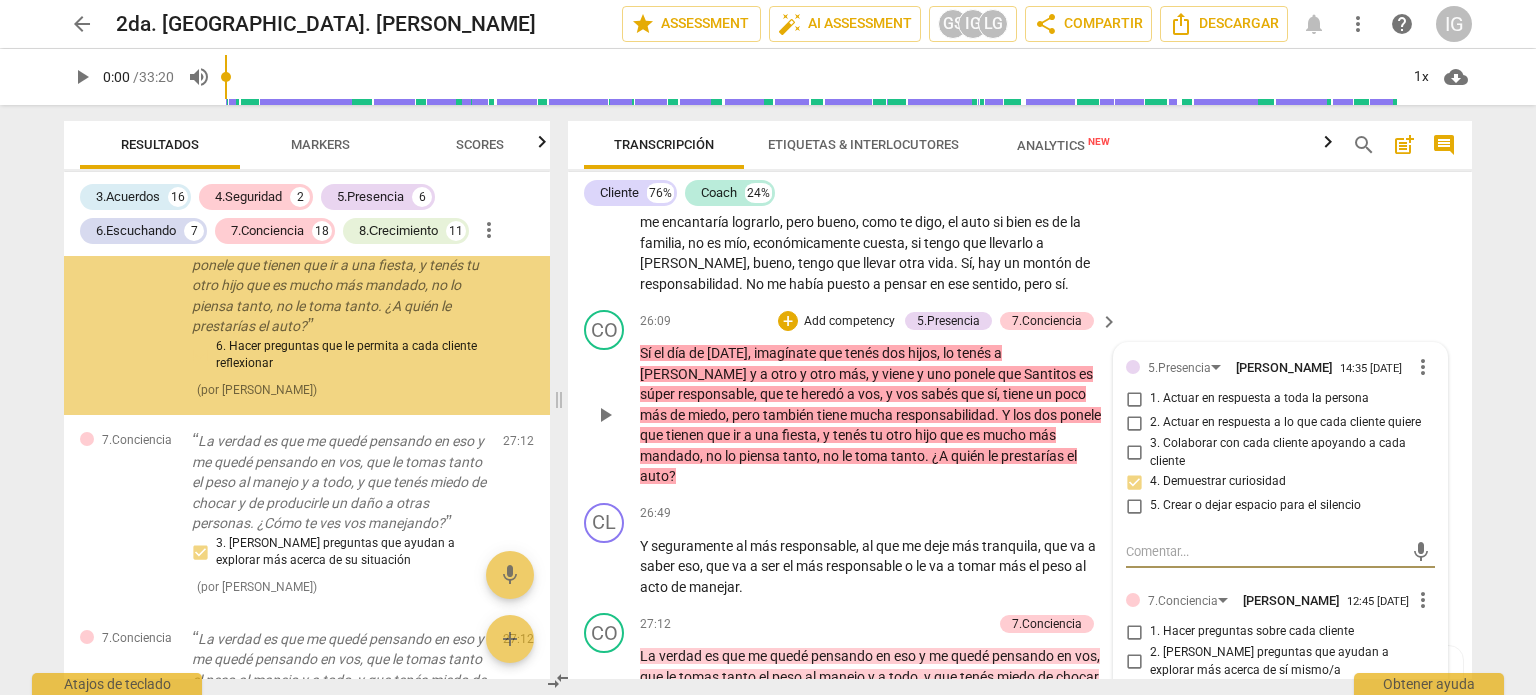 scroll, scrollTop: 9500, scrollLeft: 0, axis: vertical 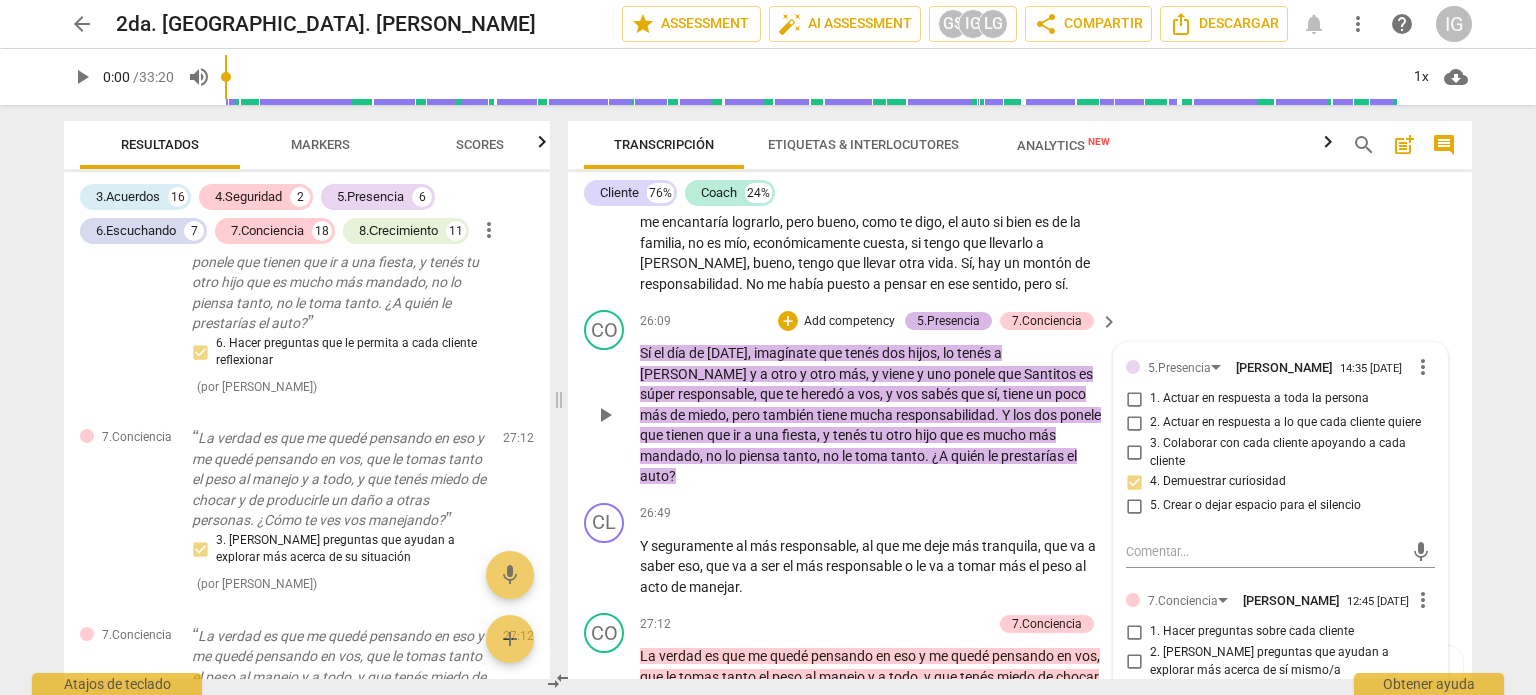 click on "5.Presencia" at bounding box center [948, 321] 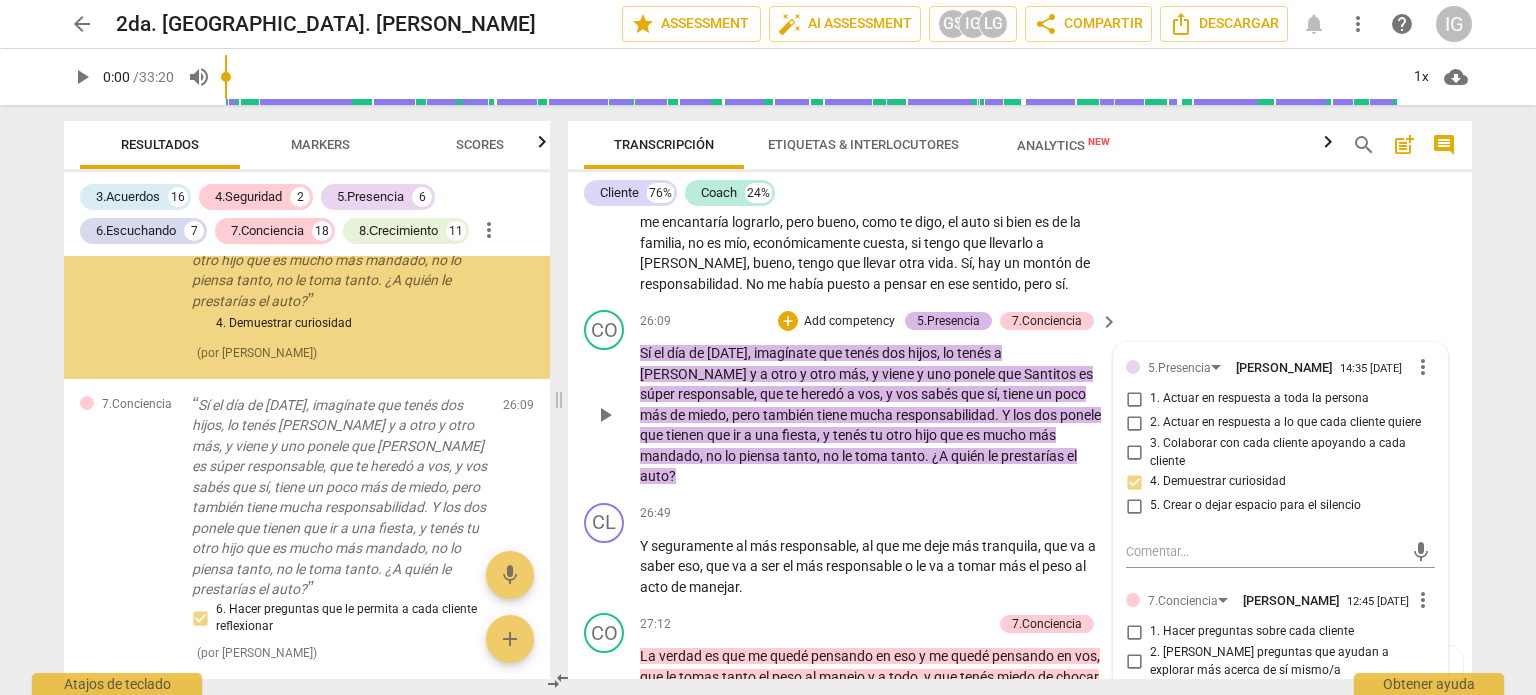 scroll, scrollTop: 9205, scrollLeft: 0, axis: vertical 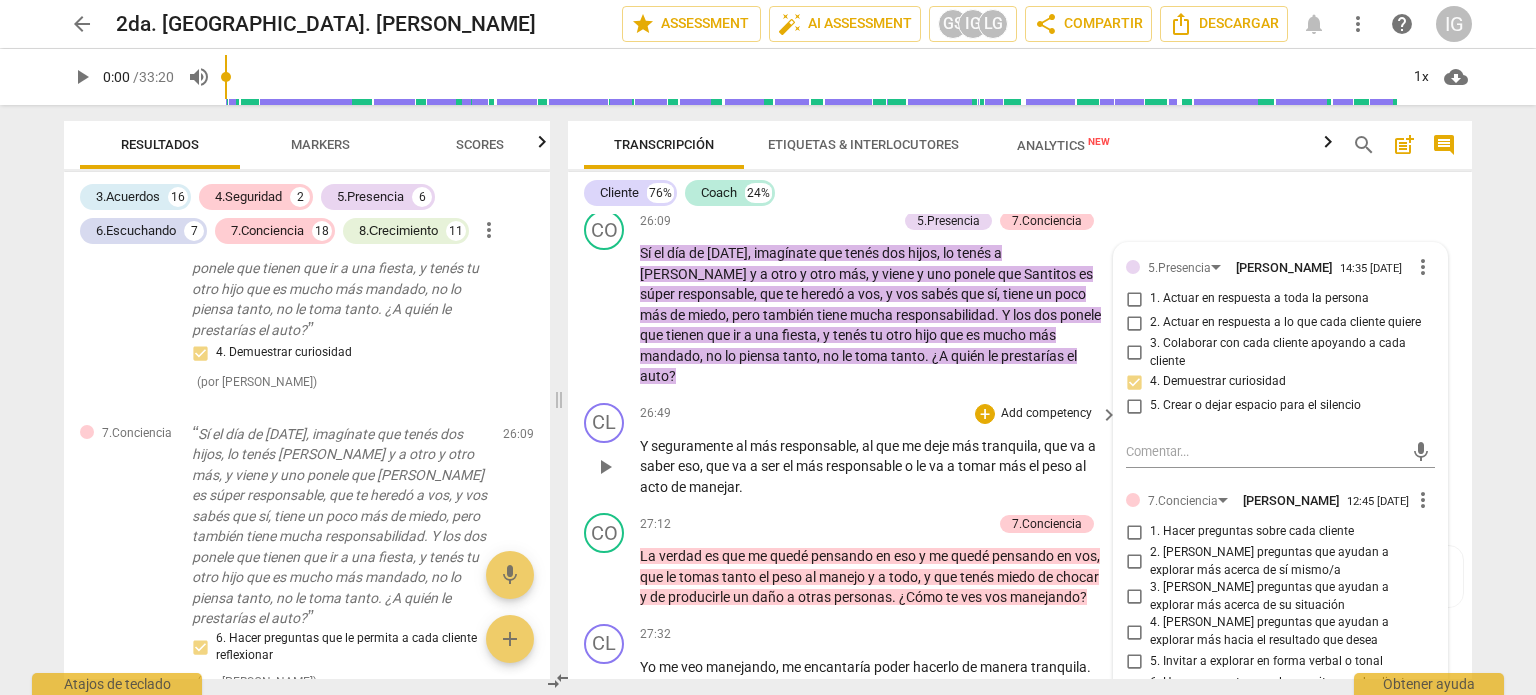 click on "Y   seguramente   al   más   responsable ,   al   que   me   deje   más   tranquila ,   que   va   a   saber   eso ,   que   va   a   ser   el   más   responsable   o   le   va   a   tomar   más   el   peso   al   acto   de   manejar ." at bounding box center (874, 467) 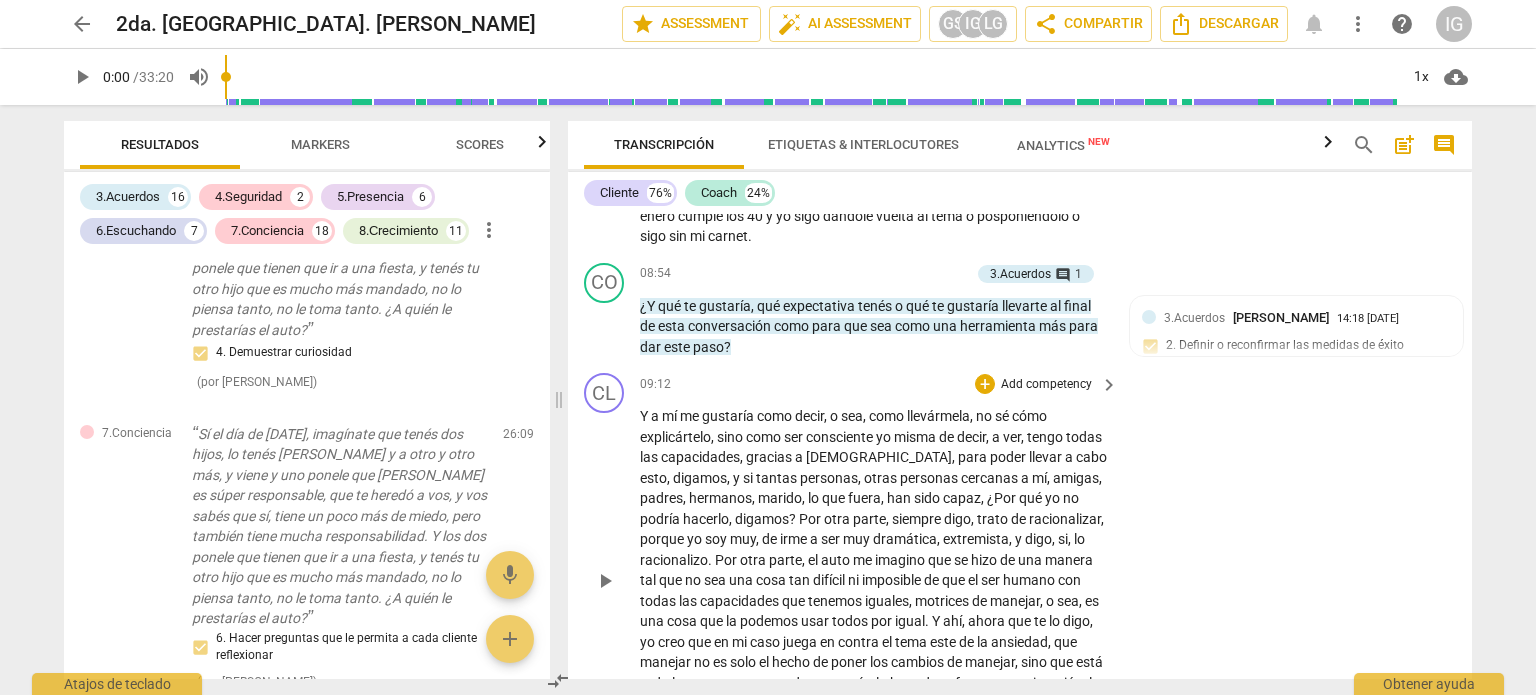 scroll, scrollTop: 3300, scrollLeft: 0, axis: vertical 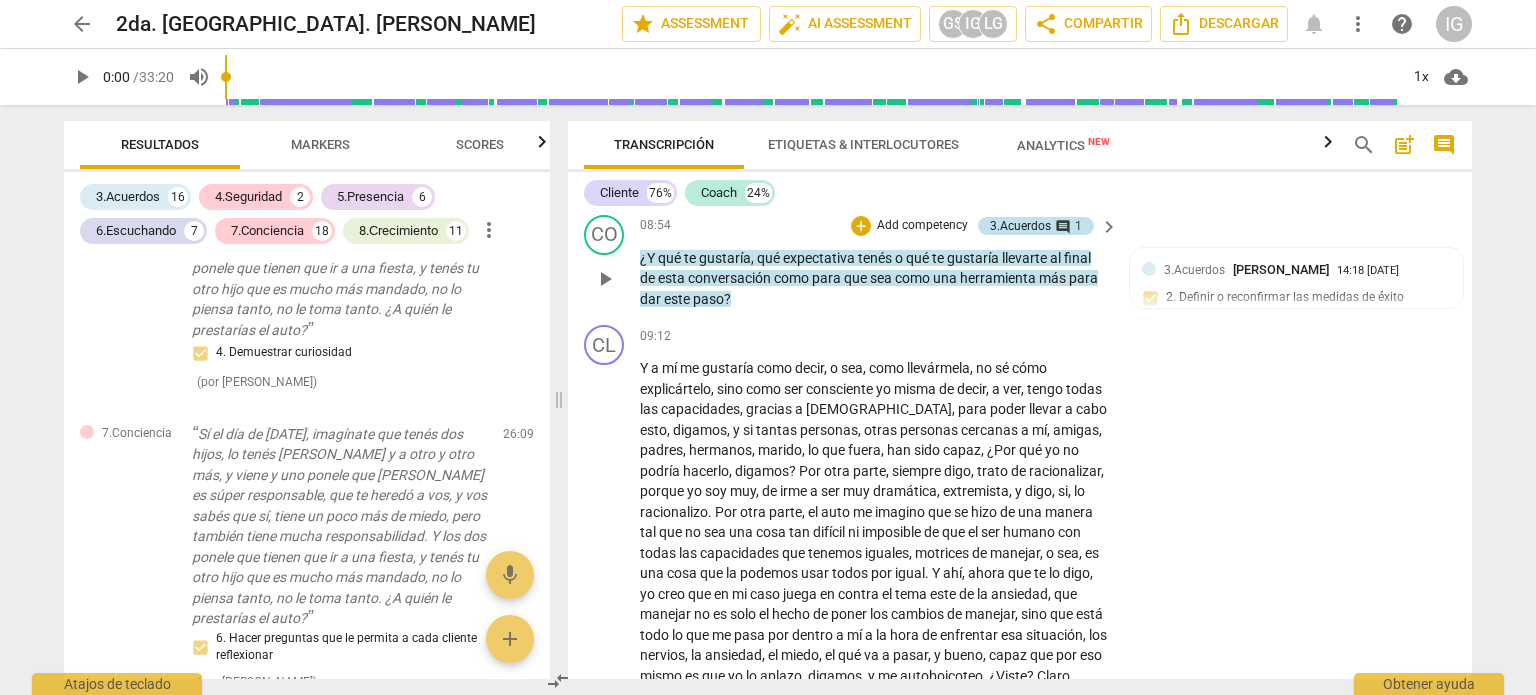 click on "3.Acuerdos comment 1" at bounding box center [1036, 226] 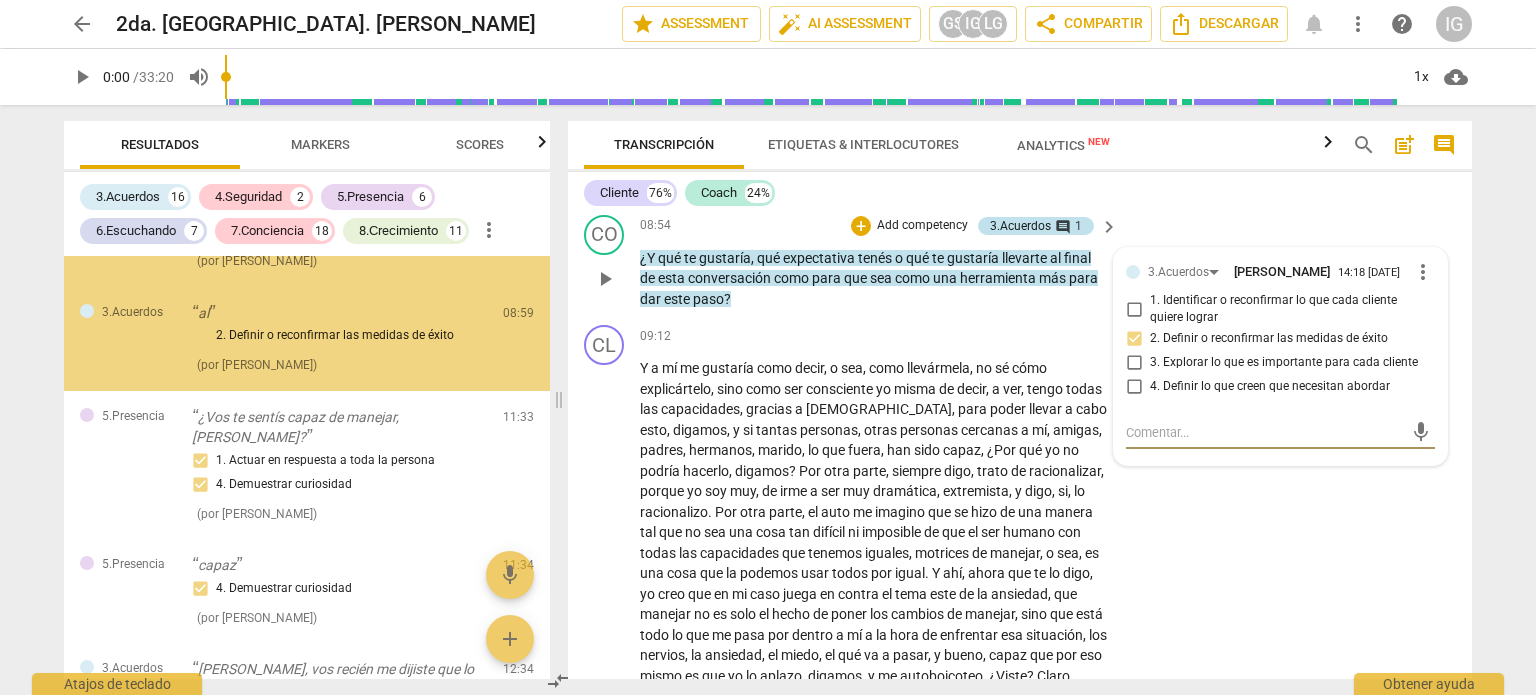 scroll, scrollTop: 3145, scrollLeft: 0, axis: vertical 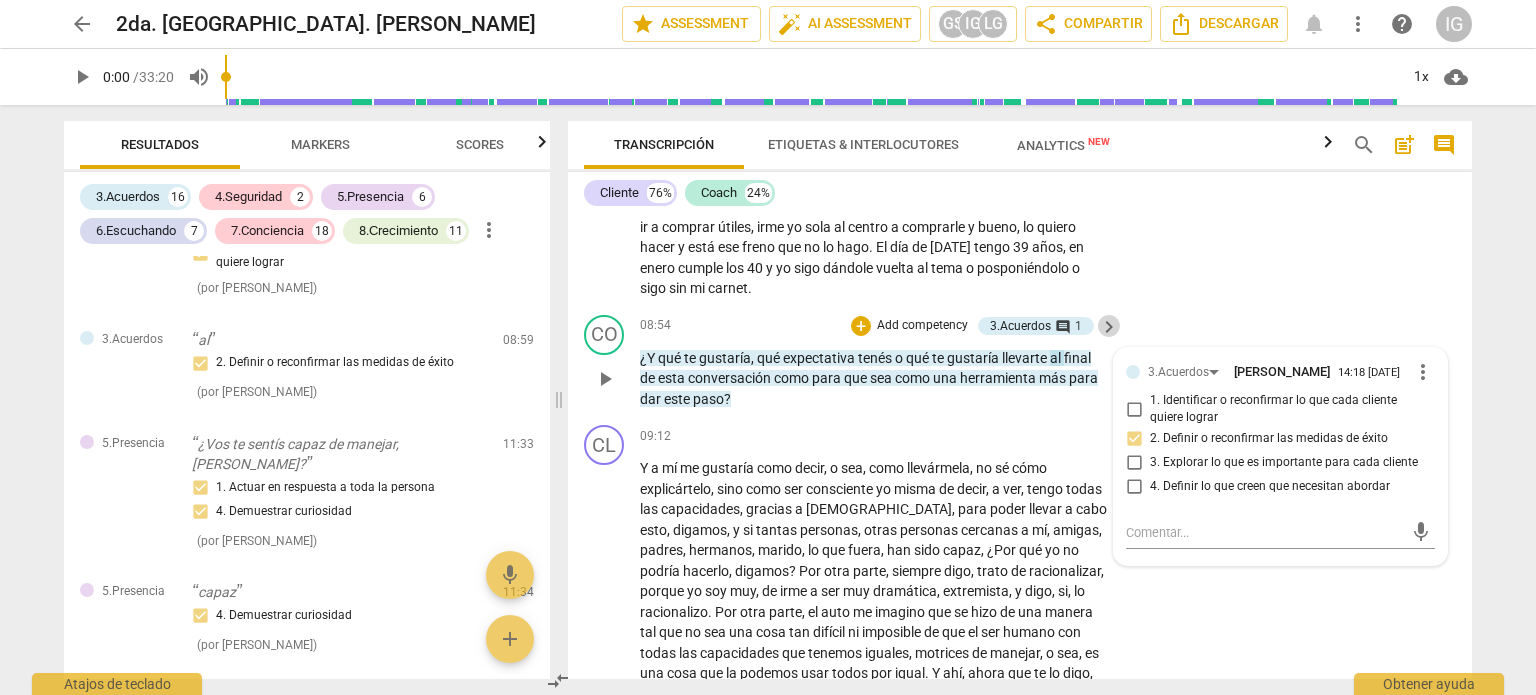 click on "keyboard_arrow_right" at bounding box center (1109, 327) 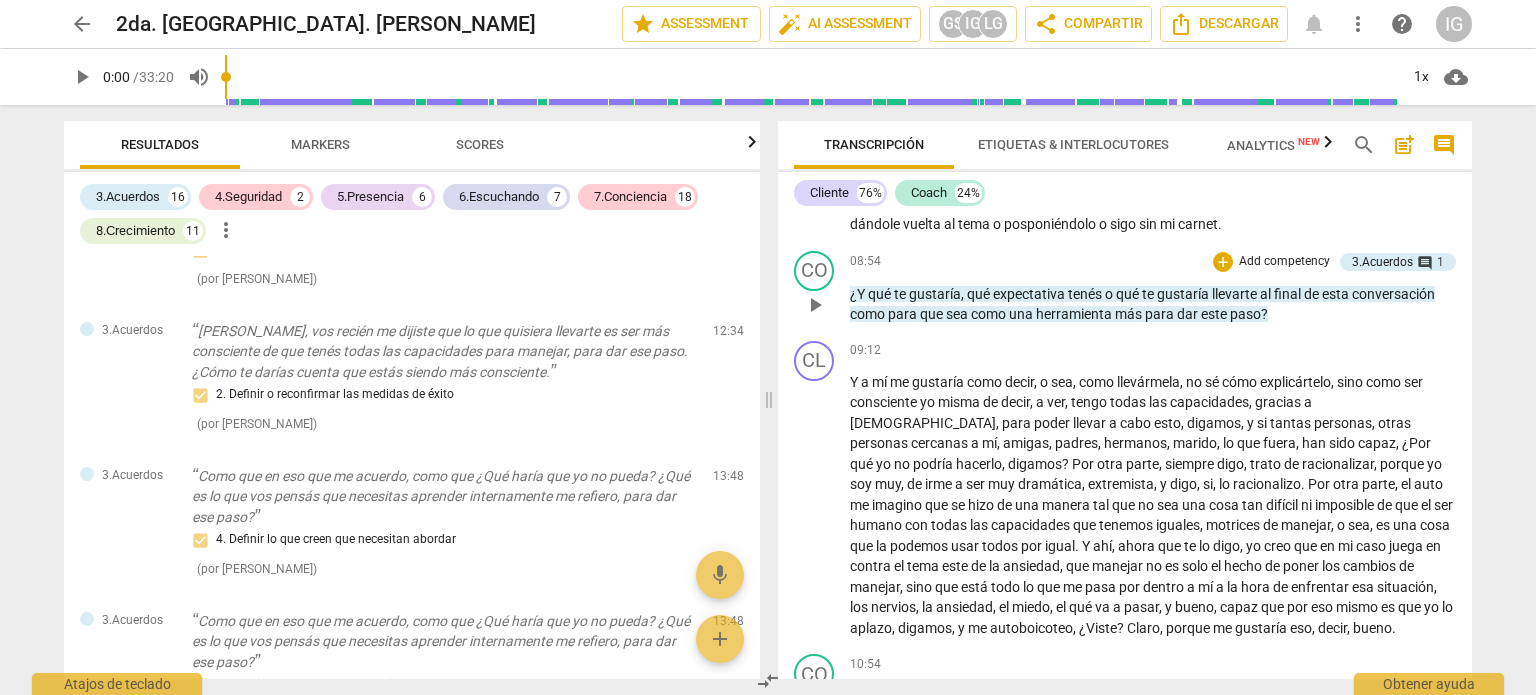 scroll, scrollTop: 2419, scrollLeft: 0, axis: vertical 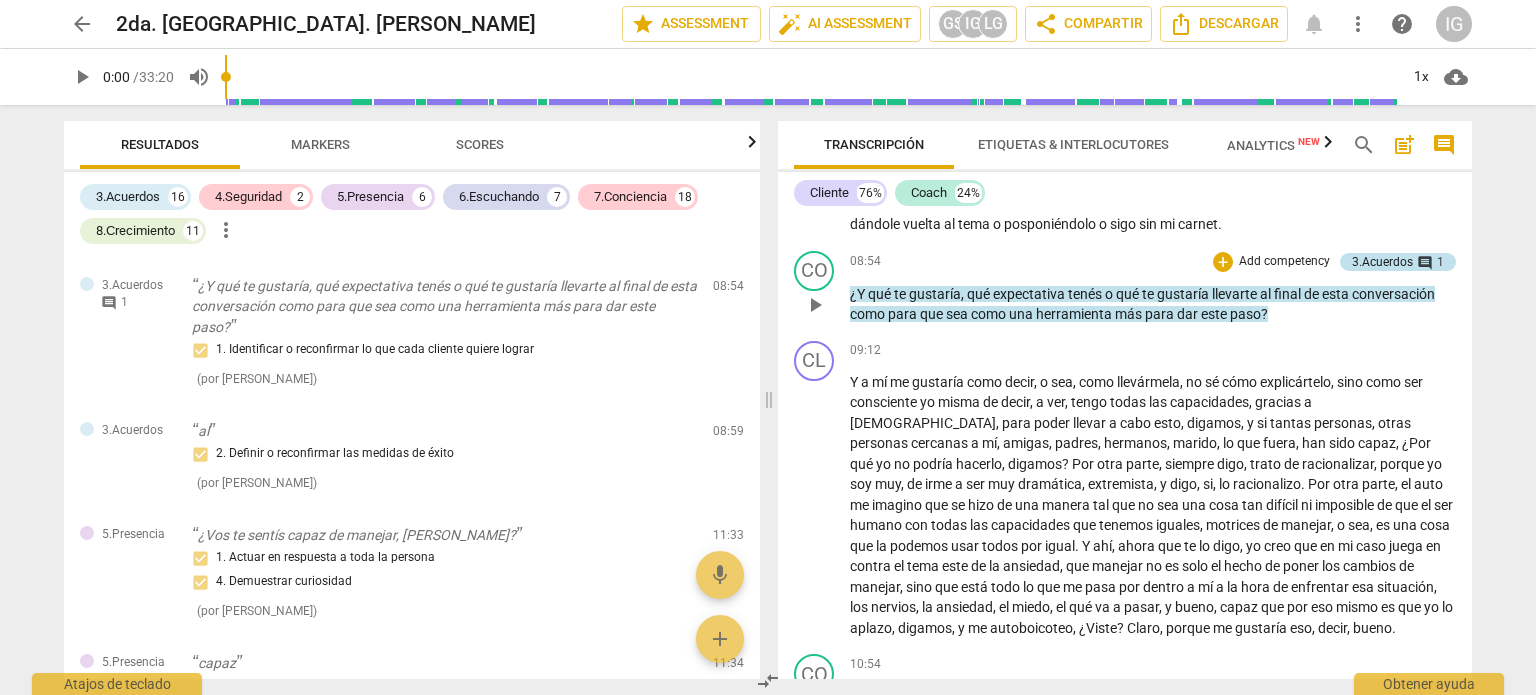 click on "3.Acuerdos" at bounding box center (1382, 262) 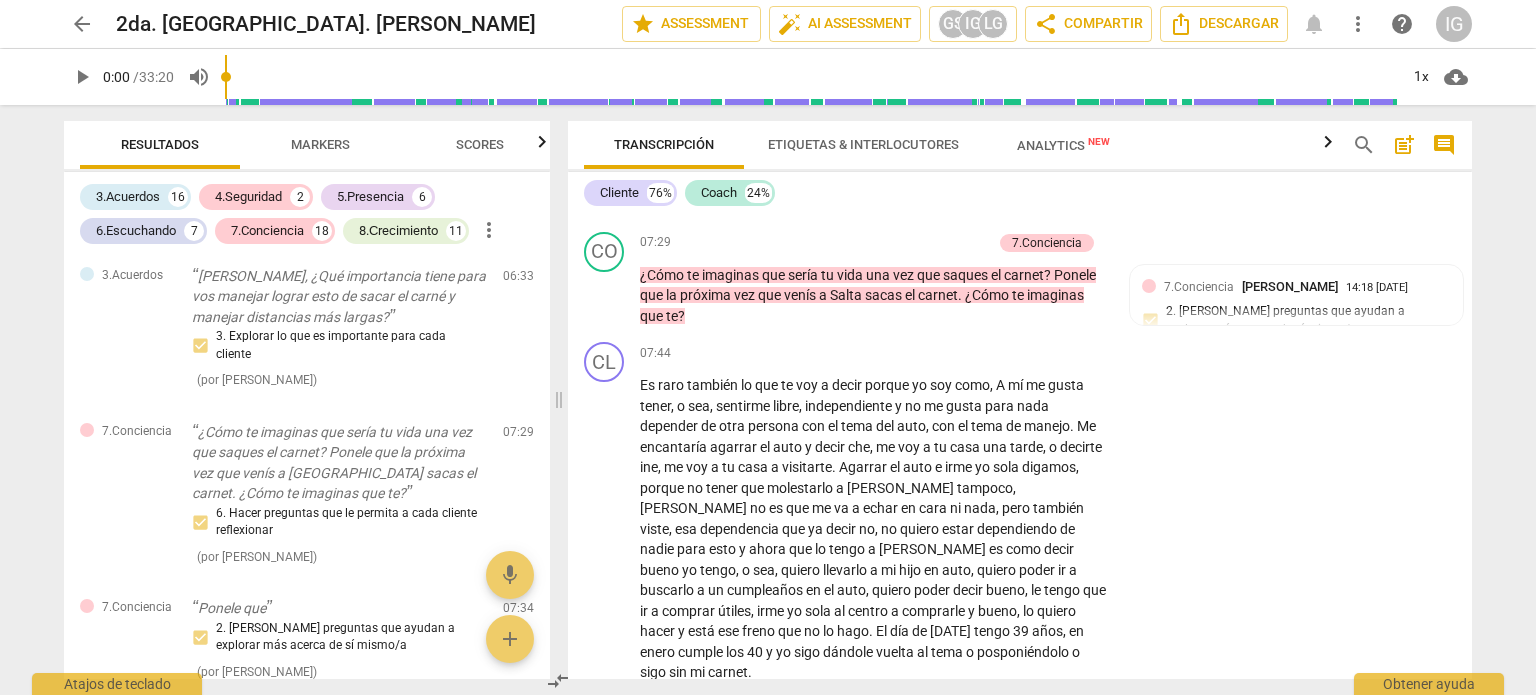 scroll, scrollTop: 3150, scrollLeft: 0, axis: vertical 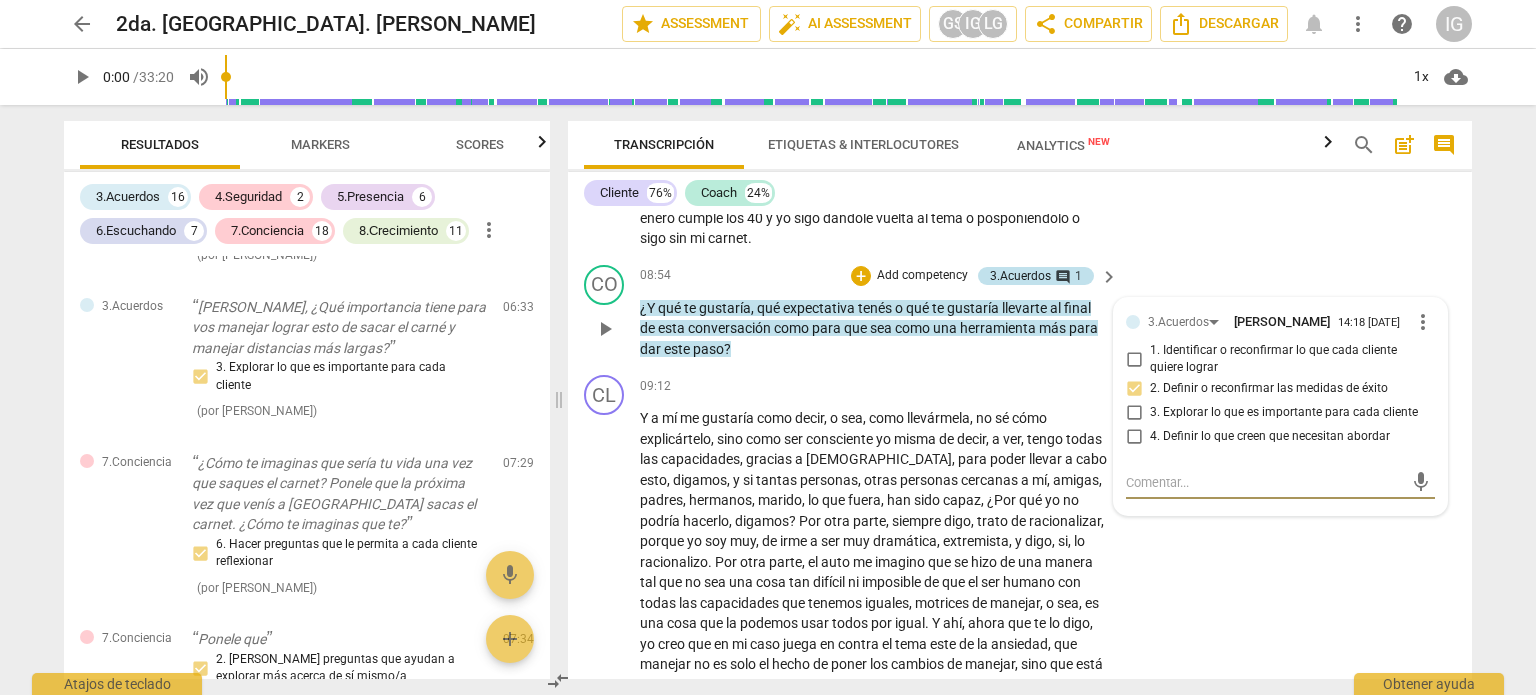 click on "3.Acuerdos" at bounding box center [1020, 276] 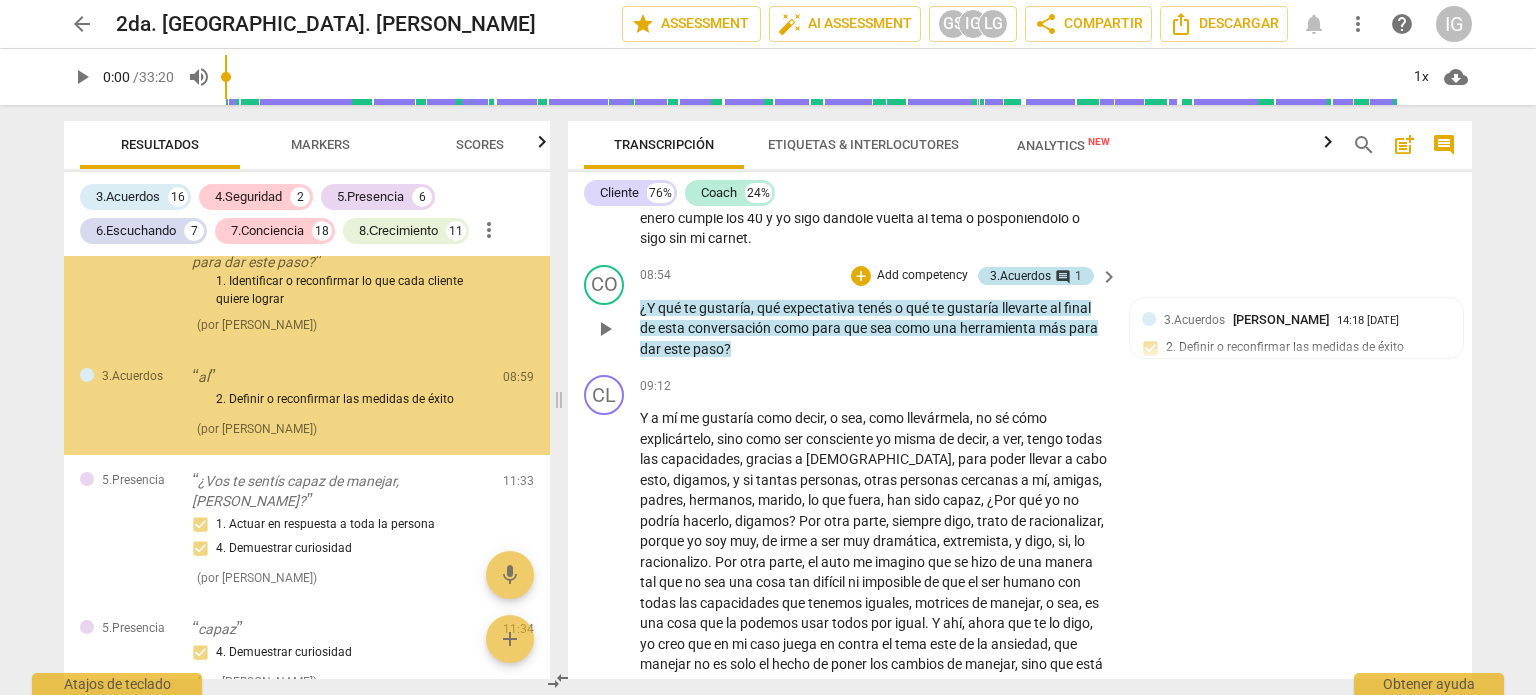 scroll, scrollTop: 3145, scrollLeft: 0, axis: vertical 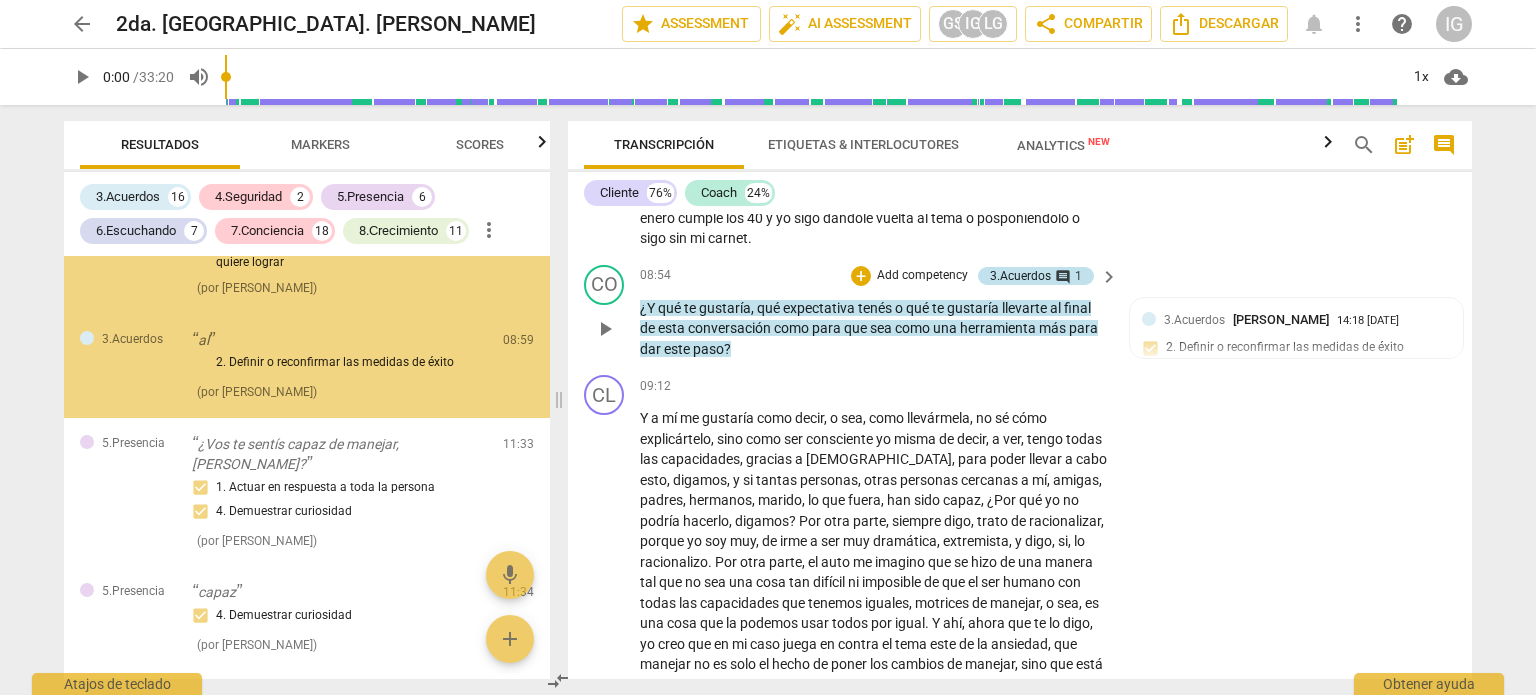 click on "3.Acuerdos" at bounding box center [1020, 276] 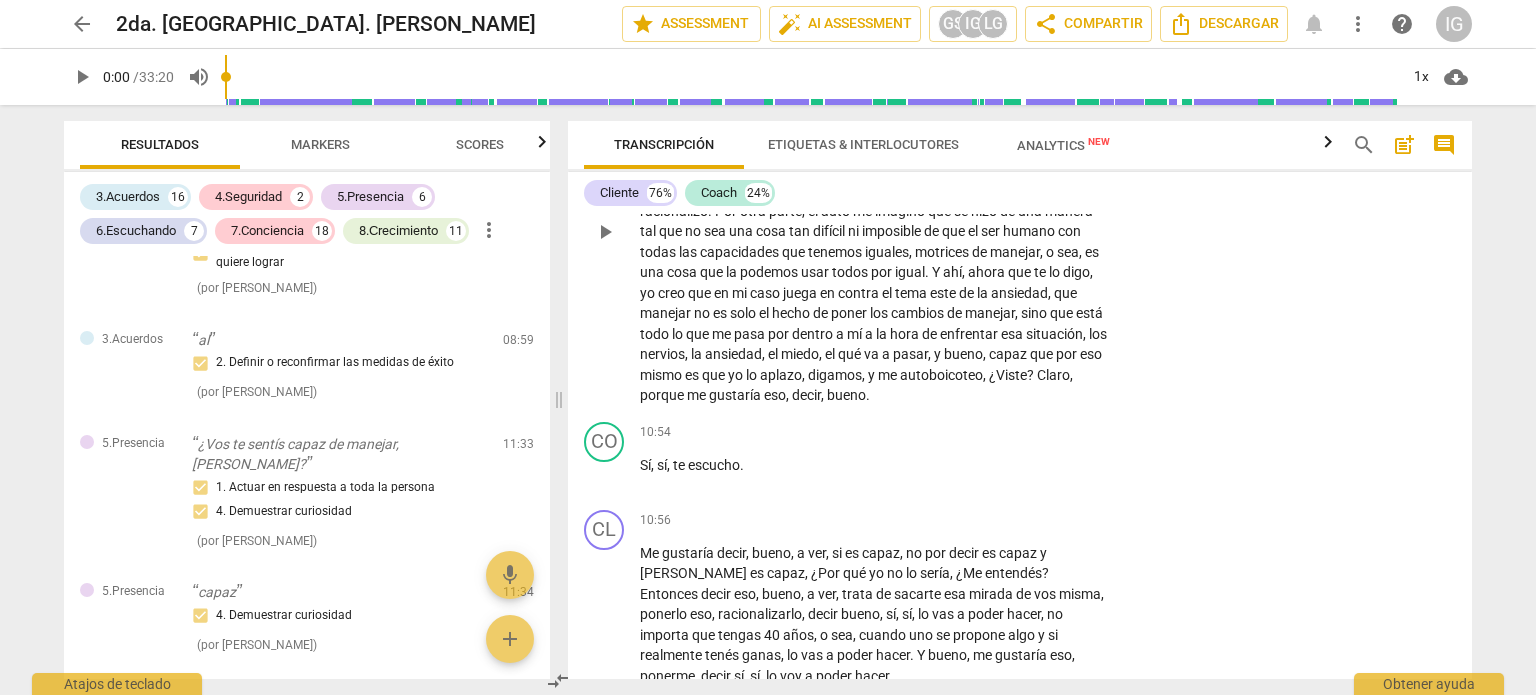 scroll, scrollTop: 3350, scrollLeft: 0, axis: vertical 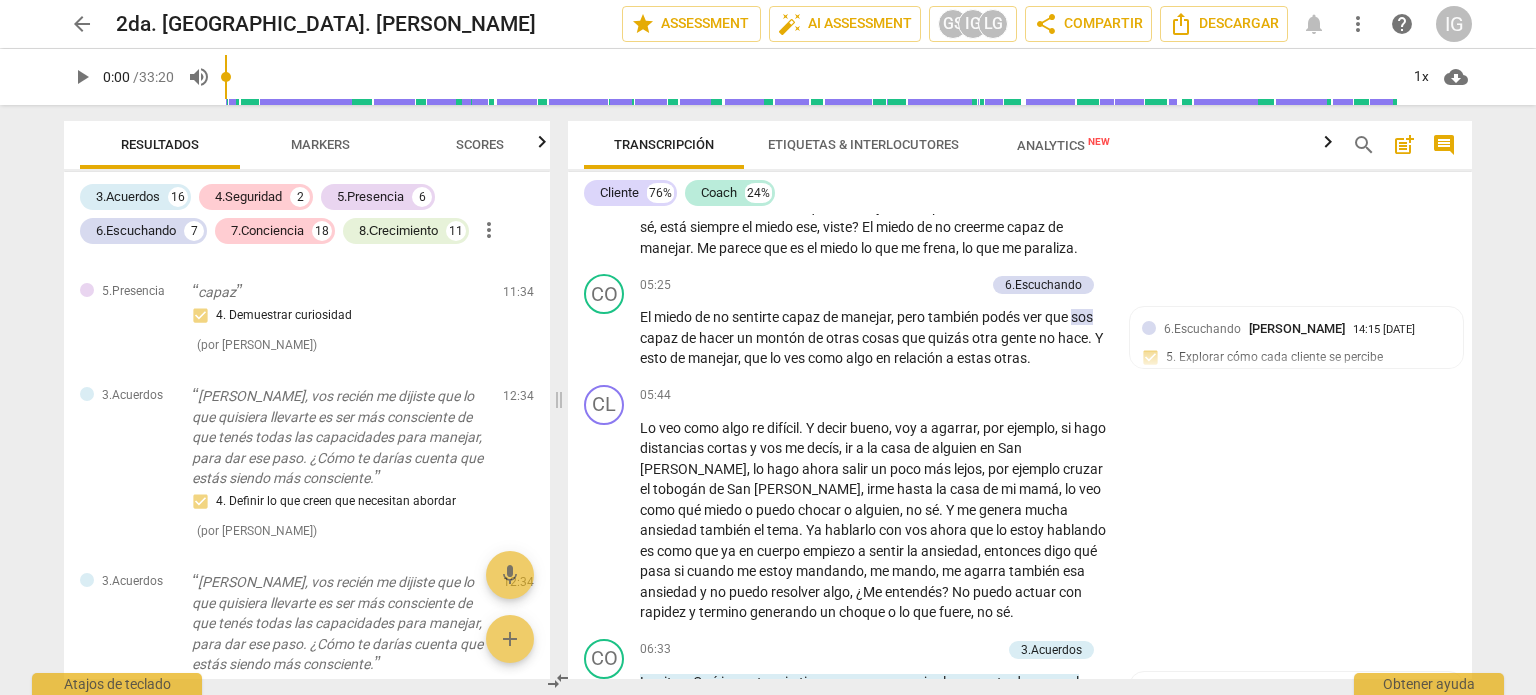 click on "Transcripción Etiquetas & Interlocutores Analytics   New search post_add comment Cliente 76% Coach 24% format_bold format_list_bulleted [PERSON_NAME] arrow_downward delete Summary:   El coach respeta las normas de etica  desarrolla y mantiene un mentalidad abierta y curiosa acompañando a su cliente . format_bold format_list_bulleted [PERSON_NAME] arrow_upward delete Summary:   La coach establece una relación de apertura y confianza con su cliente. Puede escuchar lo que la cliente trae y acompañarle en su discernimiento. Puede profundizar en el manejo de emociones, en preguntas que le cuestionen los motivos por los que no obtiene lo que pretende lograr.  Puede también profundizar en nuevas creencias del cliente, y llevarlo a descubrir aprendizajes de si misma.  Es necesario que se enfoque en el cambio de observador y desde ese nuevo observador generar no solo aprendizajes sino diseño de acciones. CL play_arrow pause 00:00 + Add competency keyboard_arrow_right Sí . CO play_arrow pause 00:02 + Bueno" at bounding box center [1024, 400] 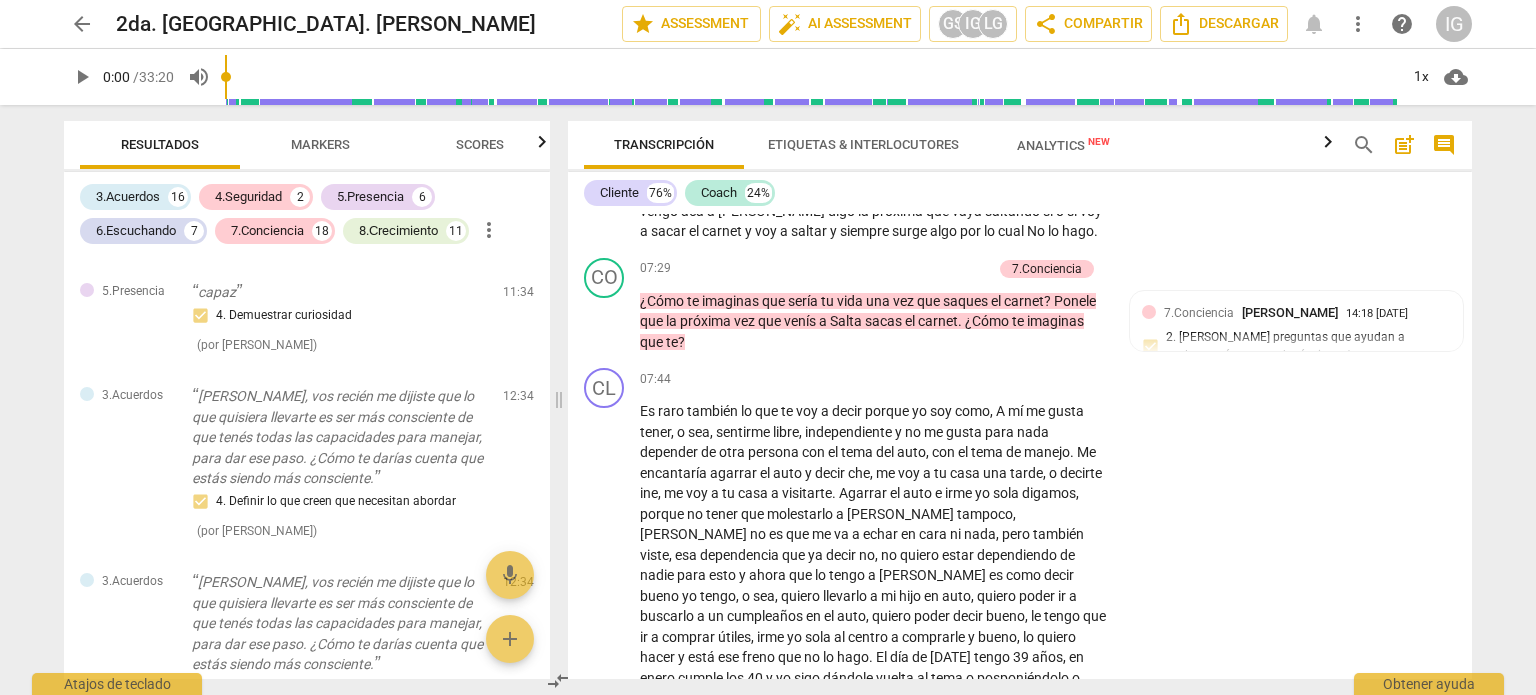 scroll, scrollTop: 2808, scrollLeft: 0, axis: vertical 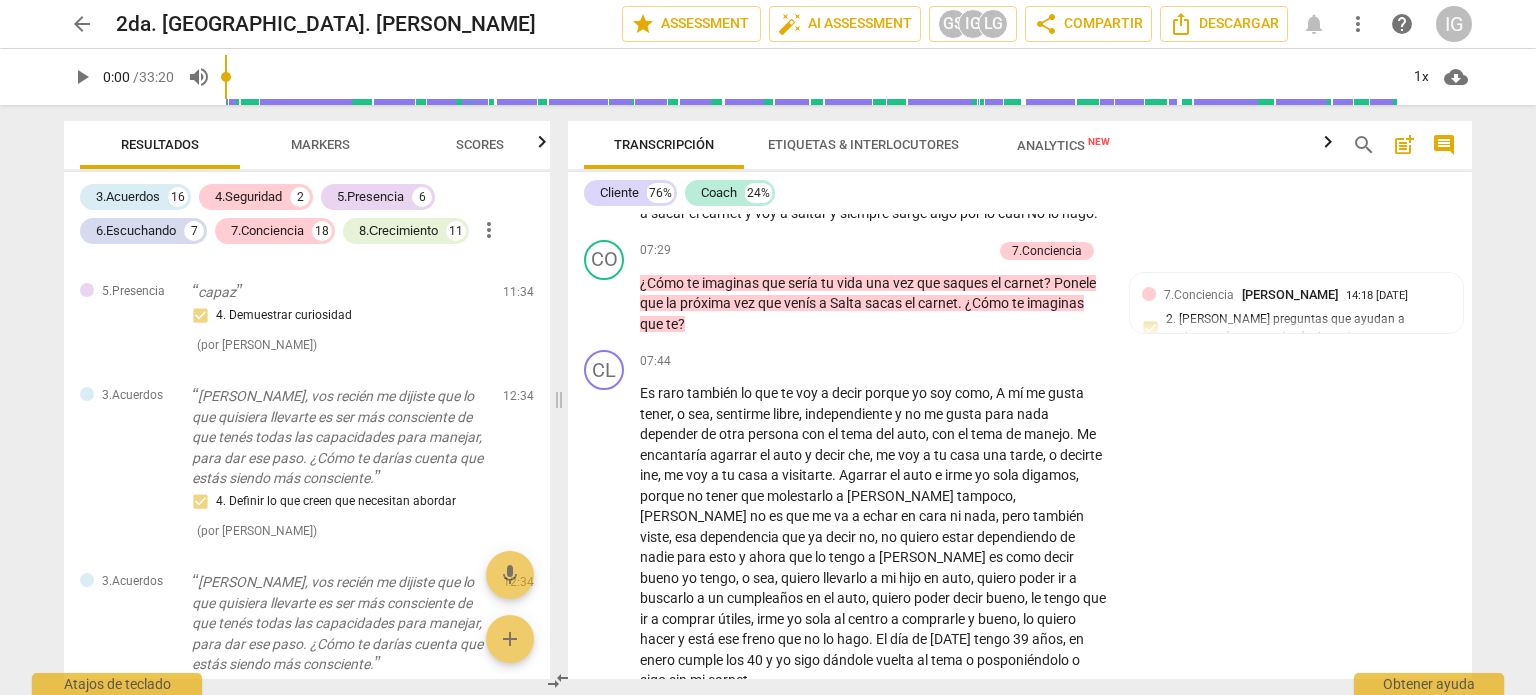 click on "Transcripción Etiquetas & Interlocutores Analytics   New search post_add comment Cliente 76% Coach 24% format_bold format_list_bulleted [PERSON_NAME] arrow_downward delete Summary:   El coach respeta las normas de etica  desarrolla y mantiene un mentalidad abierta y curiosa acompañando a su cliente . format_bold format_list_bulleted [PERSON_NAME] arrow_upward delete Summary:   La coach establece una relación de apertura y confianza con su cliente. Puede escuchar lo que la cliente trae y acompañarle en su discernimiento. Puede profundizar en el manejo de emociones, en preguntas que le cuestionen los motivos por los que no obtiene lo que pretende lograr.  Puede también profundizar en nuevas creencias del cliente, y llevarlo a descubrir aprendizajes de si misma.  Es necesario que se enfoque en el cambio de observador y desde ese nuevo observador generar no solo aprendizajes sino diseño de acciones. CL play_arrow pause 00:00 + Add competency keyboard_arrow_right Sí . CO play_arrow pause 00:02 + Bueno" at bounding box center [1024, 400] 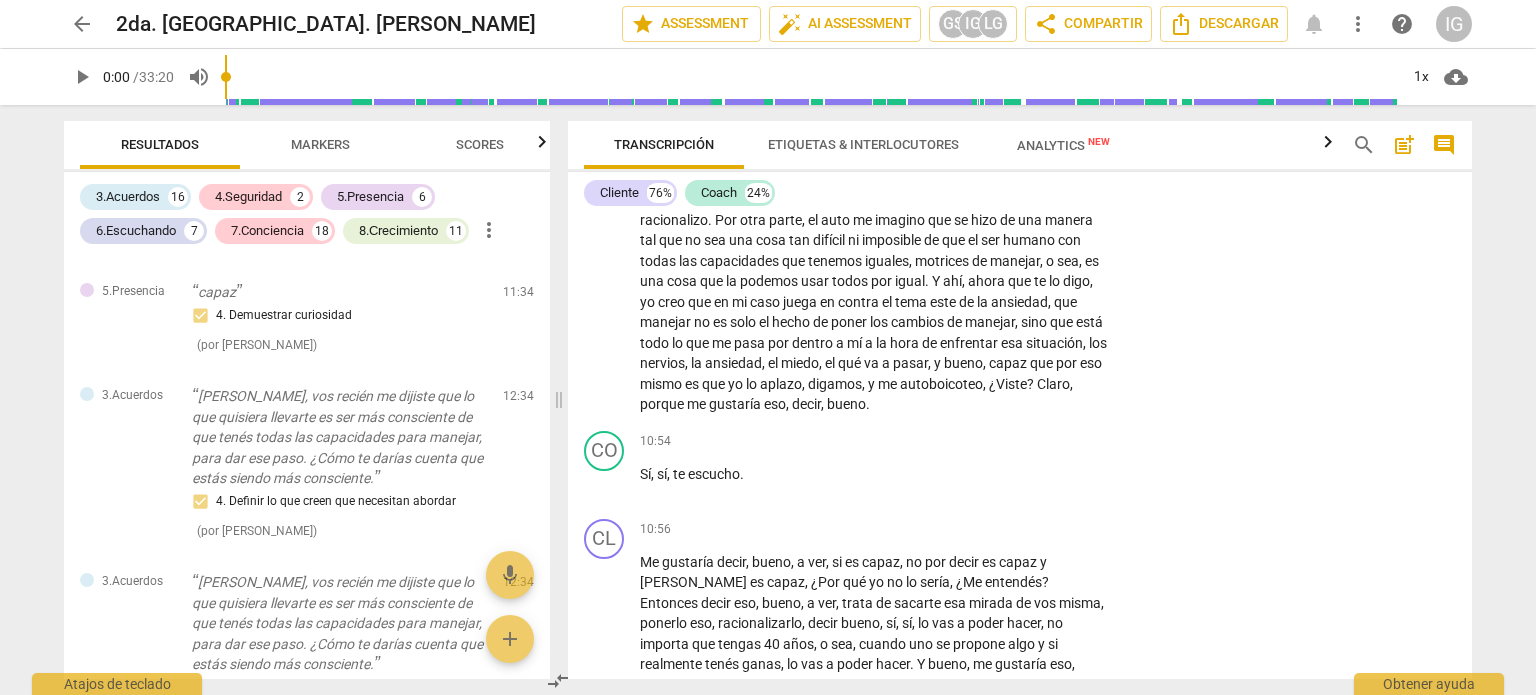 scroll, scrollTop: 3665, scrollLeft: 0, axis: vertical 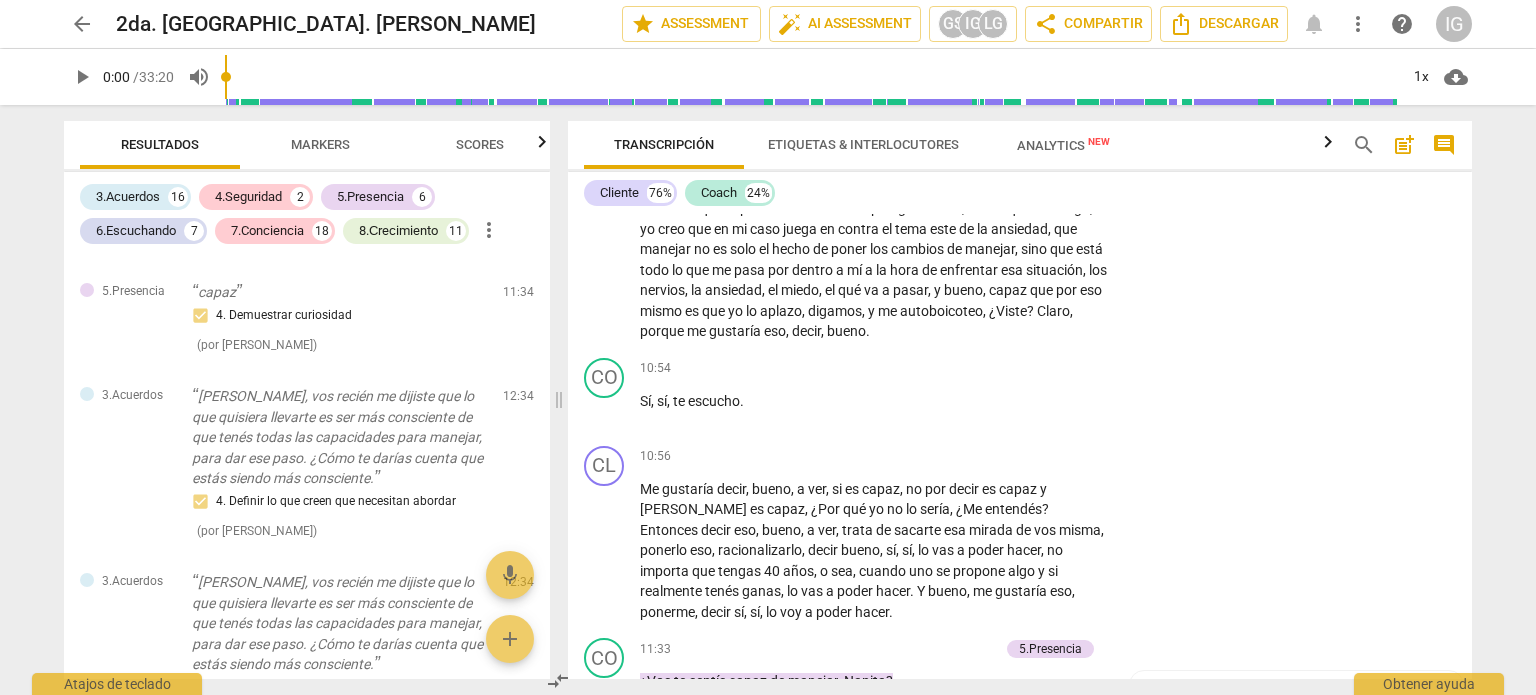 click on "Transcripción Etiquetas & Interlocutores Analytics   New search post_add comment Cliente 76% Coach 24% format_bold format_list_bulleted [PERSON_NAME] arrow_downward delete Summary:   El coach respeta las normas de etica  desarrolla y mantiene un mentalidad abierta y curiosa acompañando a su cliente . format_bold format_list_bulleted [PERSON_NAME] arrow_upward delete Summary:   La coach establece una relación de apertura y confianza con su cliente. Puede escuchar lo que la cliente trae y acompañarle en su discernimiento. Puede profundizar en el manejo de emociones, en preguntas que le cuestionen los motivos por los que no obtiene lo que pretende lograr.  Puede también profundizar en nuevas creencias del cliente, y llevarlo a descubrir aprendizajes de si misma.  Es necesario que se enfoque en el cambio de observador y desde ese nuevo observador generar no solo aprendizajes sino diseño de acciones. CL play_arrow pause 00:00 + Add competency keyboard_arrow_right Sí . CO play_arrow pause 00:02 + Bueno" at bounding box center [1024, 400] 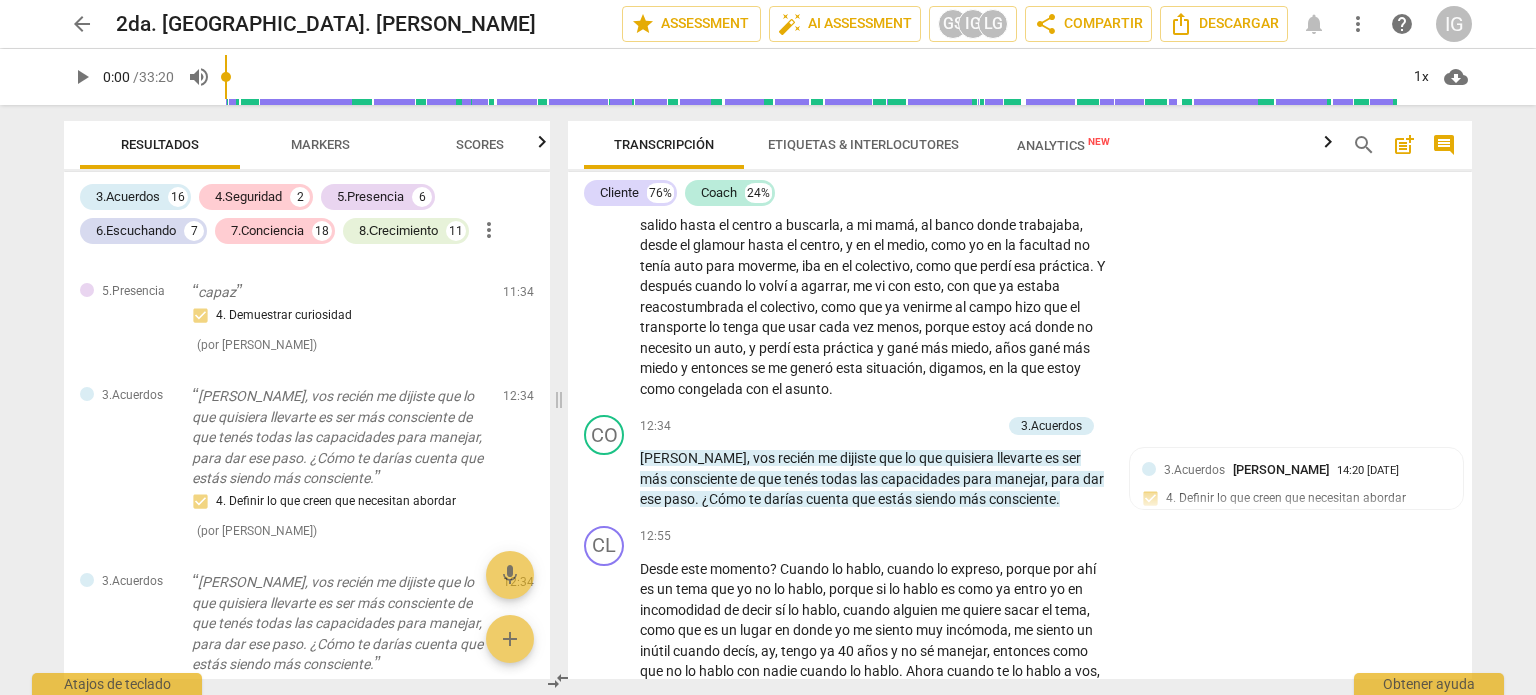 scroll, scrollTop: 4248, scrollLeft: 0, axis: vertical 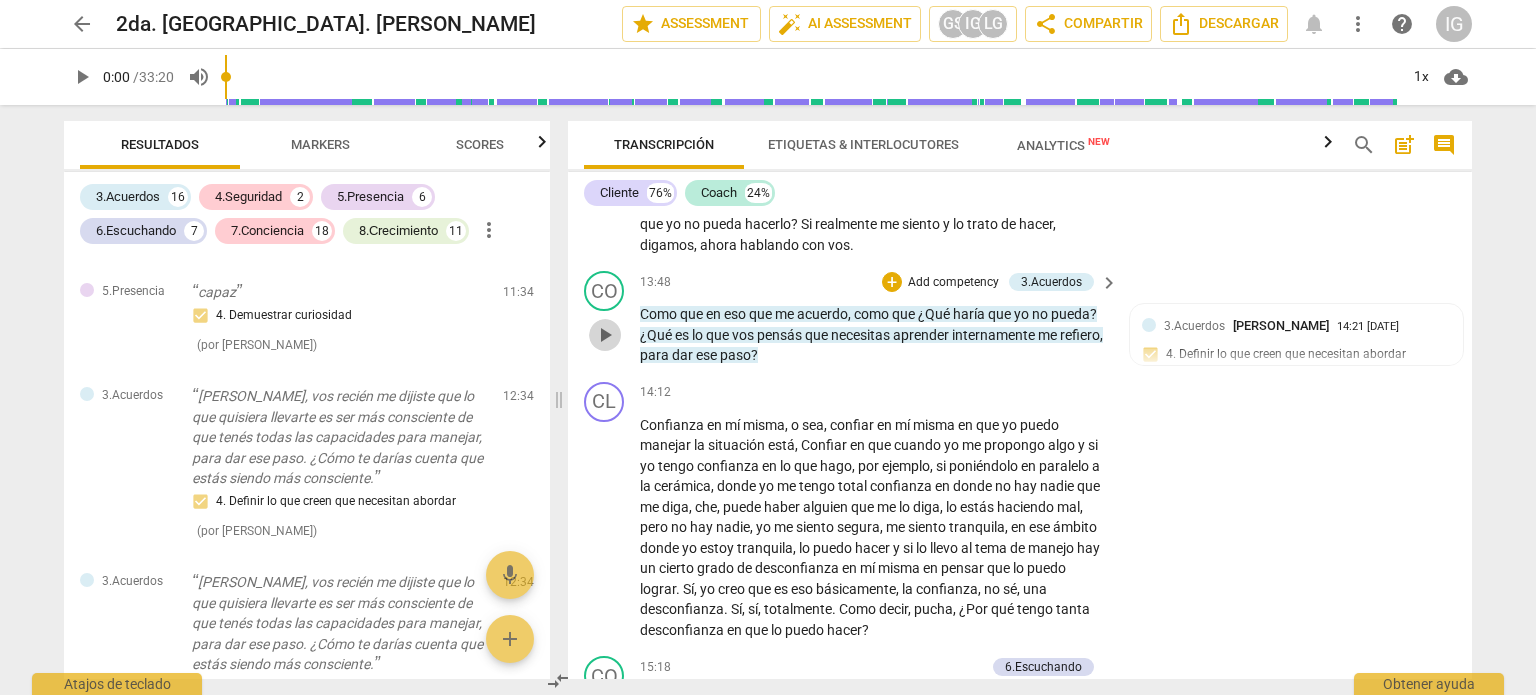 click on "play_arrow" at bounding box center (605, 335) 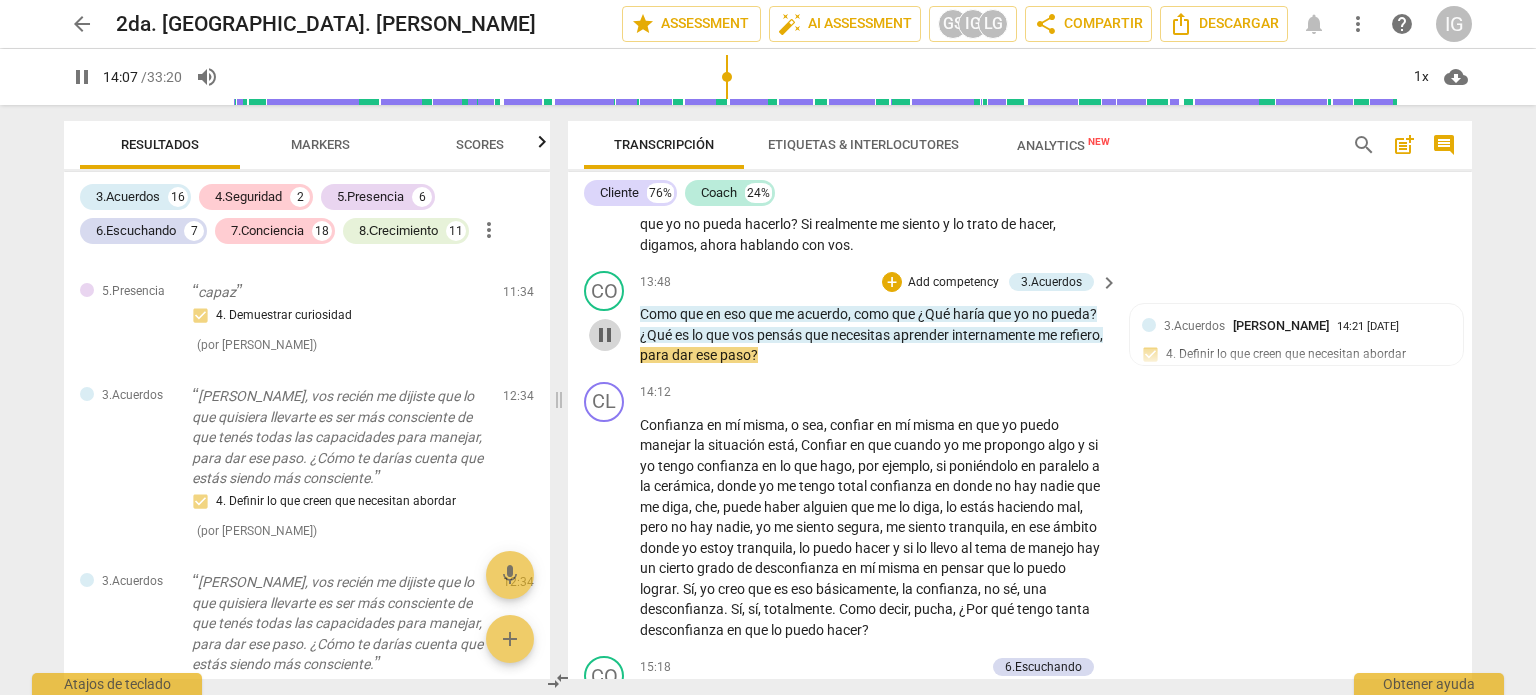 click on "pause" at bounding box center [605, 335] 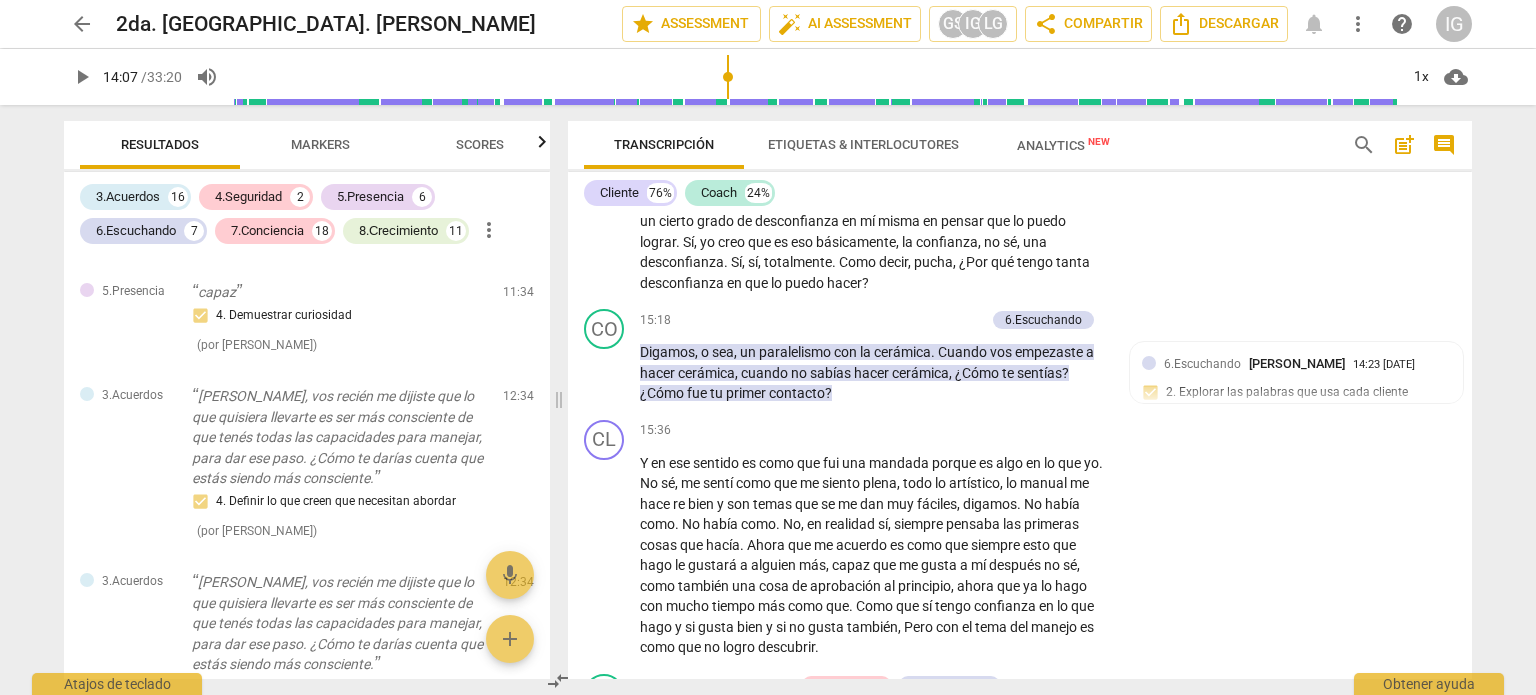 scroll, scrollTop: 5160, scrollLeft: 0, axis: vertical 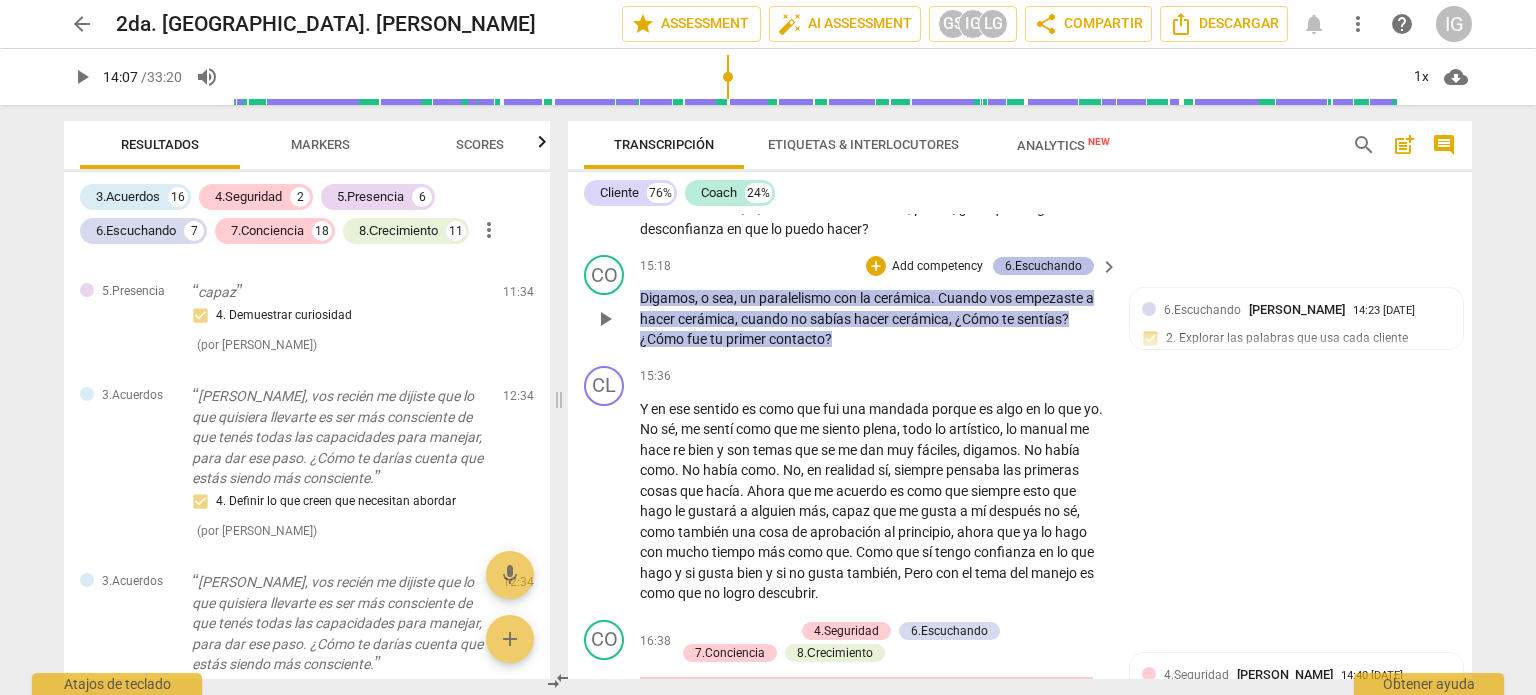 click on "6.Escuchando" at bounding box center [1043, 266] 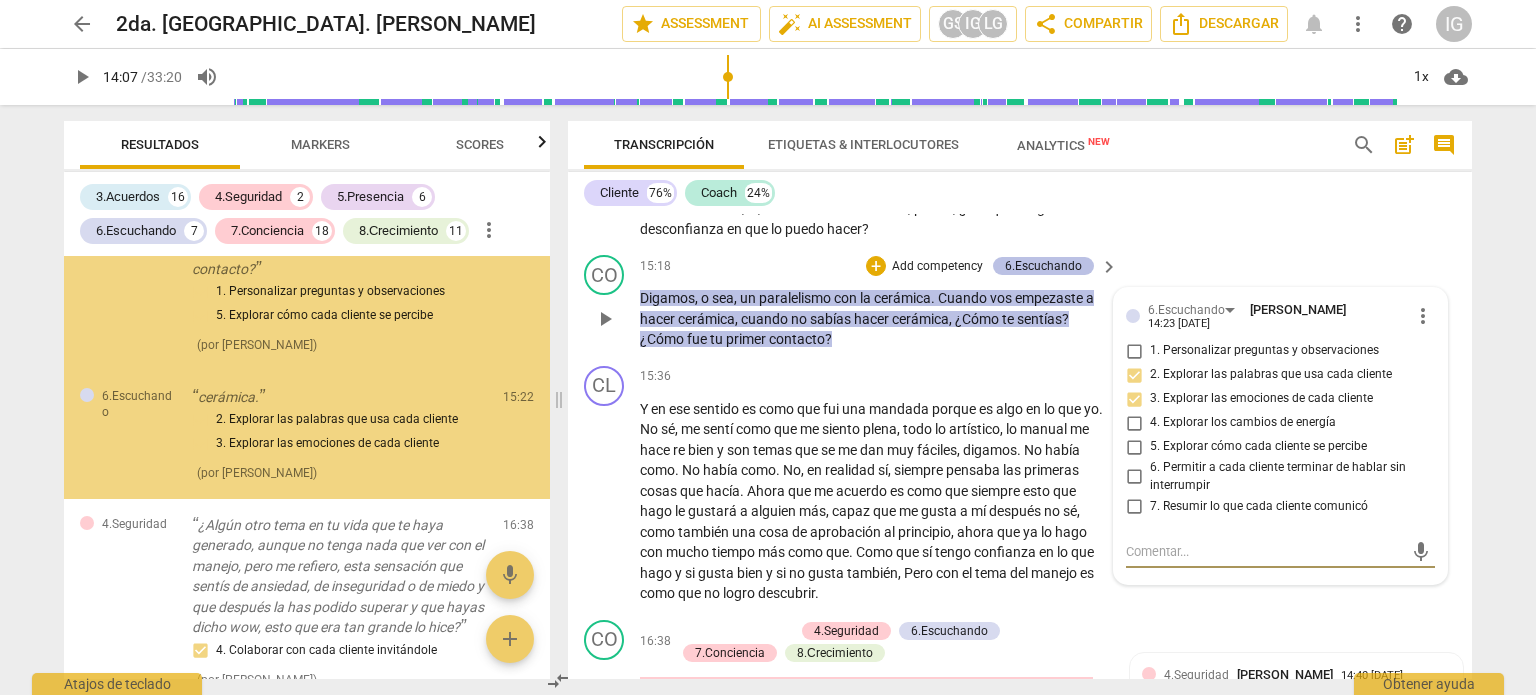 scroll, scrollTop: 4758, scrollLeft: 0, axis: vertical 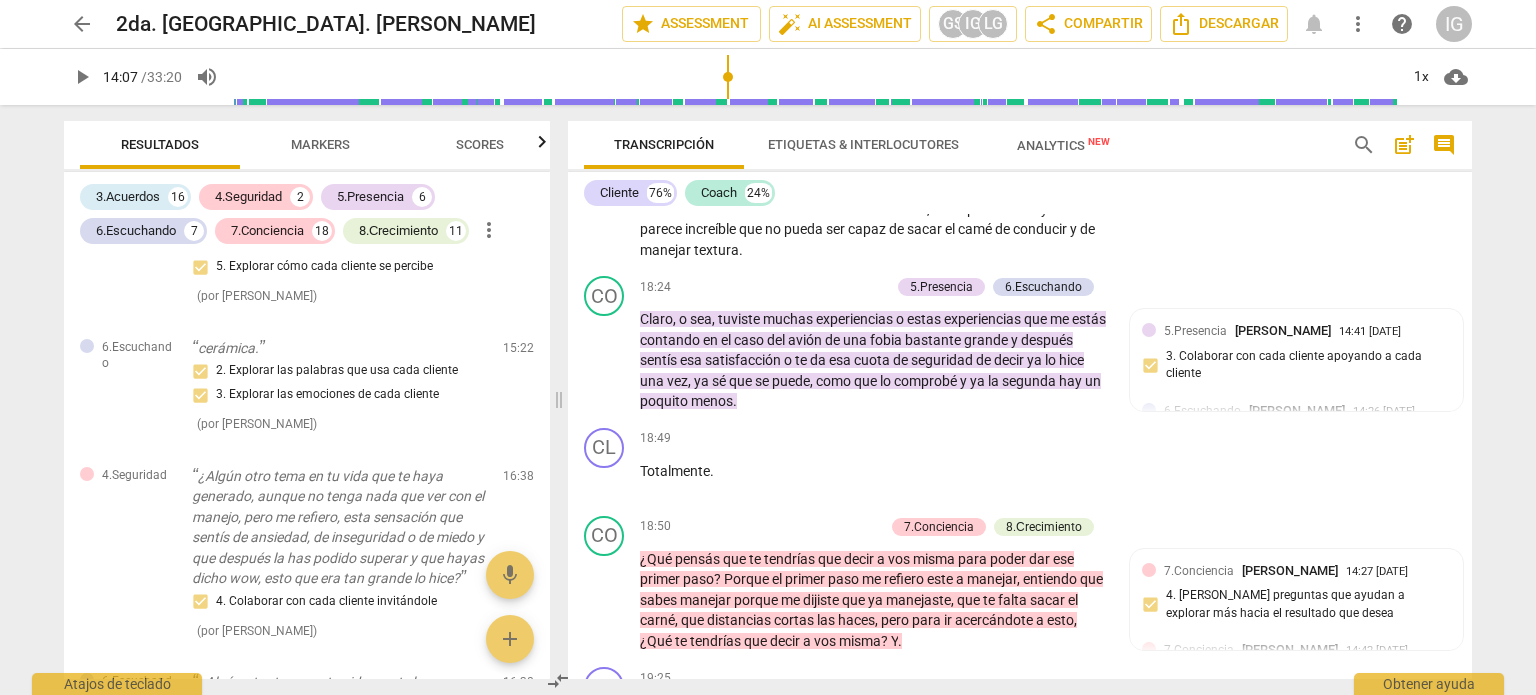 click on "Transcripción Etiquetas & Interlocutores Analytics   New search post_add comment Cliente 76% Coach 24% format_bold format_list_bulleted [PERSON_NAME] arrow_downward delete Summary:   El coach respeta las normas de etica  desarrolla y mantiene un mentalidad abierta y curiosa acompañando a su cliente . format_bold format_list_bulleted [PERSON_NAME] arrow_upward delete Summary:   La coach establece una relación de apertura y confianza con su cliente. Puede escuchar lo que la cliente trae y acompañarle en su discernimiento. Puede profundizar en el manejo de emociones, en preguntas que le cuestionen los motivos por los que no obtiene lo que pretende lograr.  Puede también profundizar en nuevas creencias del cliente, y llevarlo a descubrir aprendizajes de si misma.  Es necesario que se enfoque en el cambio de observador y desde ese nuevo observador generar no solo aprendizajes sino diseño de acciones. CL play_arrow pause 00:00 + Add competency keyboard_arrow_right Sí . CO play_arrow pause 00:02 + Bueno" at bounding box center (1024, 400) 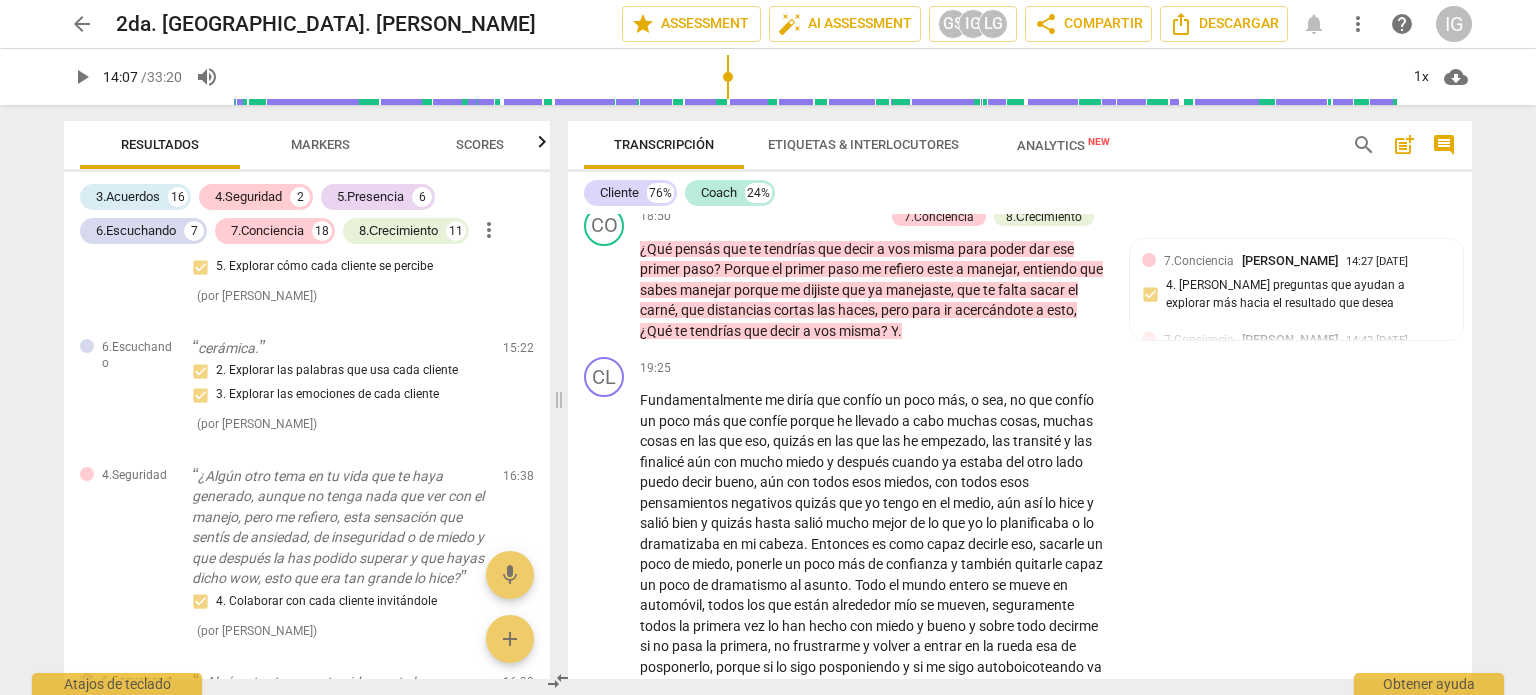 scroll, scrollTop: 6291, scrollLeft: 0, axis: vertical 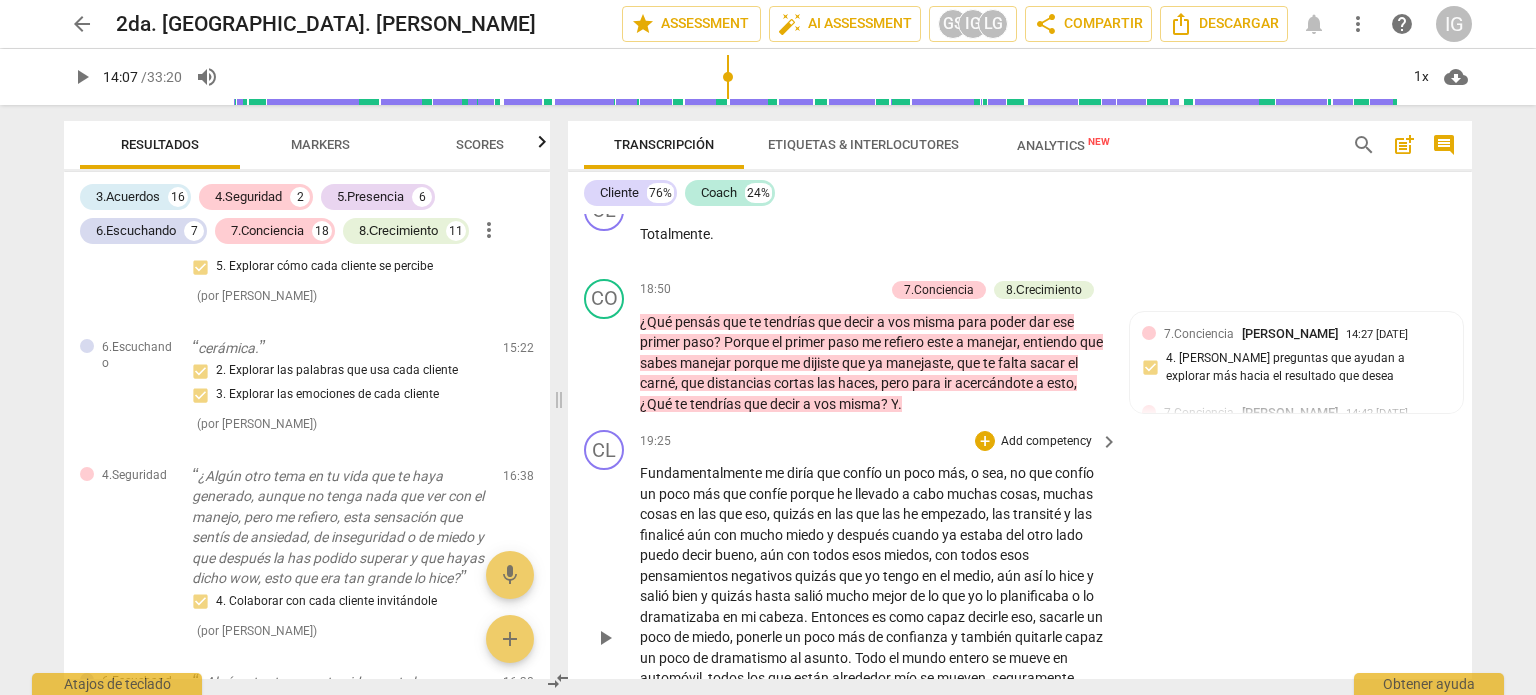 click on "CL play_arrow pause 19:25 + Add competency keyboard_arrow_right Fundamentalmente   me   diría   que   confío   un   poco   más ,   o   sea ,   no   que   confío   un   poco   más   que   confíe   porque   he   llevado   a   cabo   muchas   cosas ,   muchas   cosas   en   las   que   eso ,   quizás   en   las   que   las   he   empezado ,   las   transité   y   las   finalicé   aún   con   mucho   miedo   y   después   cuando   ya   estaba   del   otro   lado   puedo   decir   bueno ,   aún   con   todos   esos   miedos ,   con   todos   esos   pensamientos   negativos   quizás   que   yo   tengo   en   el   medio ,   aún   así   lo   hice   y   salió   bien   y   quizás   hasta   salió   mucho   mejor   de   lo   que   yo   lo   planificaba   o   lo   dramatizaba   en   mi   cabeza .   Entonces   es   como   capaz   decirle   eso ,   sacarle   un   poco   de   miedo ,   ponerle   un   poco   más   de   confianza   y   también   quitarle   capaz   un   poco   de   dramatismo   al   asunto ." at bounding box center (1020, 621) 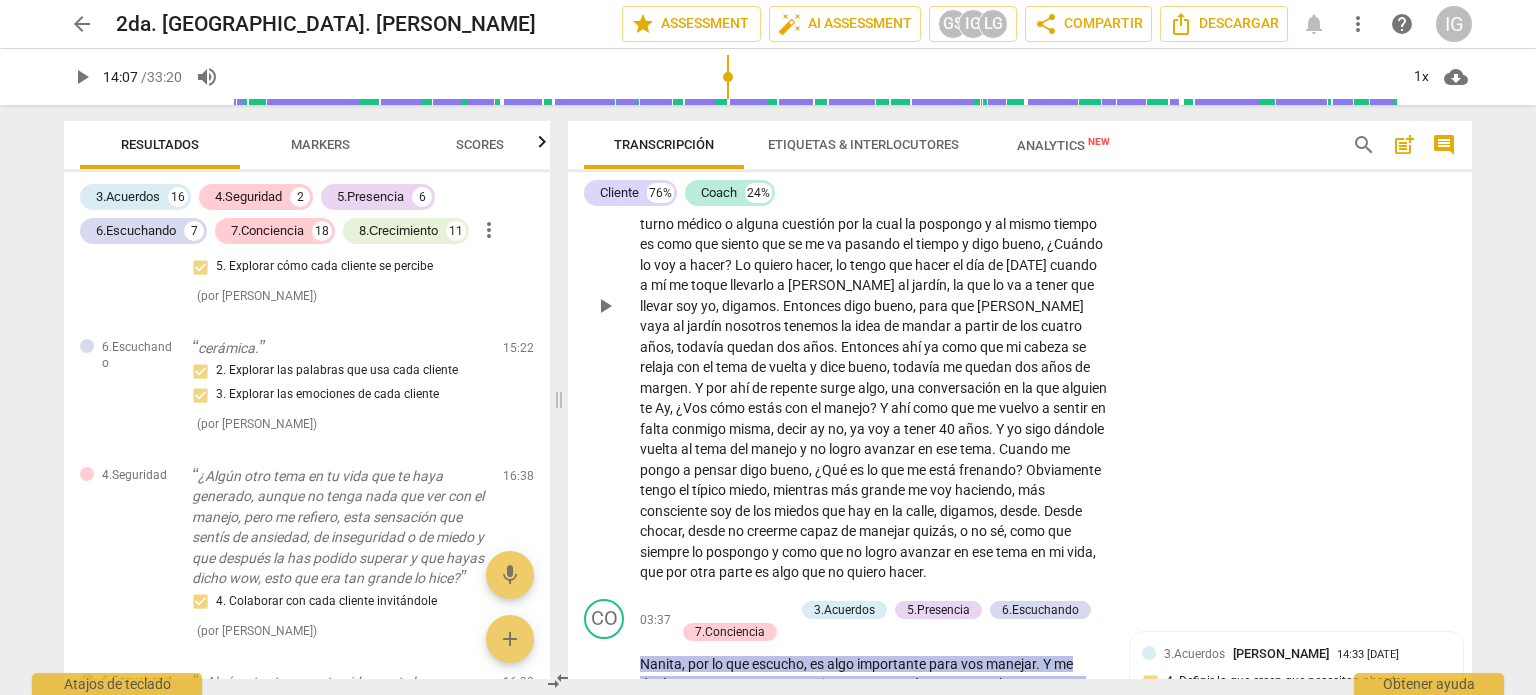 scroll, scrollTop: 1100, scrollLeft: 0, axis: vertical 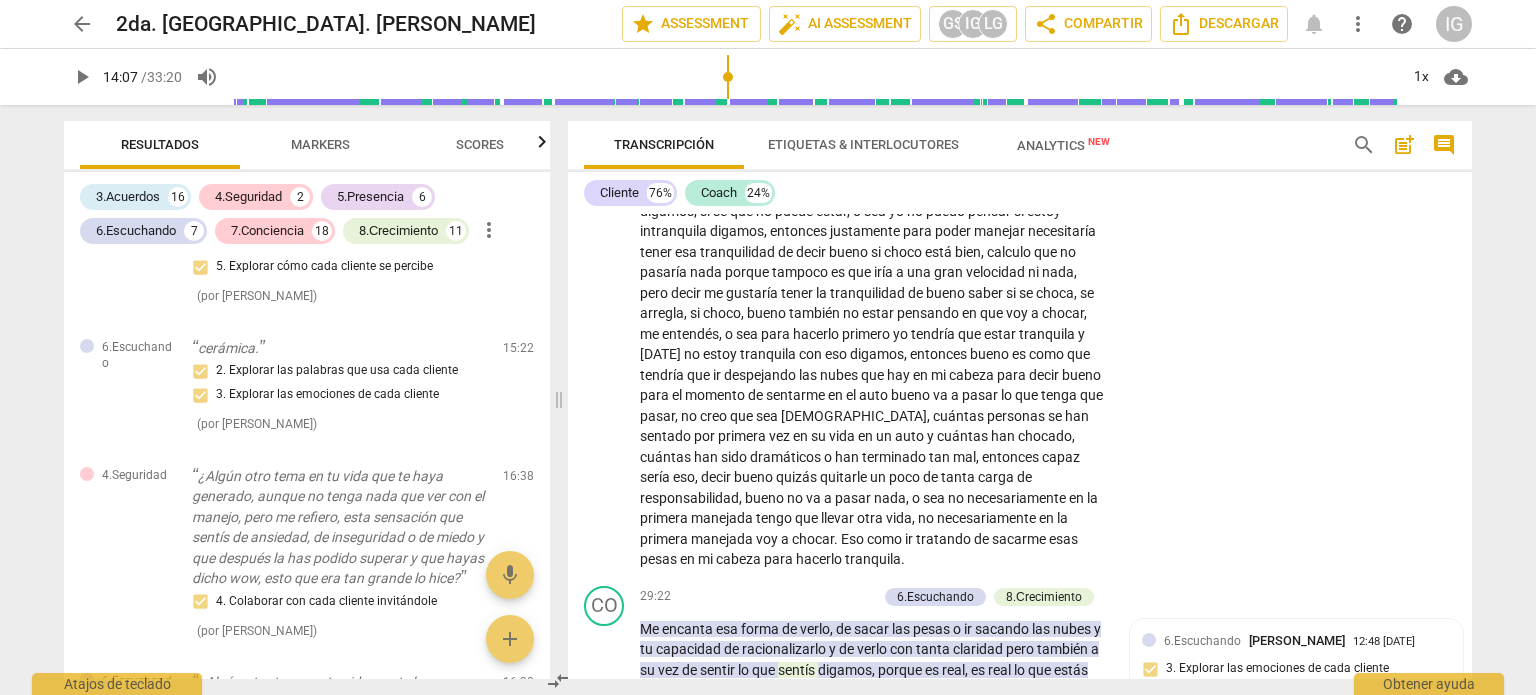 click on "Transcripción Etiquetas & Interlocutores Analytics   New search post_add comment Cliente 76% Coach 24% format_bold format_list_bulleted [PERSON_NAME] arrow_downward delete Summary:   El coach respeta las normas de etica  desarrolla y mantiene un mentalidad abierta y curiosa acompañando a su cliente . format_bold format_list_bulleted [PERSON_NAME] arrow_upward delete Summary:   La coach establece una relación de apertura y confianza con su cliente. Puede escuchar lo que la cliente trae y acompañarle en su discernimiento. Puede profundizar en el manejo de emociones, en preguntas que le cuestionen los motivos por los que no obtiene lo que pretende lograr.  Puede también profundizar en nuevas creencias del cliente, y llevarlo a descubrir aprendizajes de si misma.  Es necesario que se enfoque en el cambio de observador y desde ese nuevo observador generar no solo aprendizajes sino diseño de acciones. CL play_arrow pause 00:00 + Add competency keyboard_arrow_right Sí . CO play_arrow pause 00:02 + Bueno" at bounding box center [1024, 400] 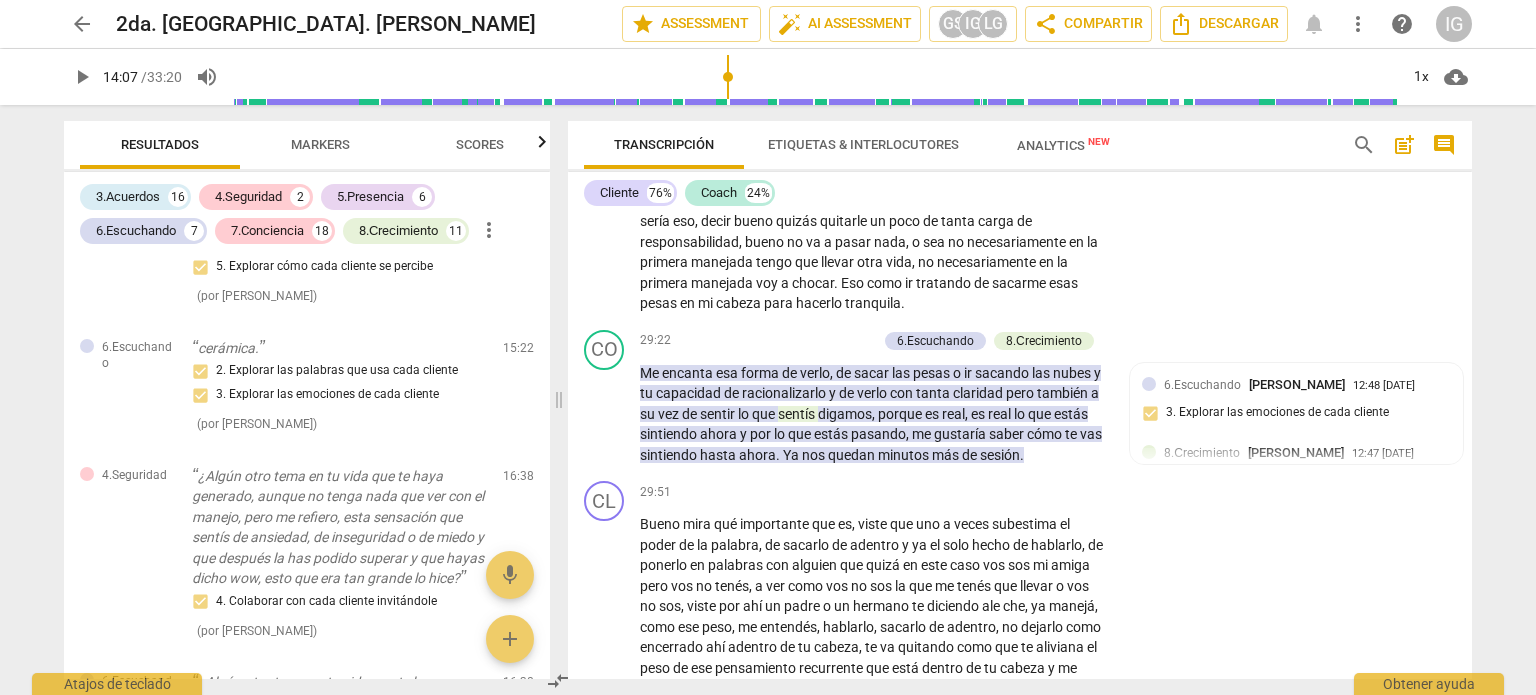 scroll, scrollTop: 9172, scrollLeft: 0, axis: vertical 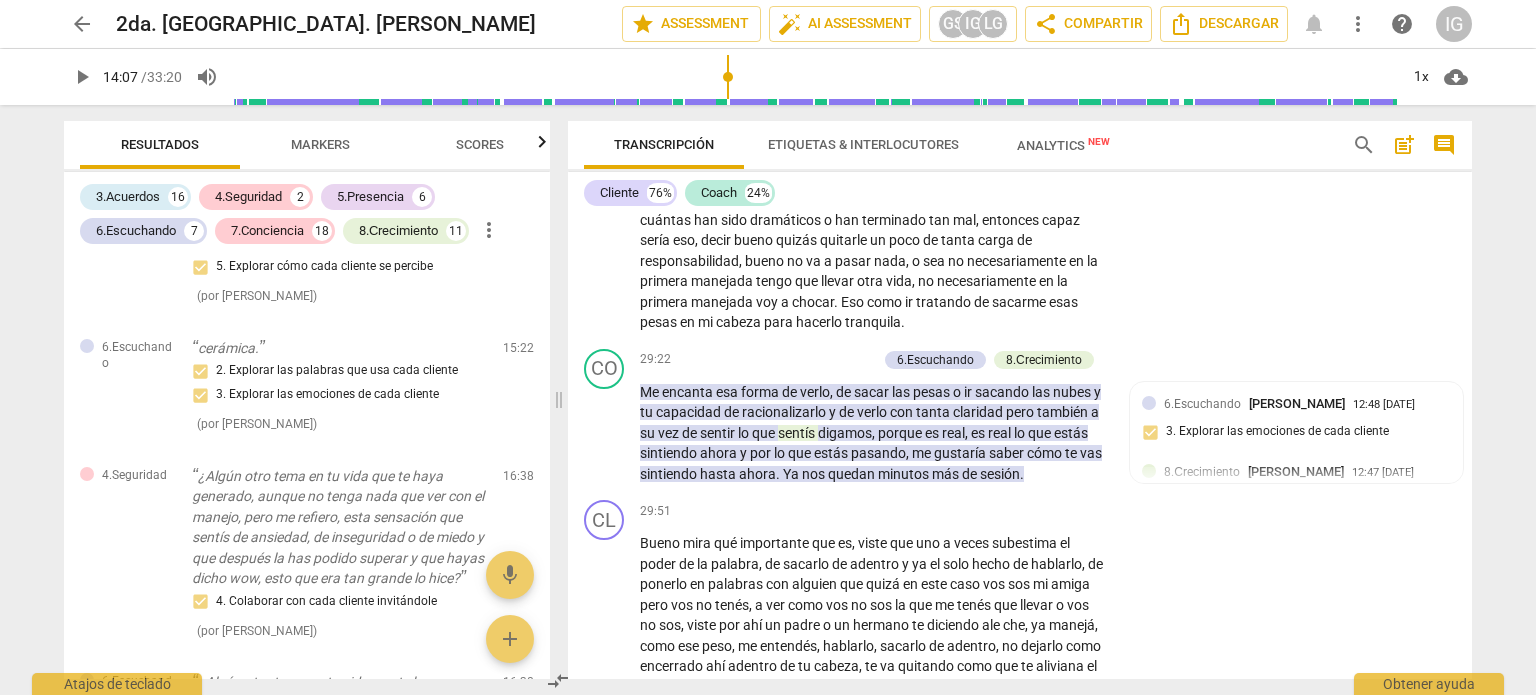 type on "847" 